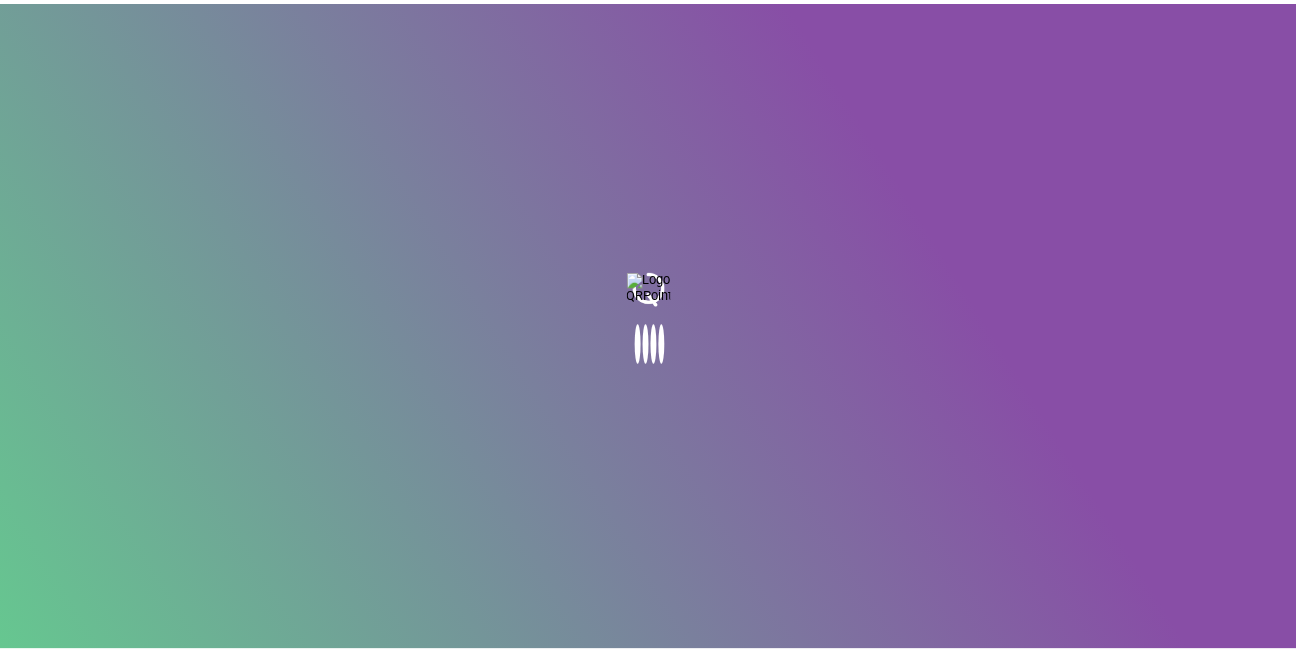 scroll, scrollTop: 0, scrollLeft: 0, axis: both 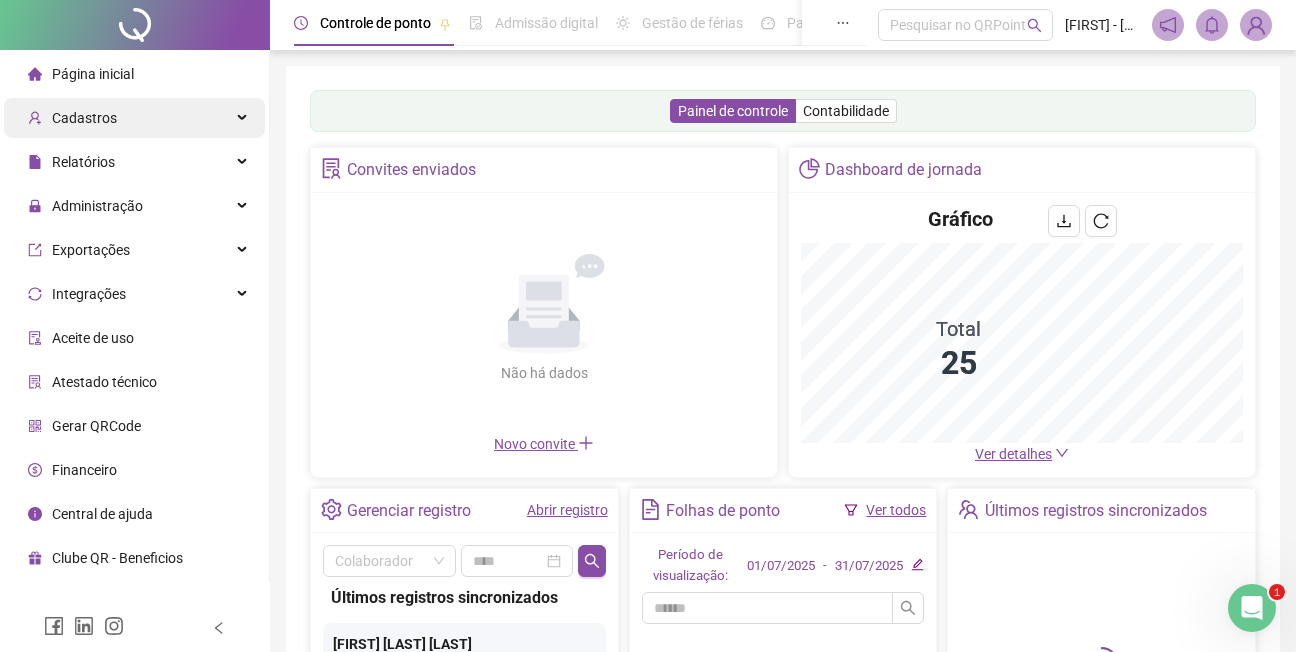 click on "Cadastros" at bounding box center [84, 118] 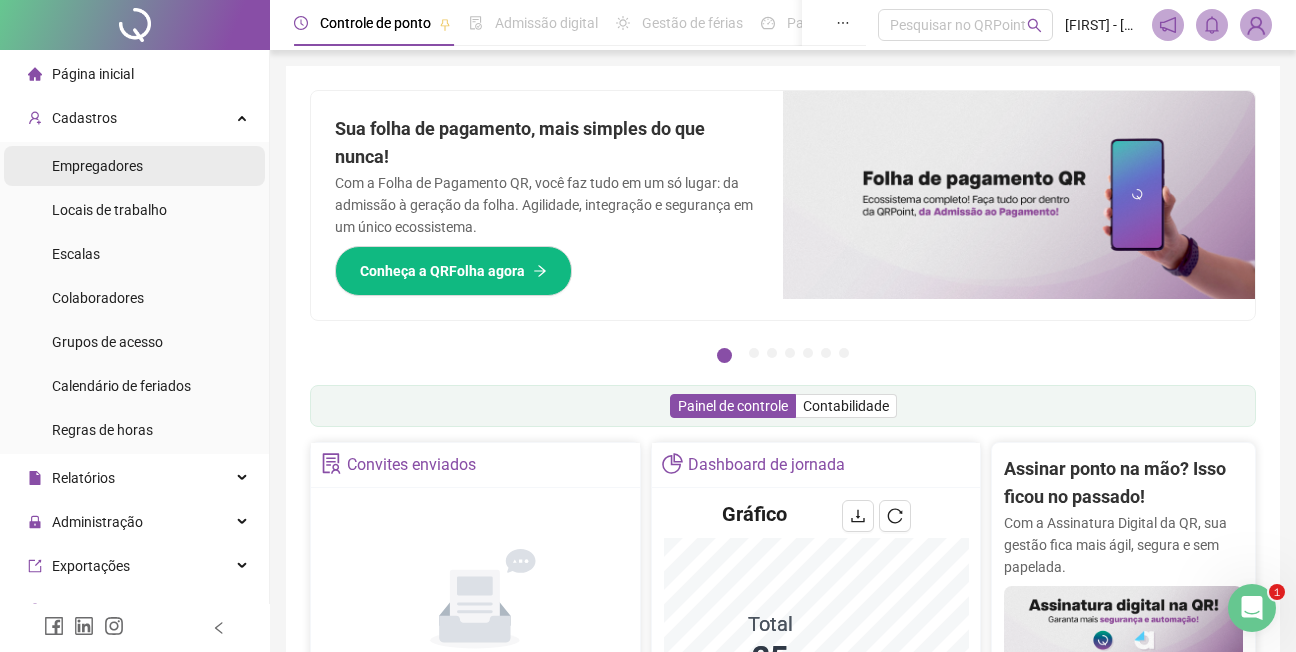 click on "Empregadores" at bounding box center (97, 166) 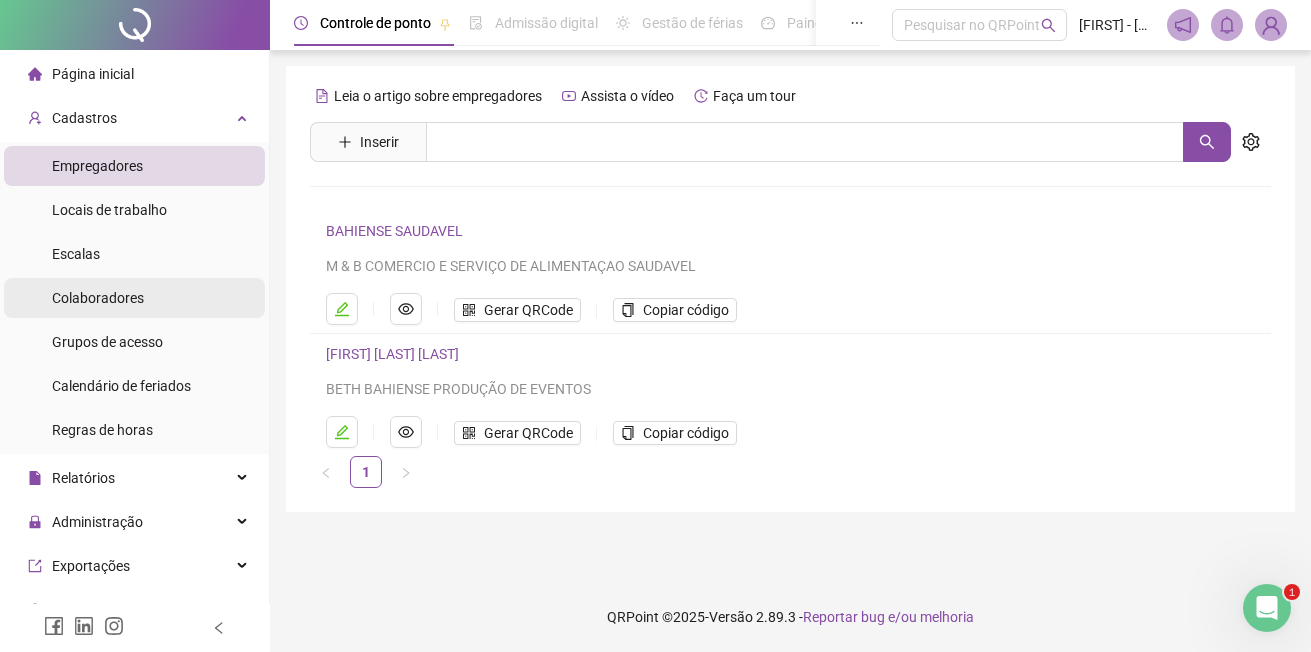 click on "Colaboradores" at bounding box center [98, 298] 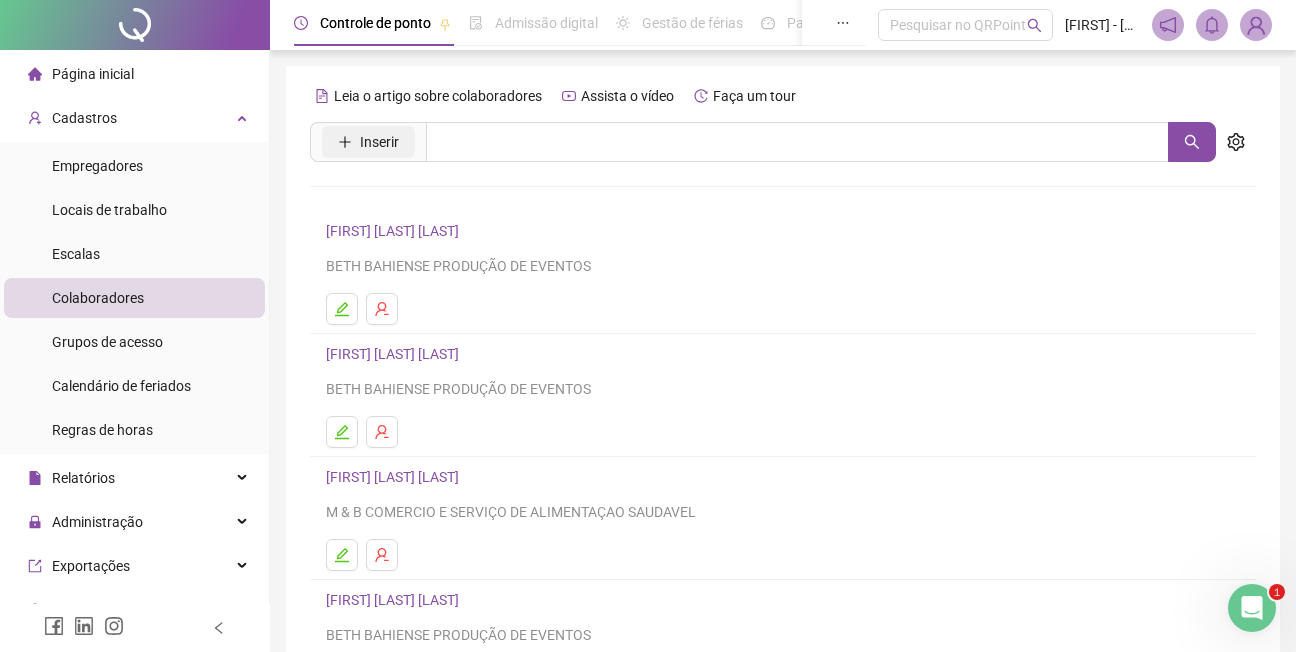 click on "Inserir" at bounding box center (379, 142) 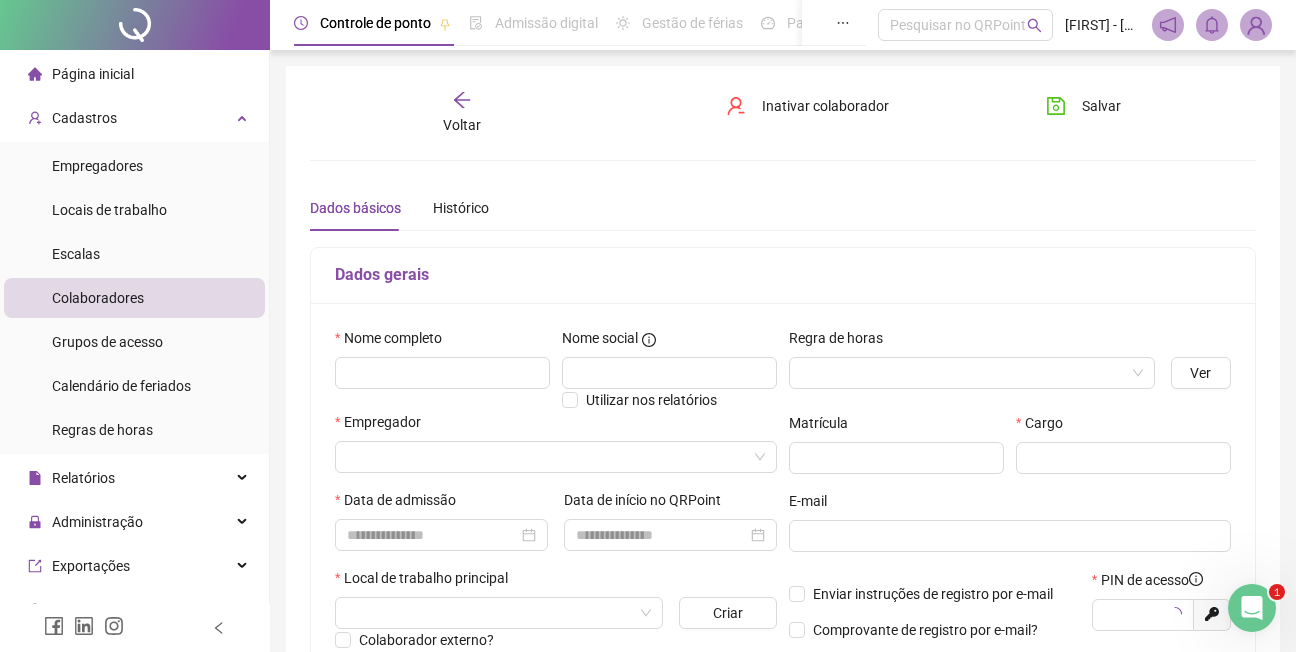 type on "*****" 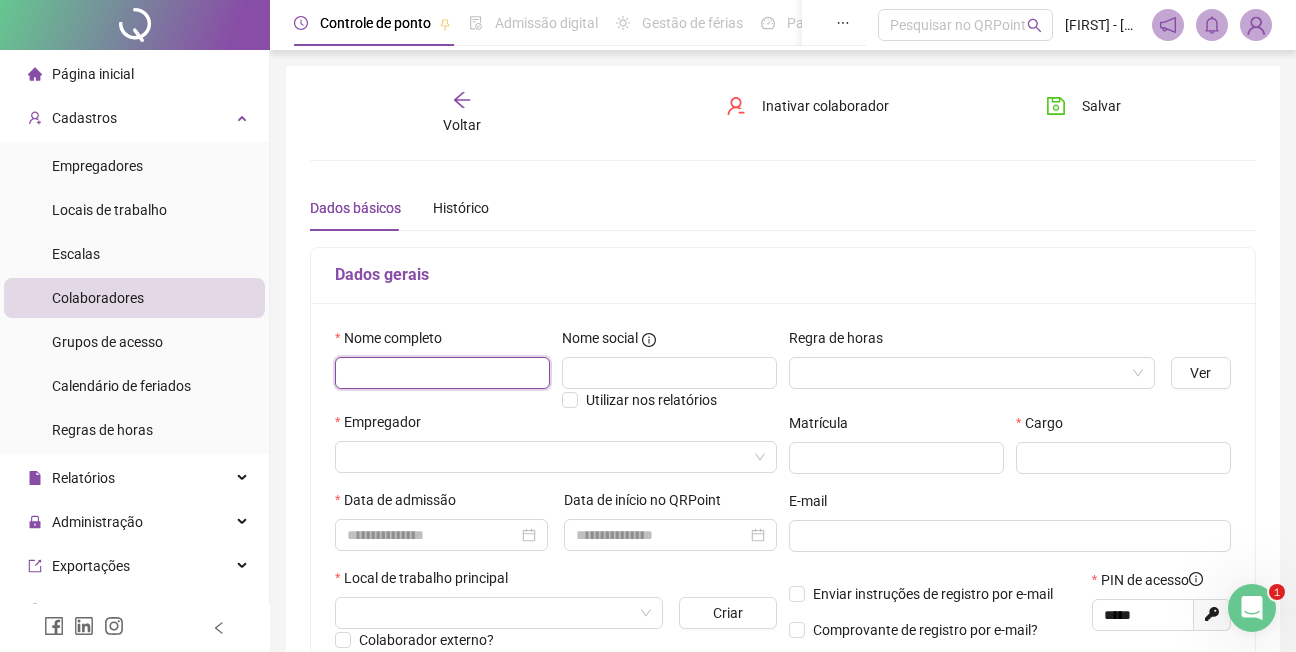 click at bounding box center (442, 373) 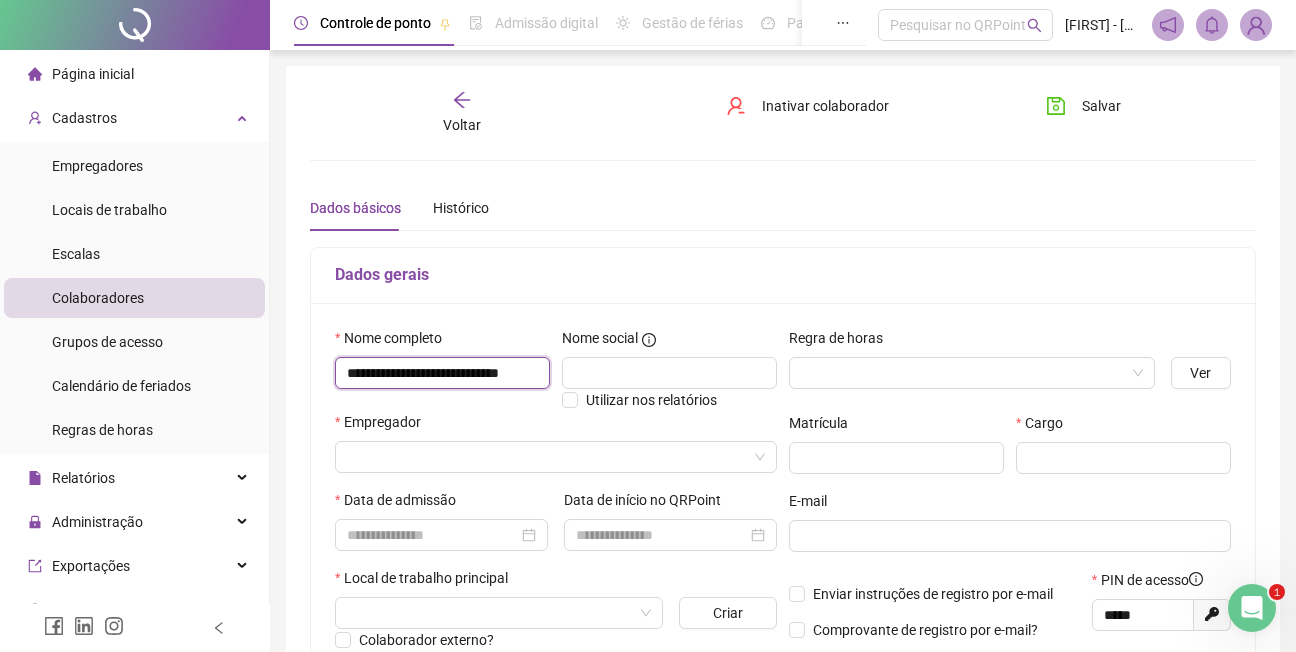 scroll, scrollTop: 0, scrollLeft: 53, axis: horizontal 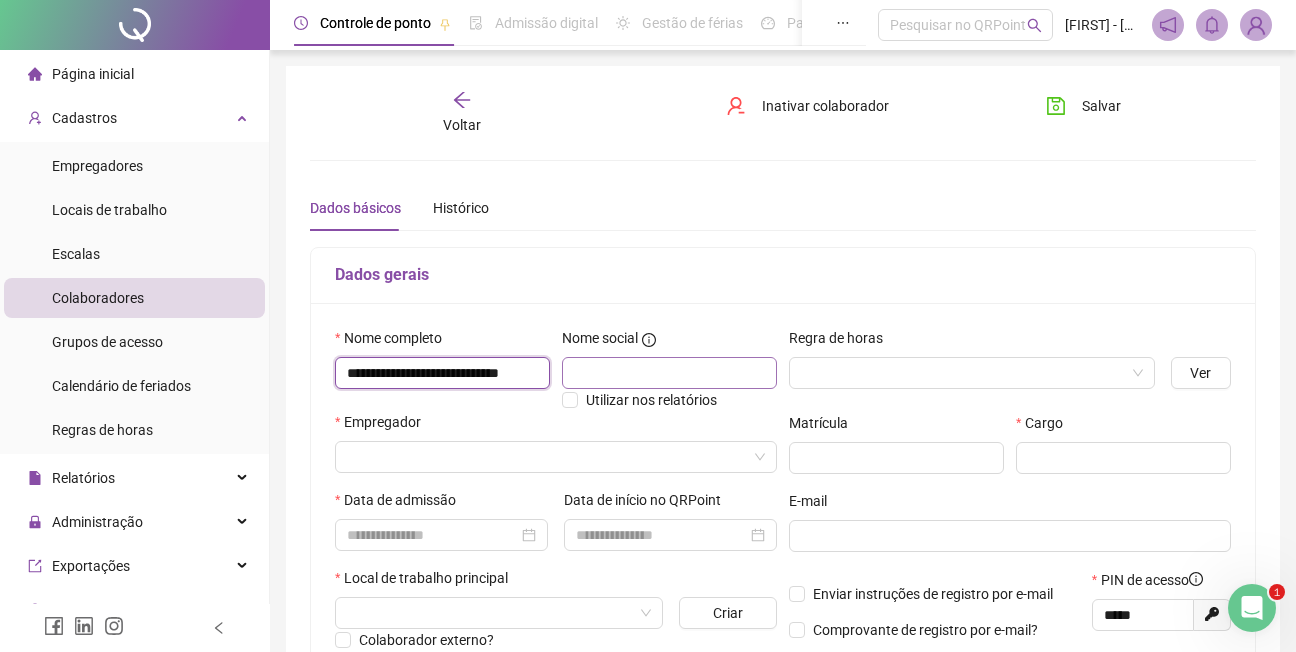 type on "**********" 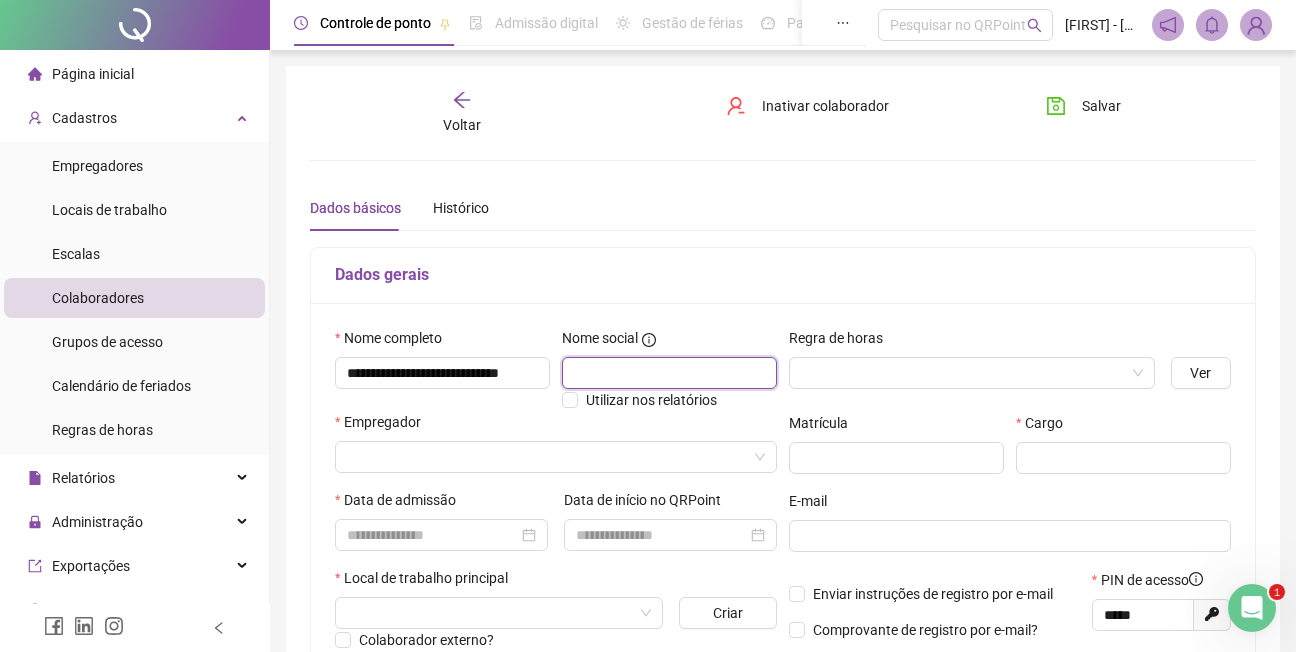 scroll, scrollTop: 0, scrollLeft: 0, axis: both 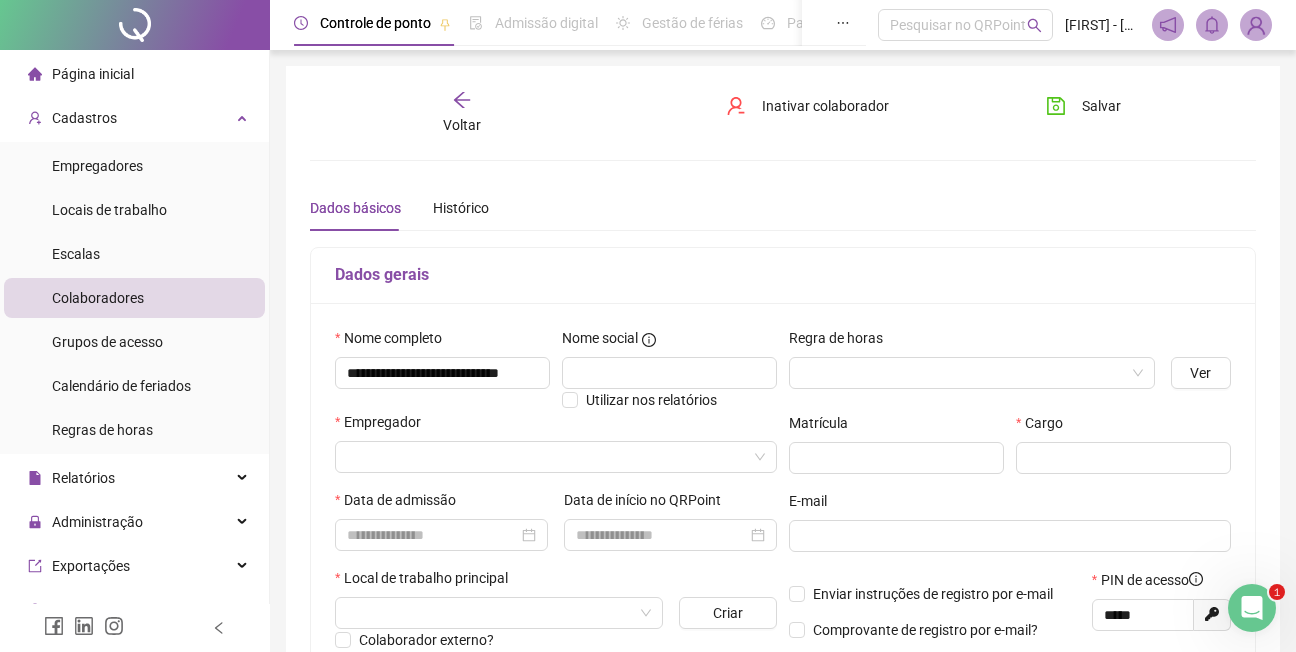 click on "Dados básicos Histórico Este colaborador é apenas para ser utilizado como teste e será excluído após a contratação.   Venha aprender a como registrar um ponto! Dados gerais Nome completo [FIRST] [LAST] Nome social Utilizar nos relatórios Empregador [COMPANY] Data de admissão [DATE] Data de início no QRPoint [DATE] Local de trabalho principal [COMPANY] Criar Colaborador externo? Escala [GENERAL_TERM] Alterar Regra de horas   Ver Matrícula Cargo E-mail [EMAIL] Enviar instruções de registro por e-mail Comprovante de registro por e-mail? Permitir acesso ao sistema web PIN de acesso  [PIN] Documentos principais PIS/PASEP RG CPF [CPF] CTPS [CTPS]" at bounding box center (783, 608) 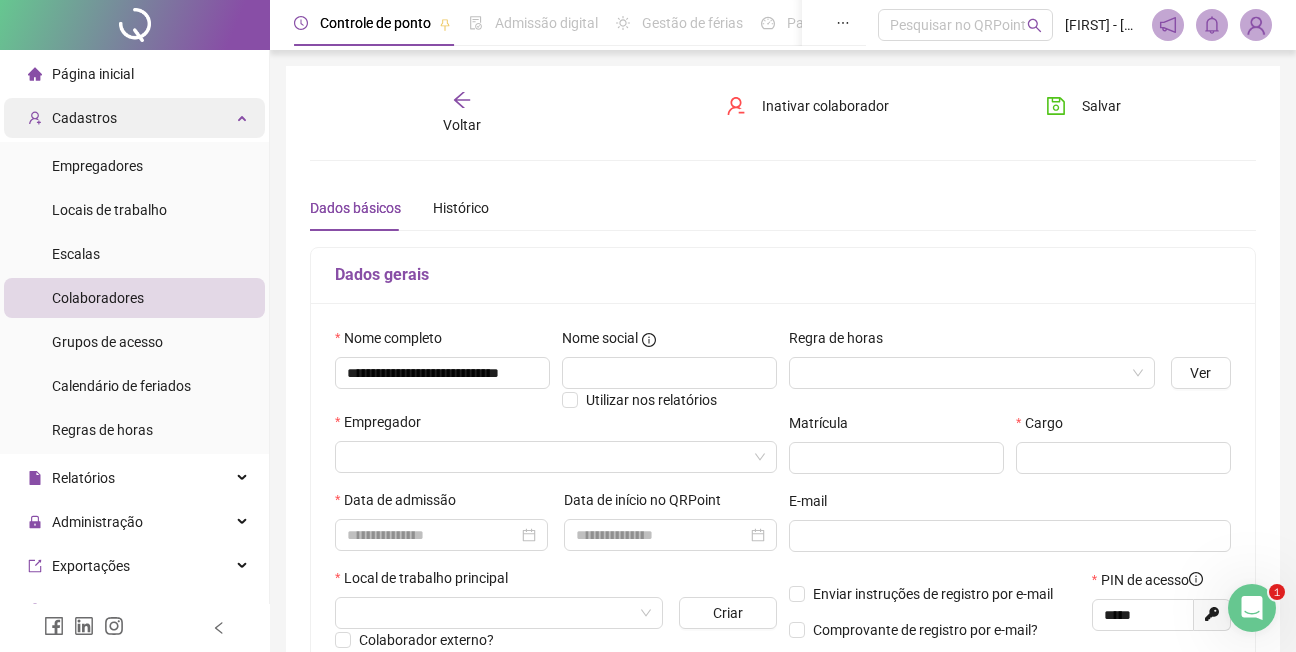 click on "Cadastros" at bounding box center (84, 118) 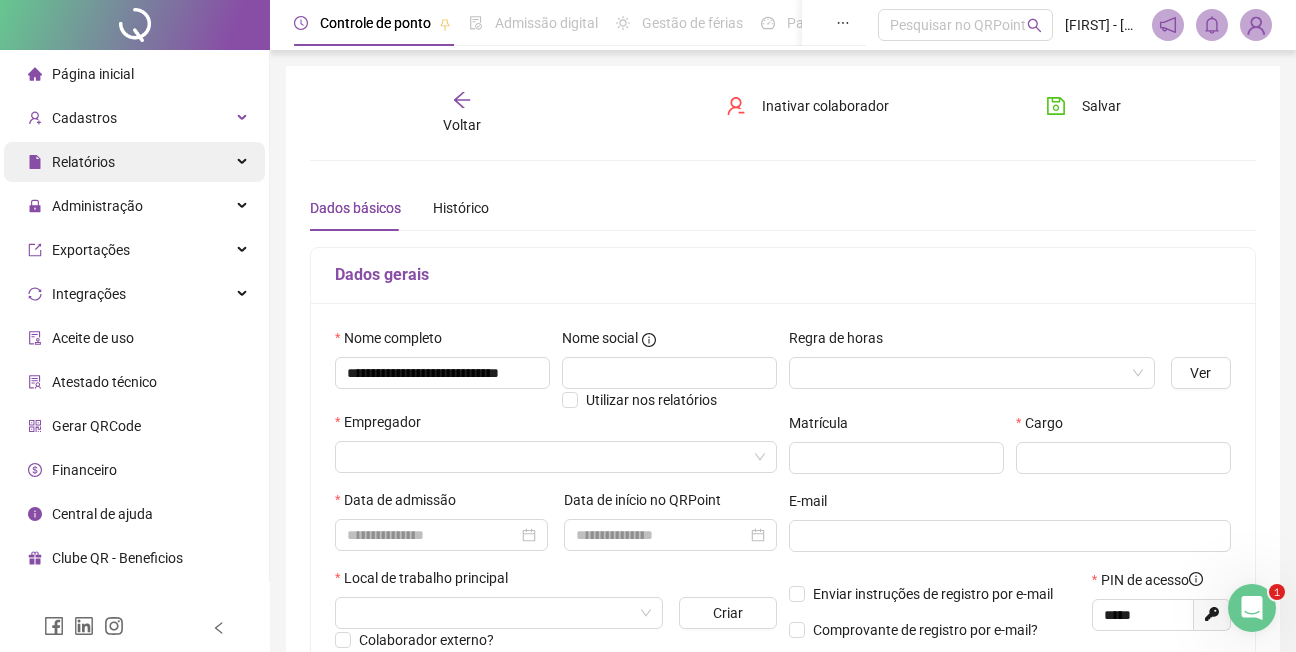 click on "Relatórios" at bounding box center [83, 162] 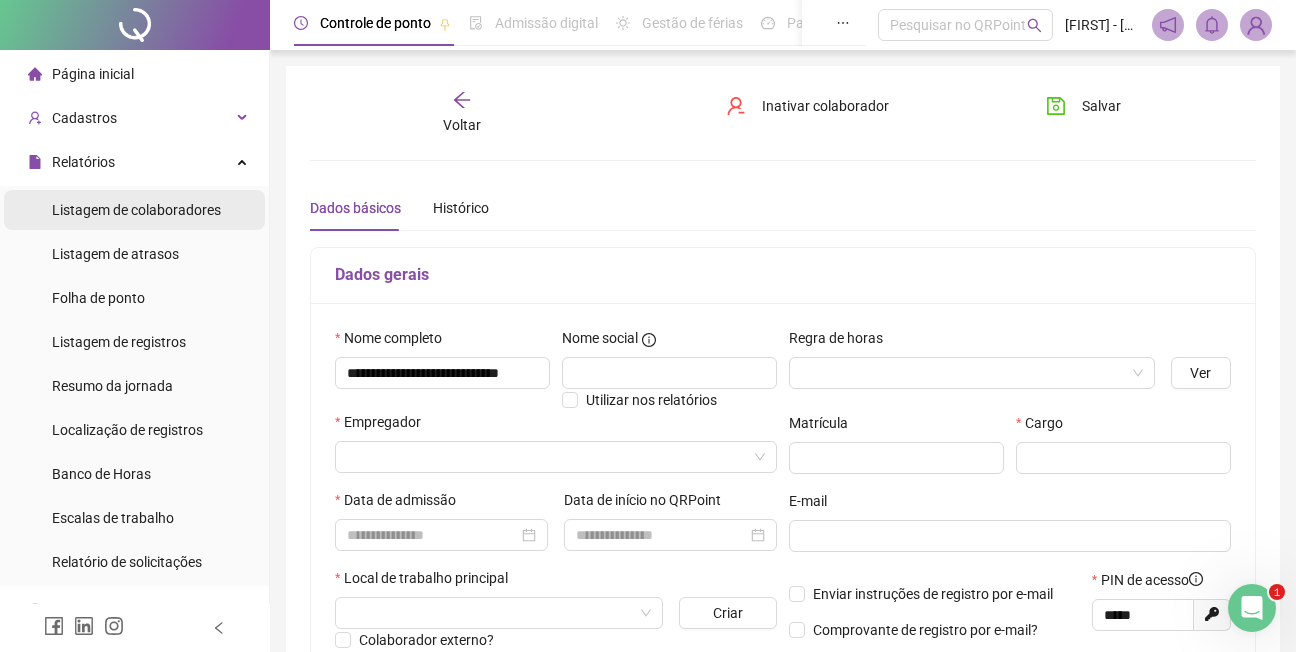 click on "Listagem de colaboradores" at bounding box center [136, 210] 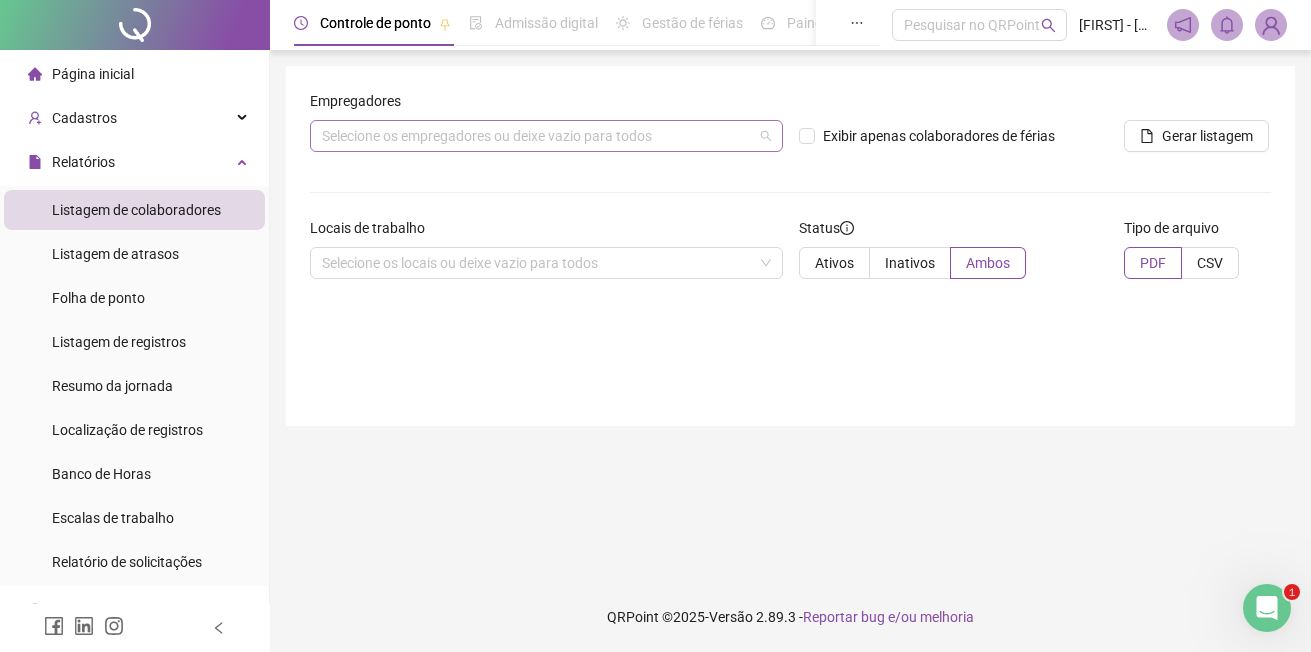 click on "Selecione os empregadores ou deixe vazio para todos" at bounding box center (546, 136) 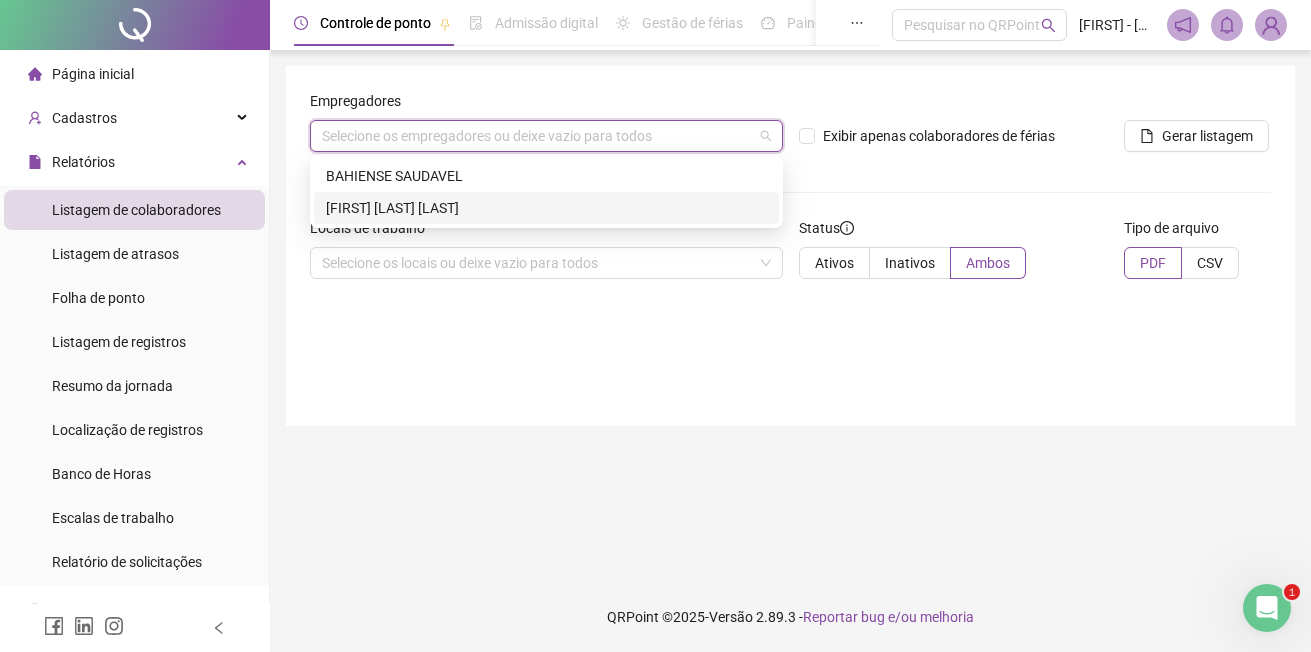 click on "[FIRST] [LAST] [LAST]" at bounding box center (546, 208) 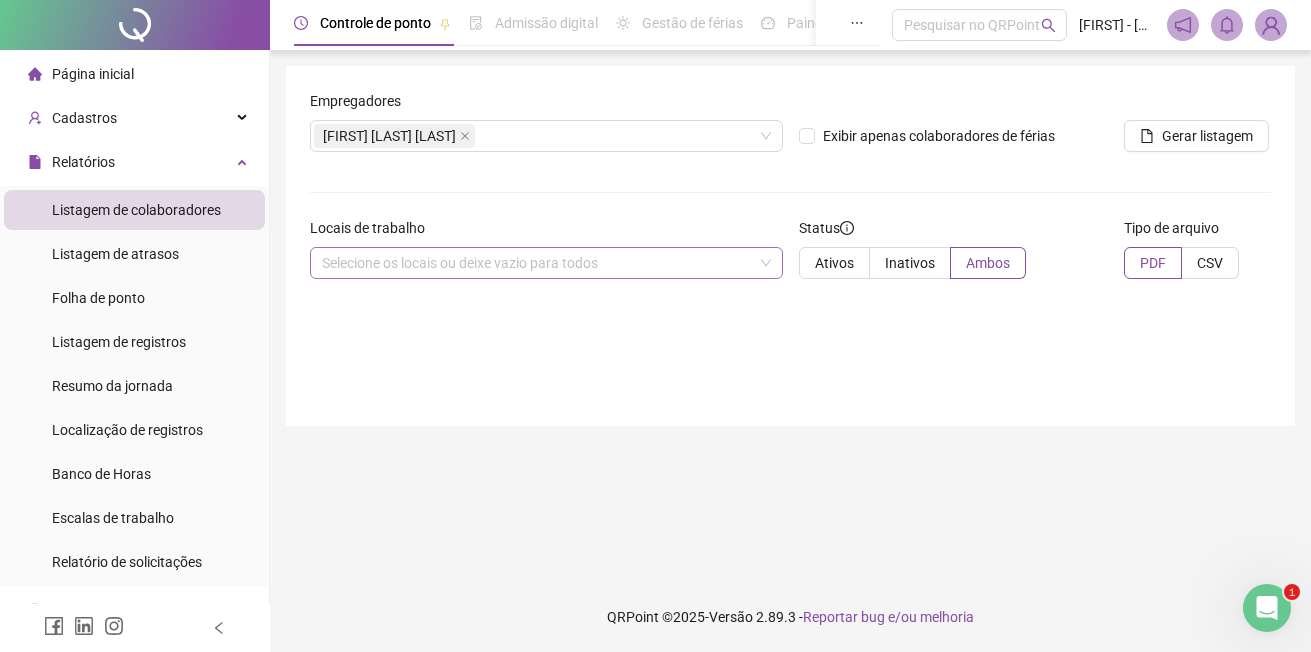 drag, startPoint x: 676, startPoint y: 302, endPoint x: 672, endPoint y: 268, distance: 34.234486 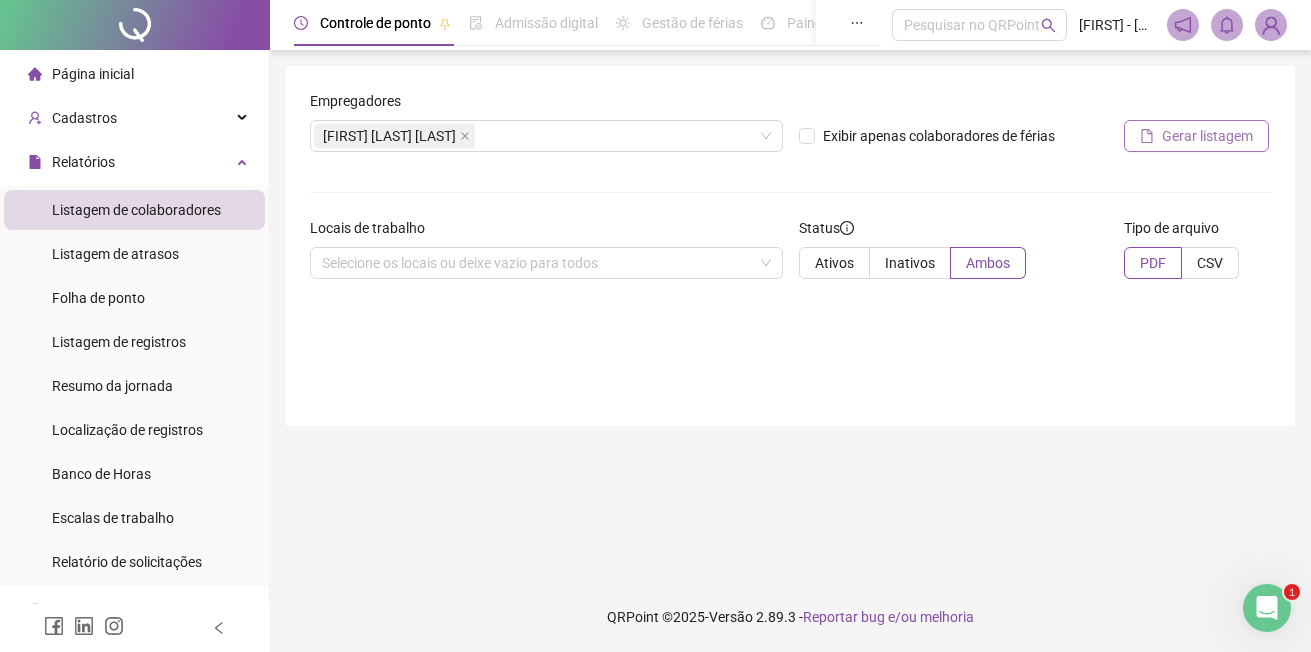 click on "Gerar listagem" at bounding box center [1207, 136] 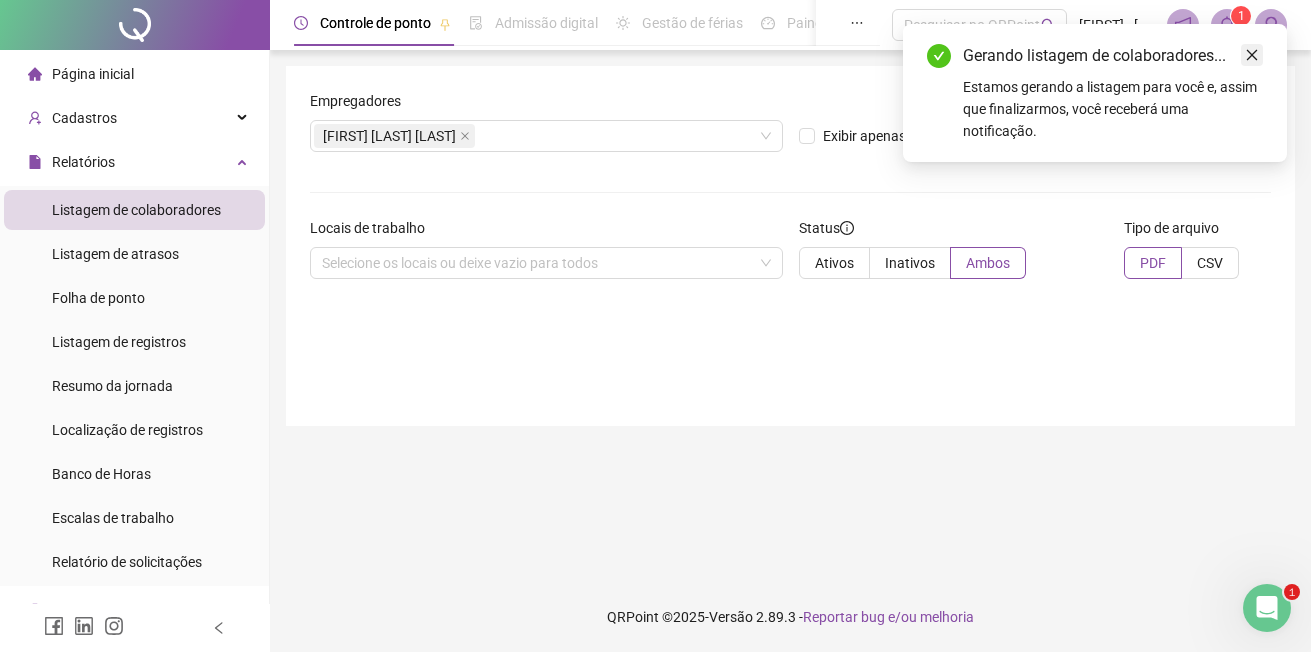 click 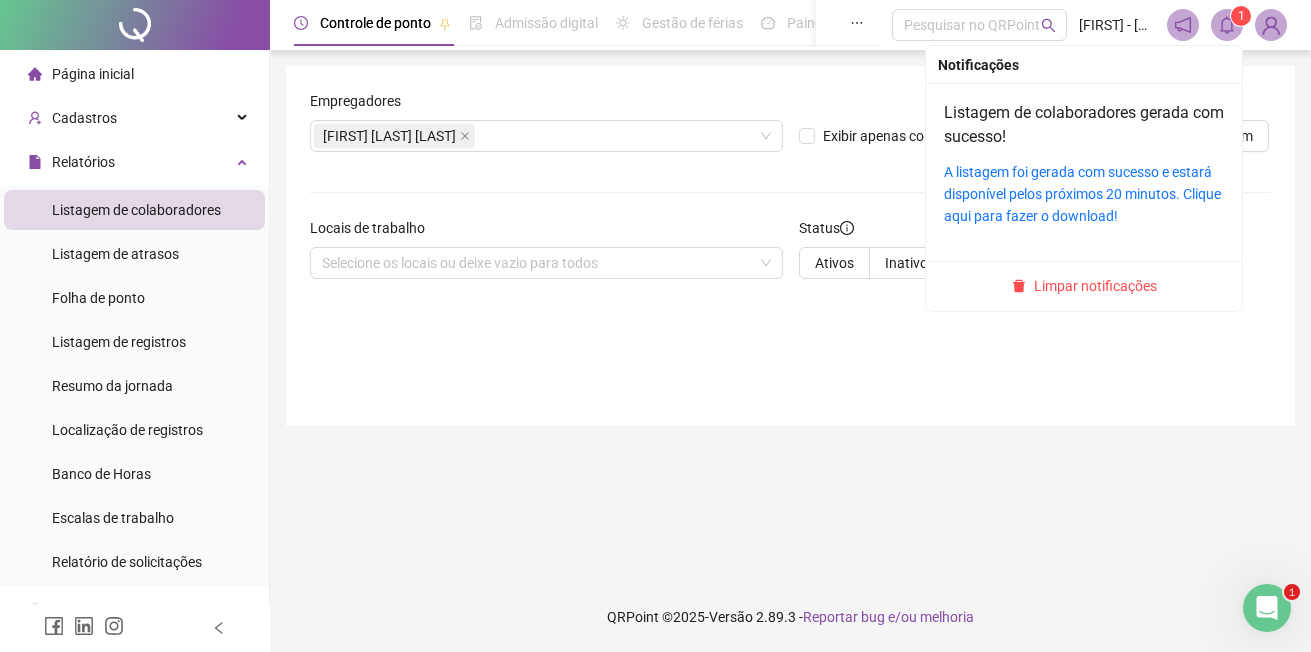 click on "1" at bounding box center (1241, 16) 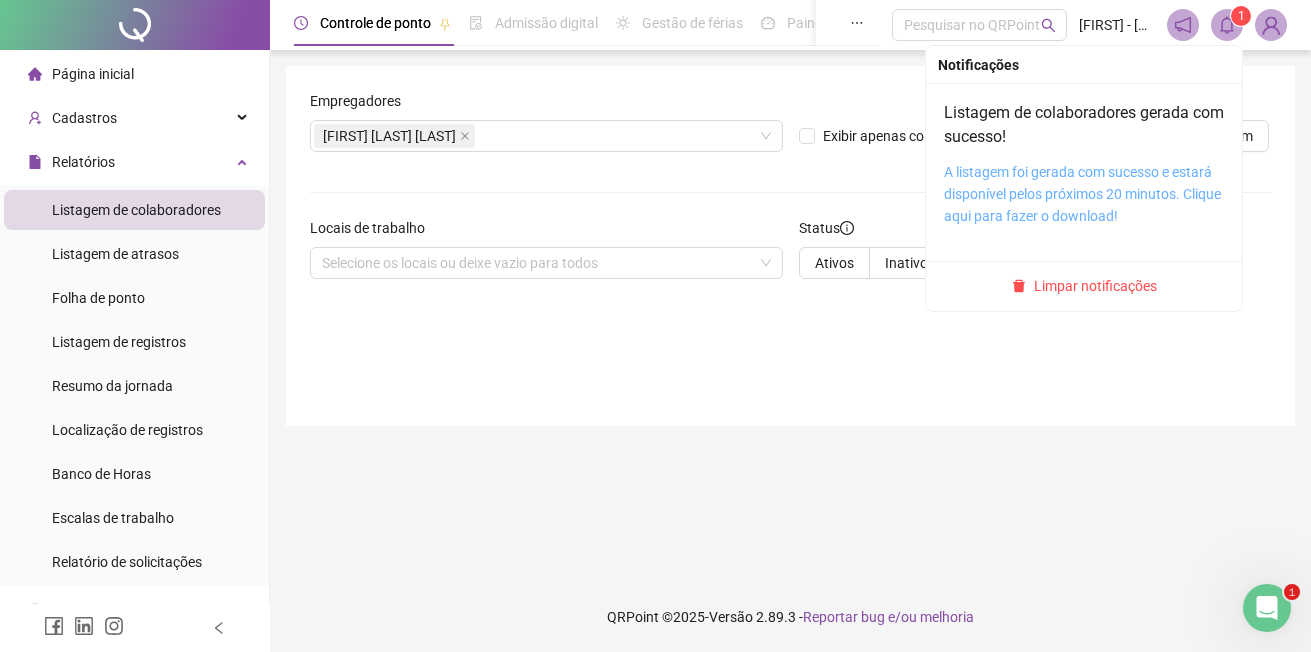 click on "A listagem foi gerada com sucesso e estará disponível pelos próximos 20 minutos.
Clique aqui para fazer o download!" at bounding box center [1082, 194] 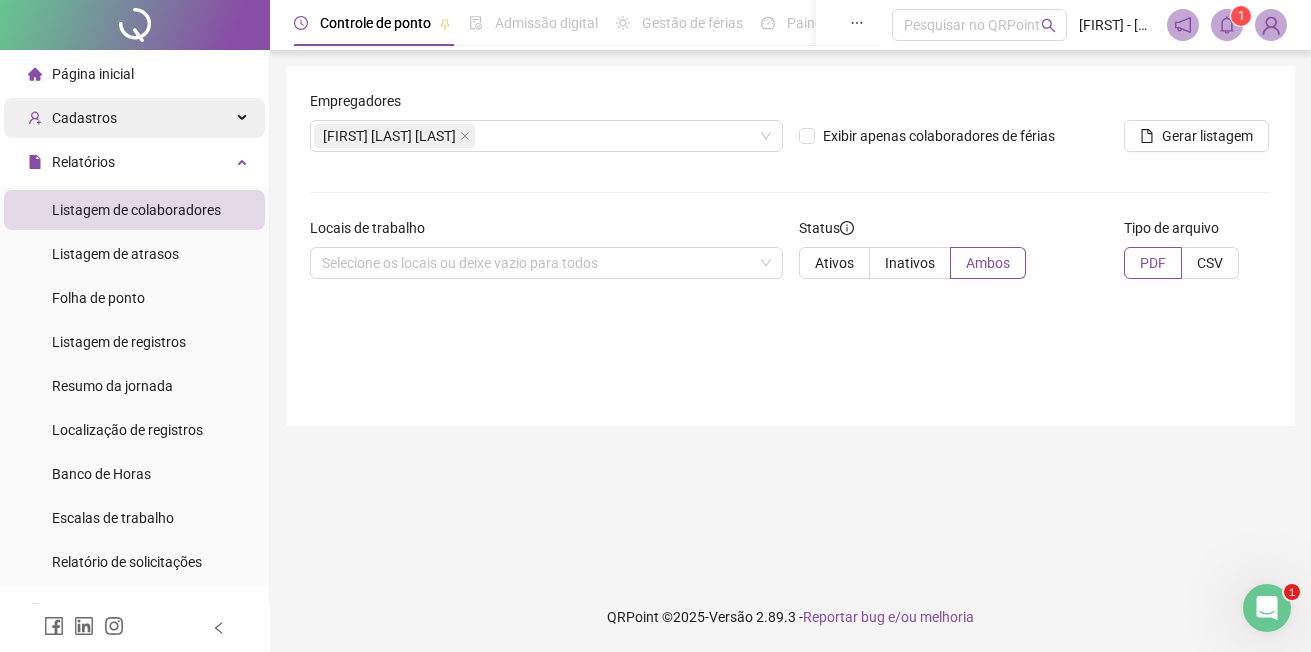 click on "Cadastros" at bounding box center [84, 118] 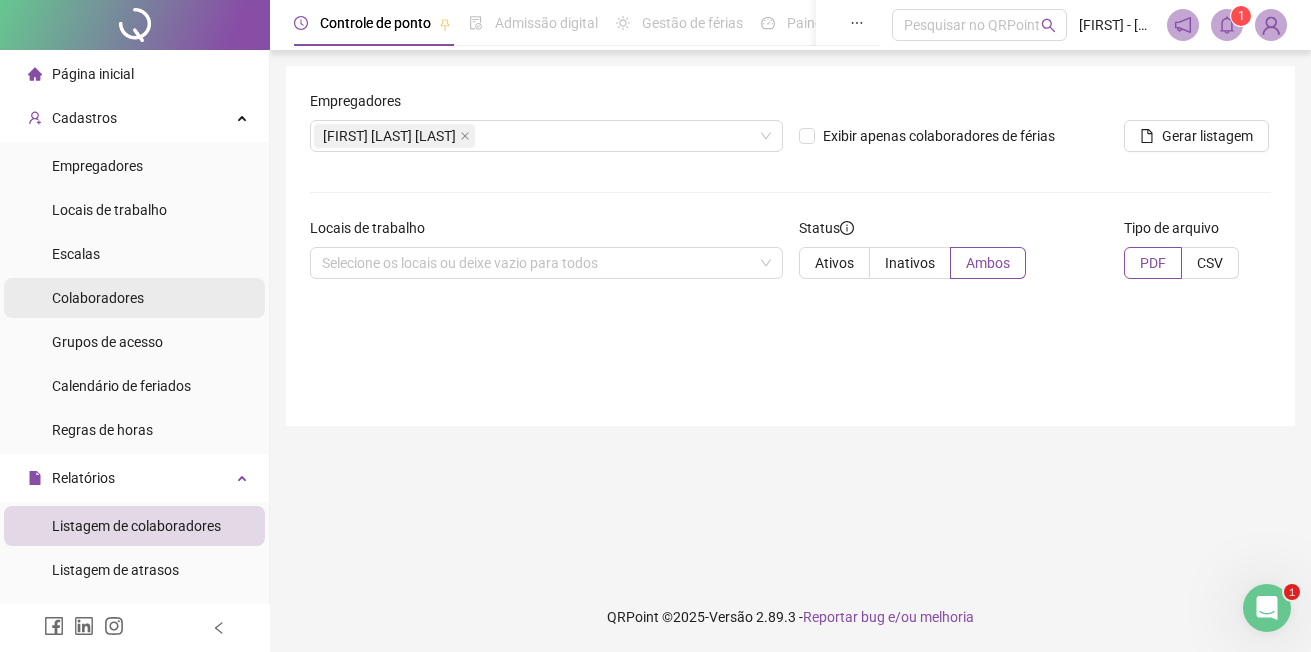 click on "Colaboradores" at bounding box center [98, 298] 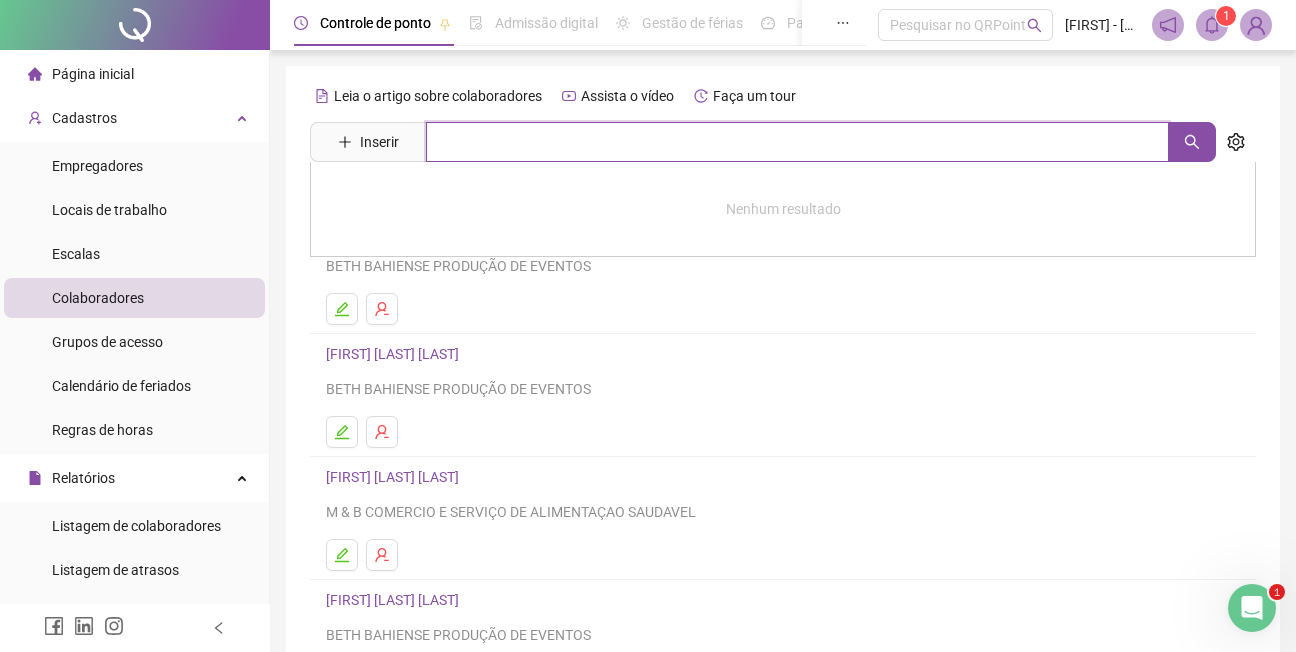 drag, startPoint x: 476, startPoint y: 144, endPoint x: 478, endPoint y: 132, distance: 12.165525 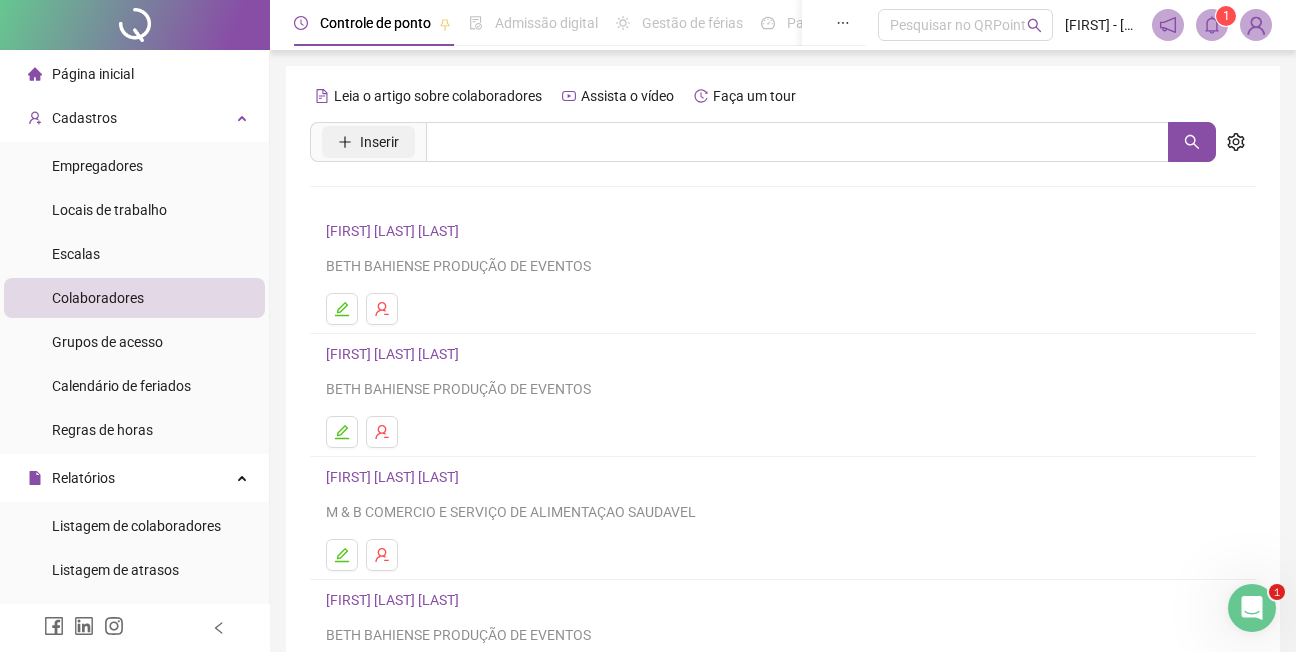click 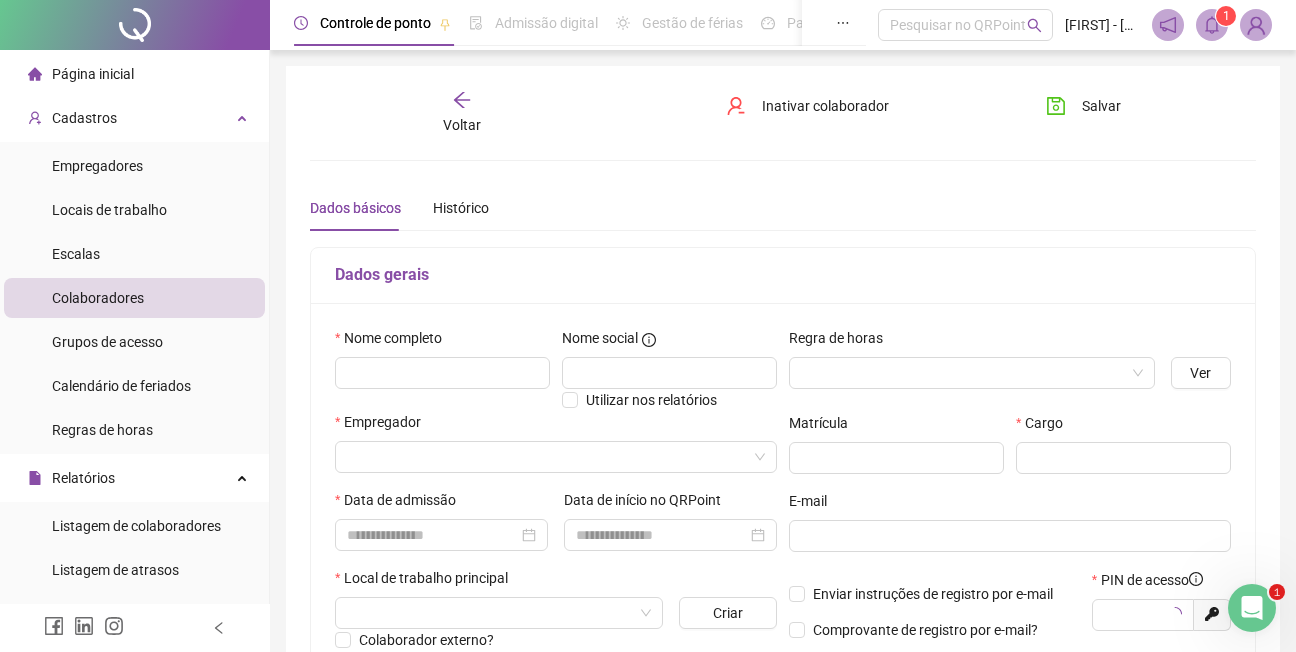 type on "*****" 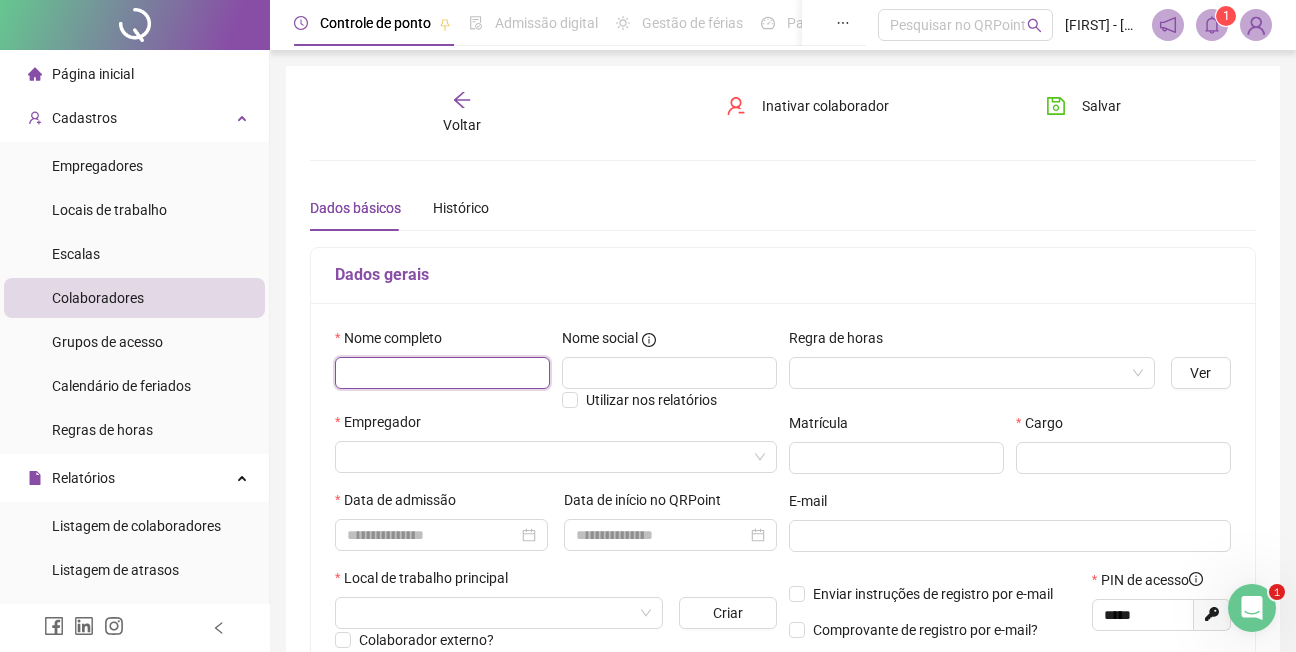 click at bounding box center (442, 373) 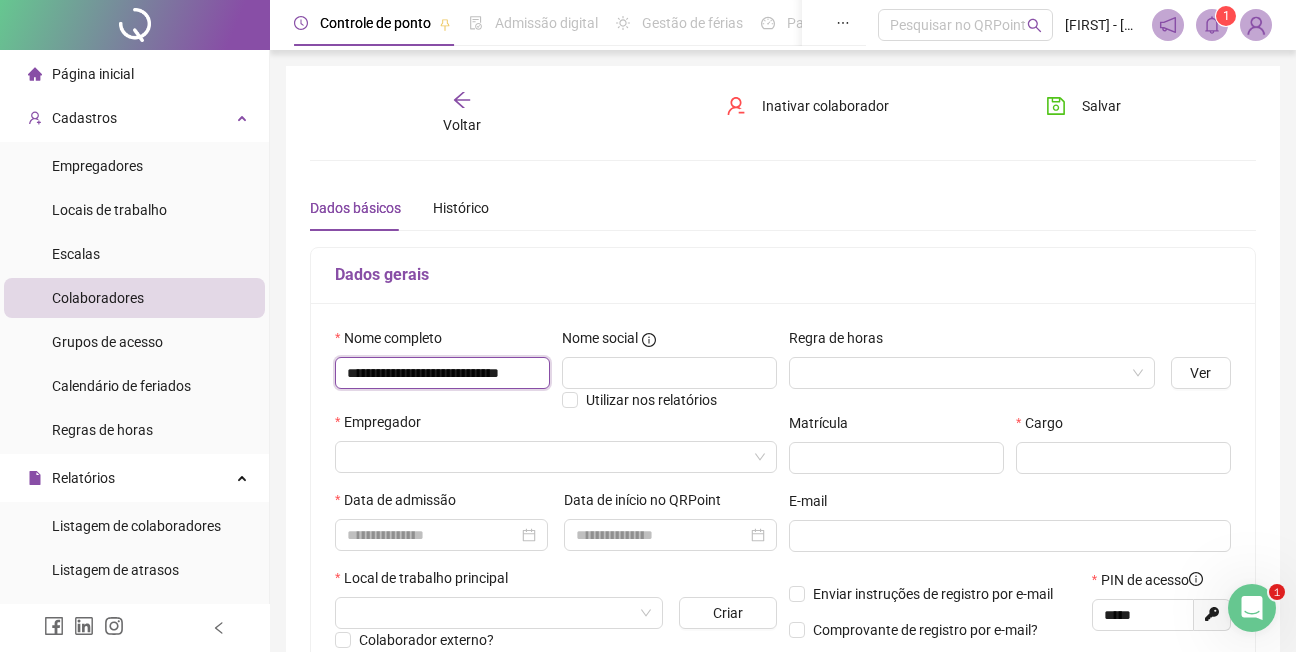 scroll, scrollTop: 0, scrollLeft: 53, axis: horizontal 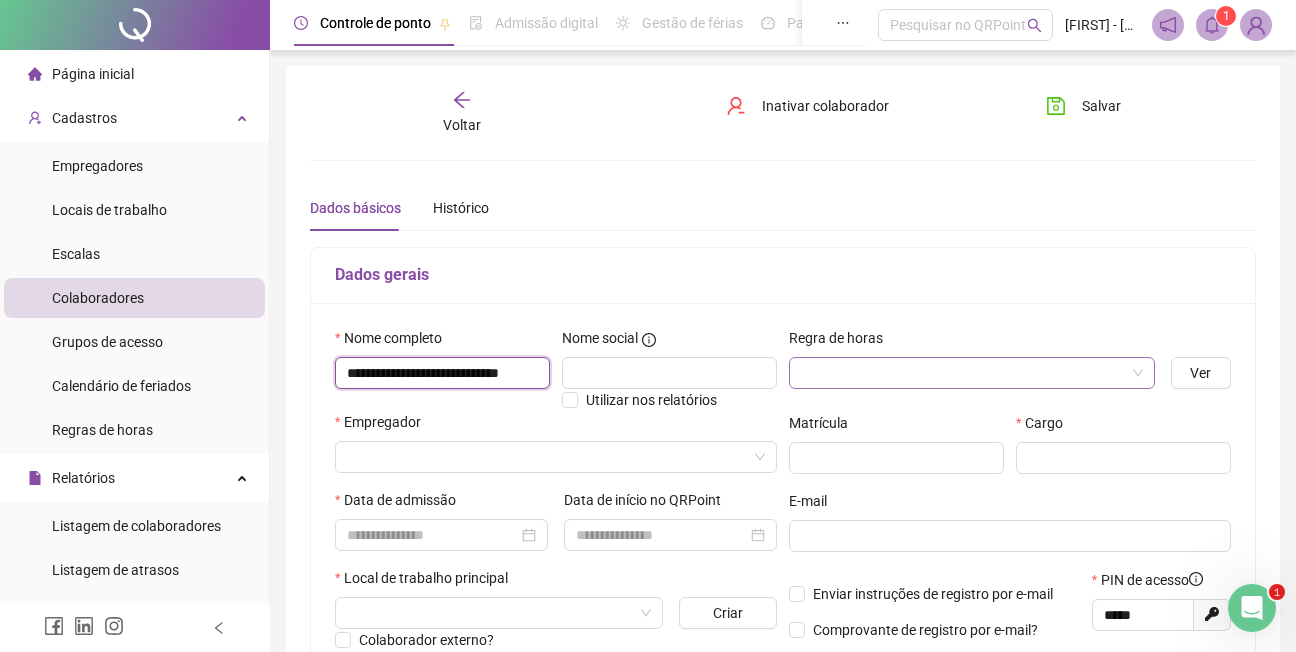 click at bounding box center [972, 373] 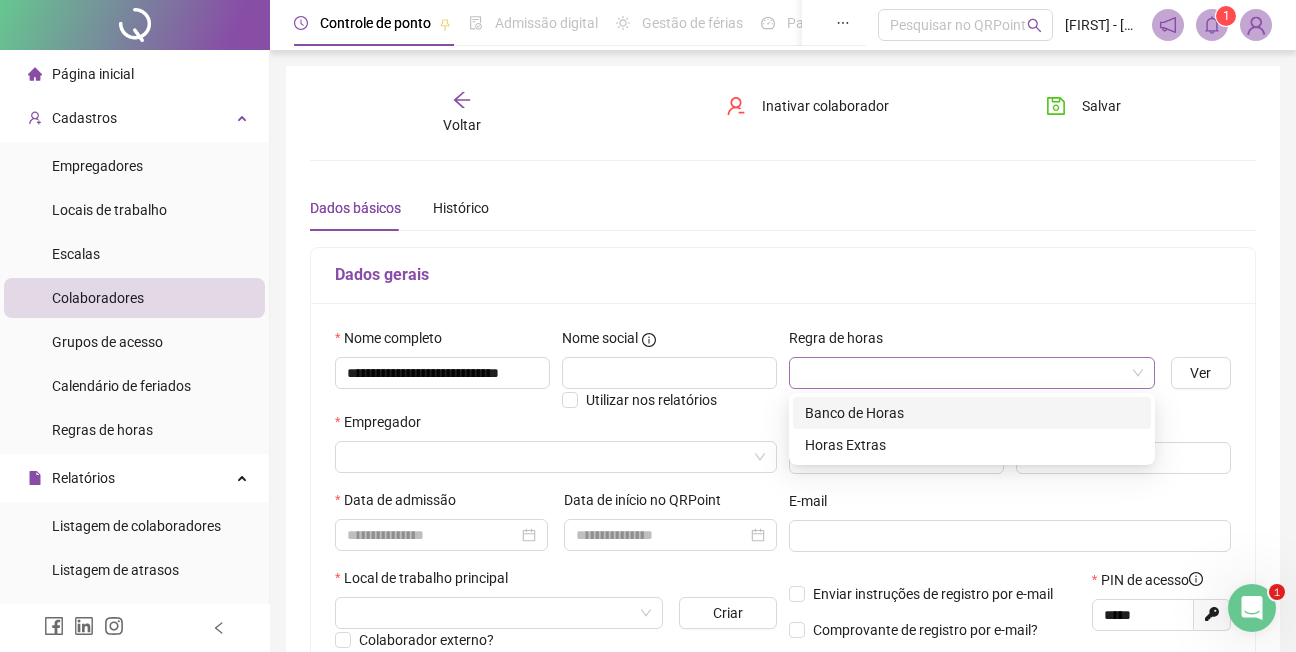 scroll, scrollTop: 0, scrollLeft: 0, axis: both 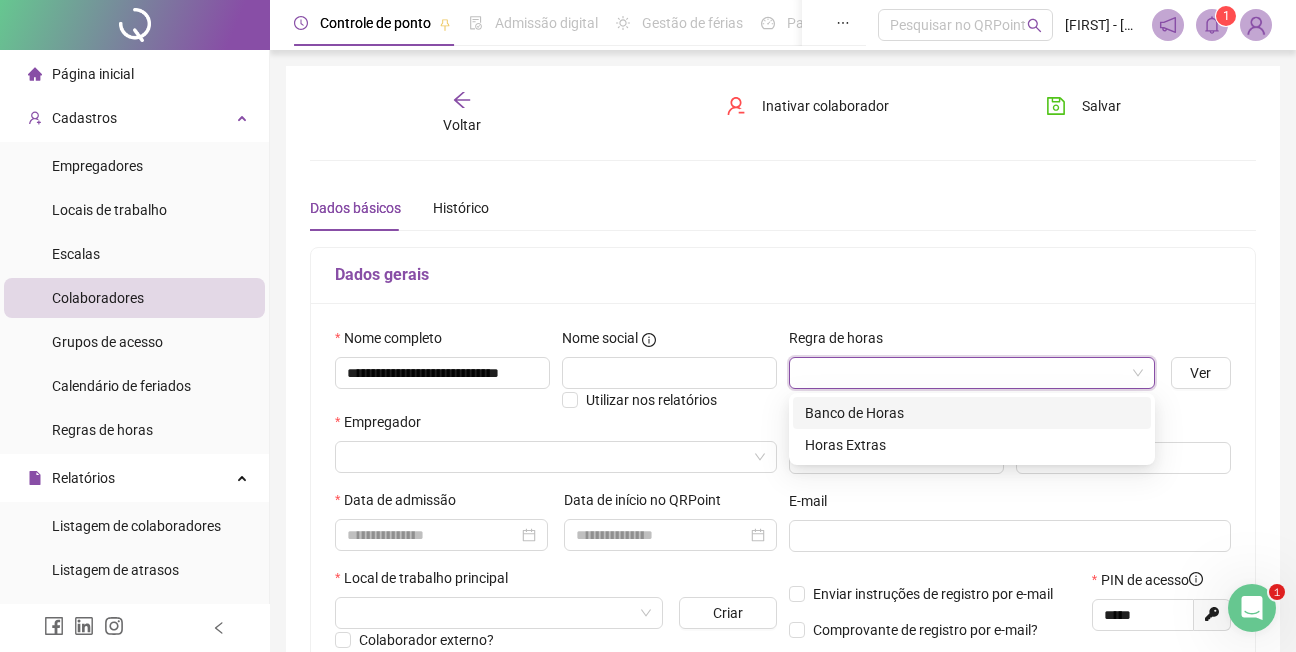 click on "Banco de Horas" at bounding box center (972, 413) 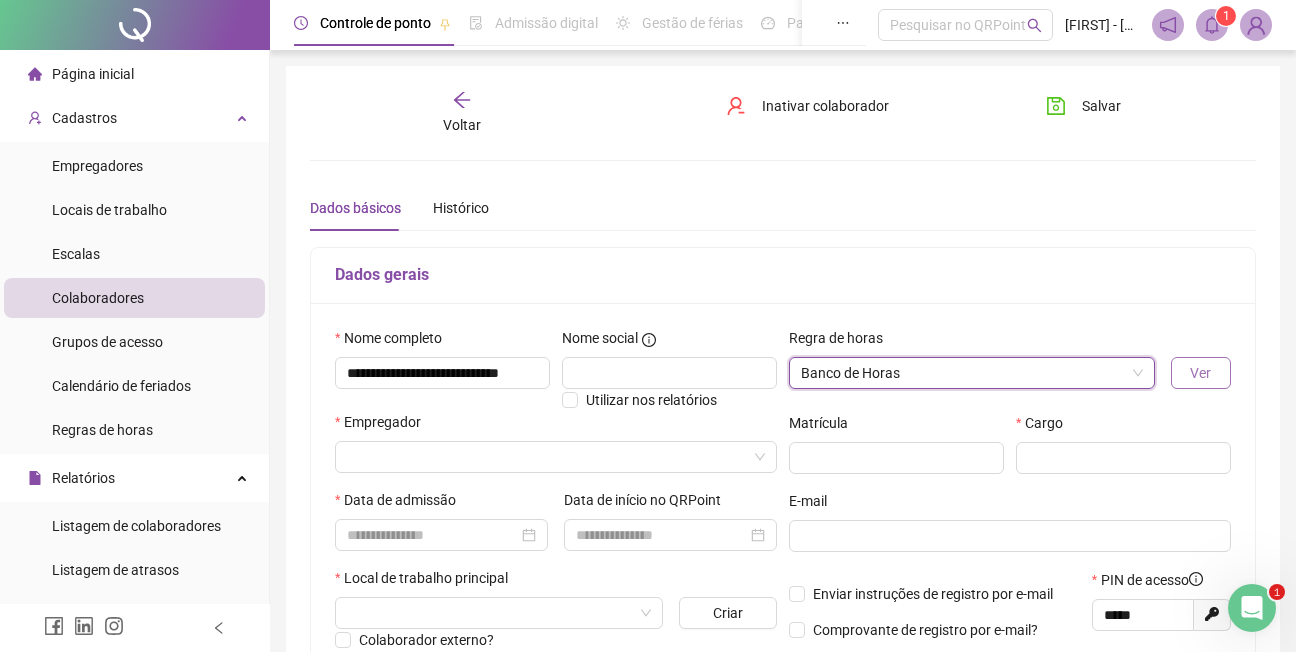 click on "Ver" at bounding box center (1200, 373) 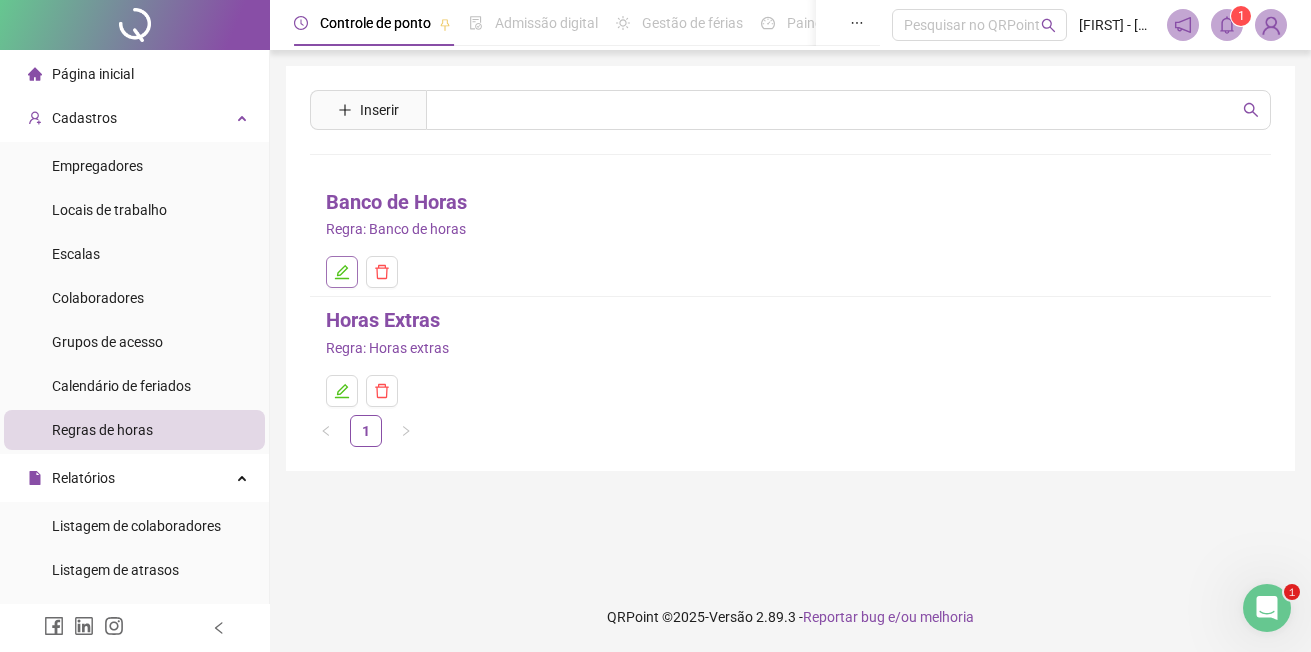click 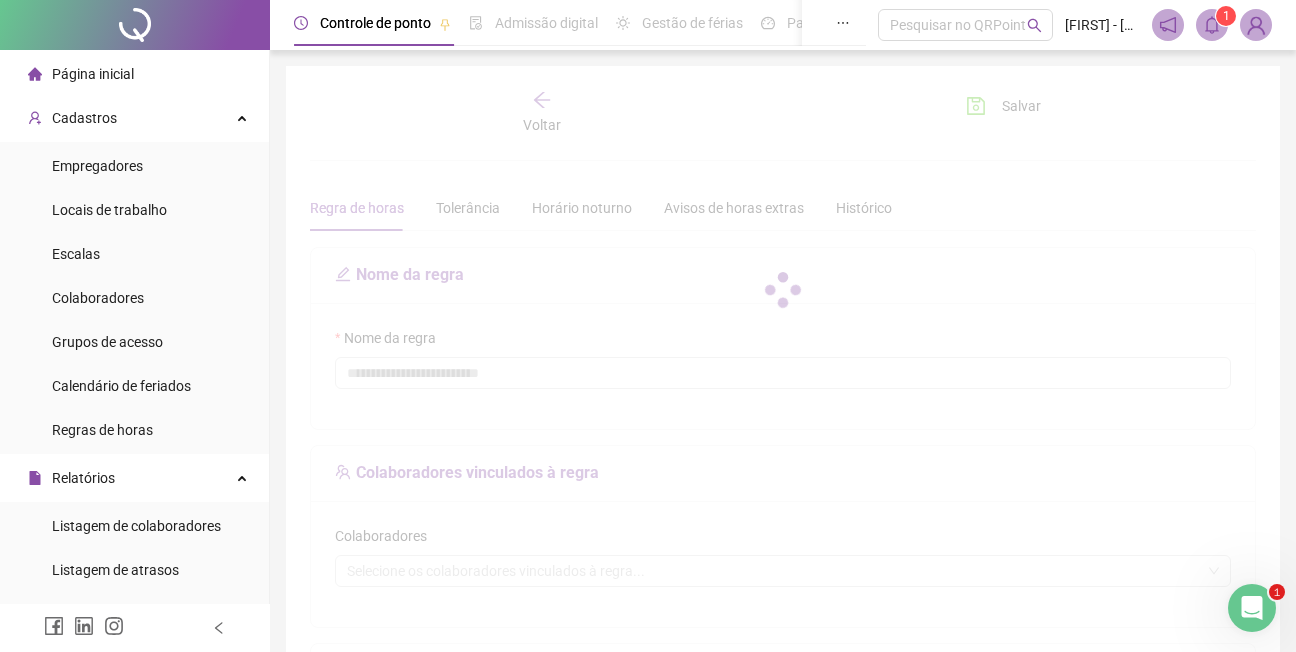 type on "**********" 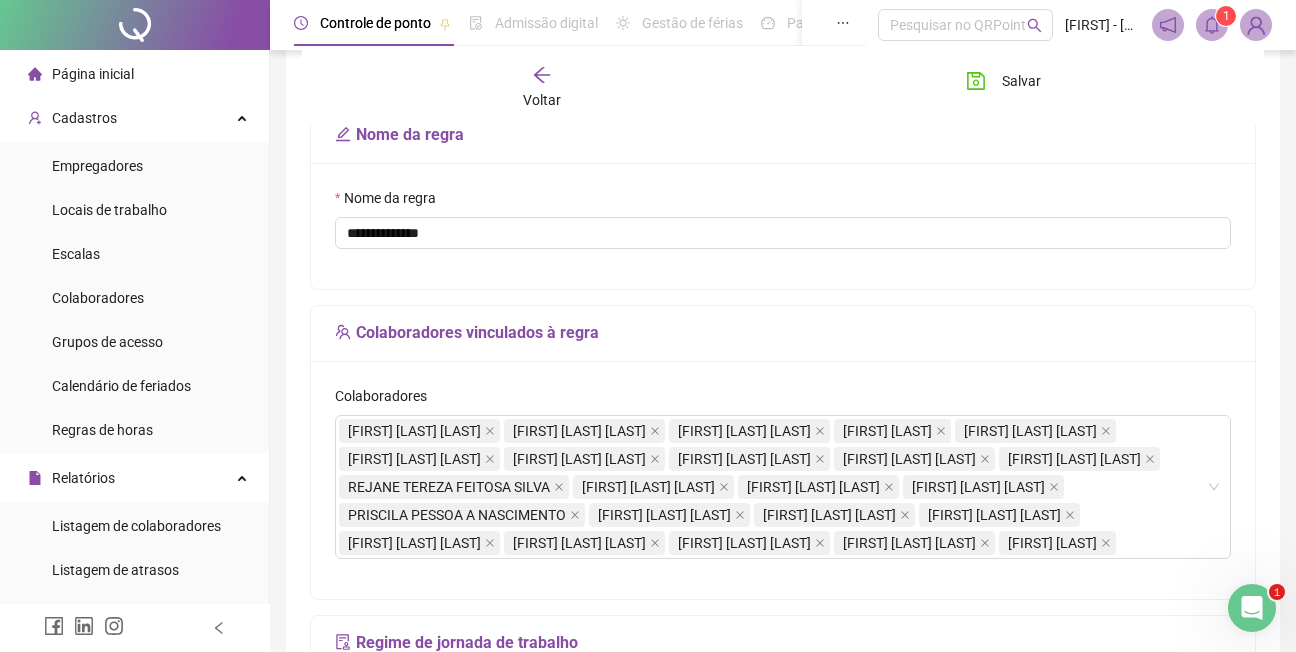 scroll, scrollTop: 200, scrollLeft: 0, axis: vertical 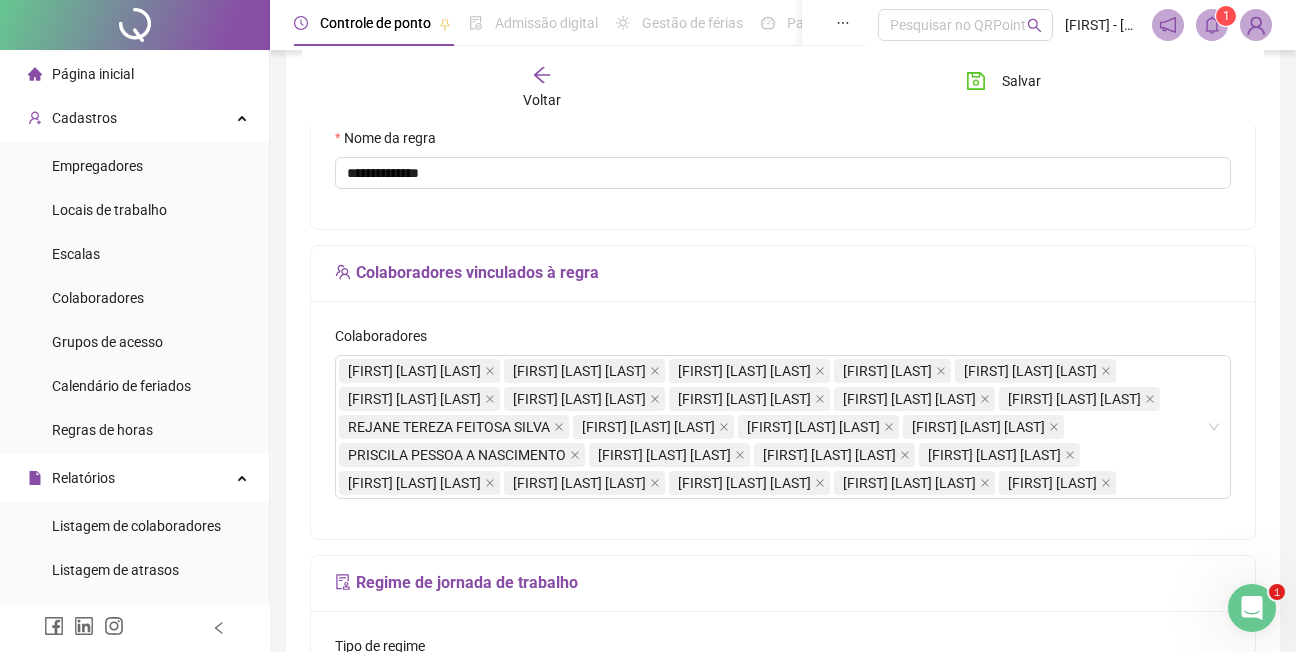 click 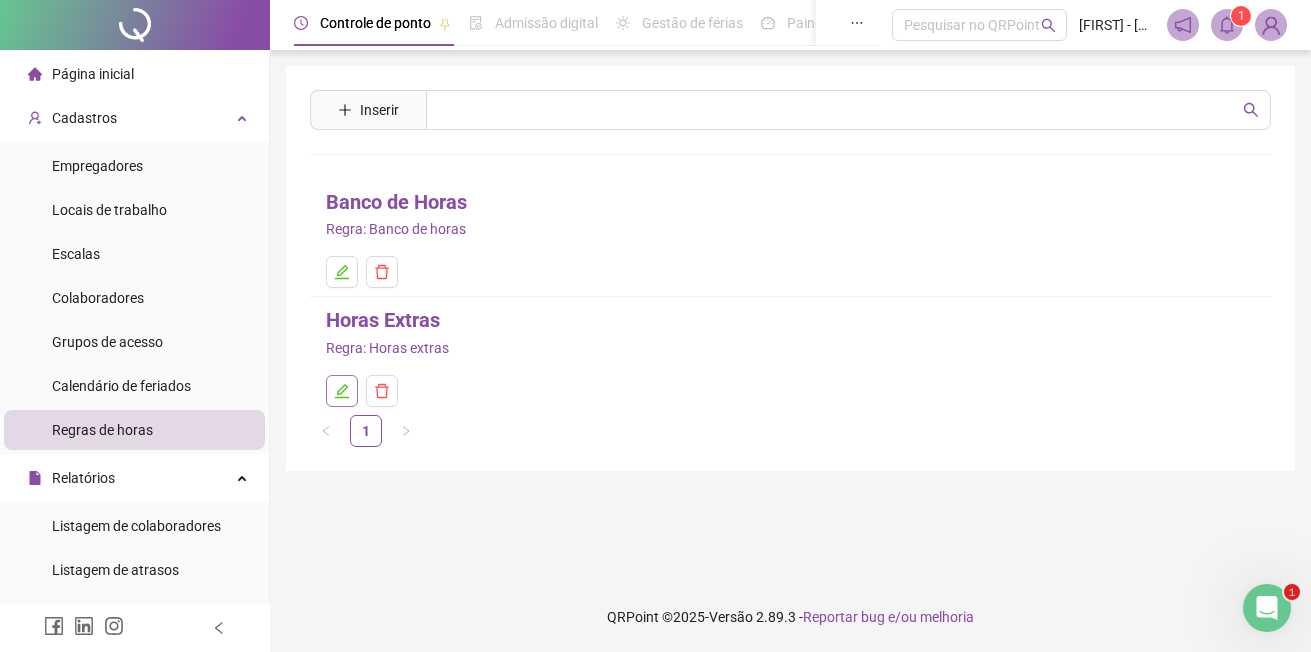click 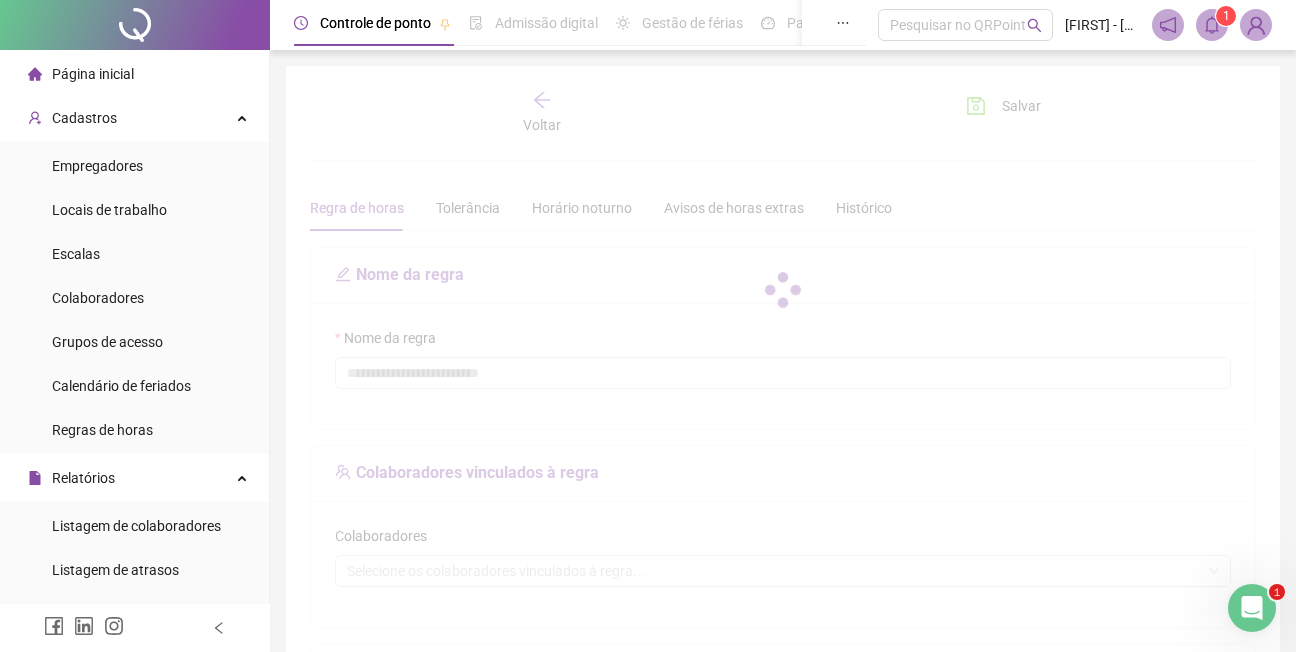 type on "**********" 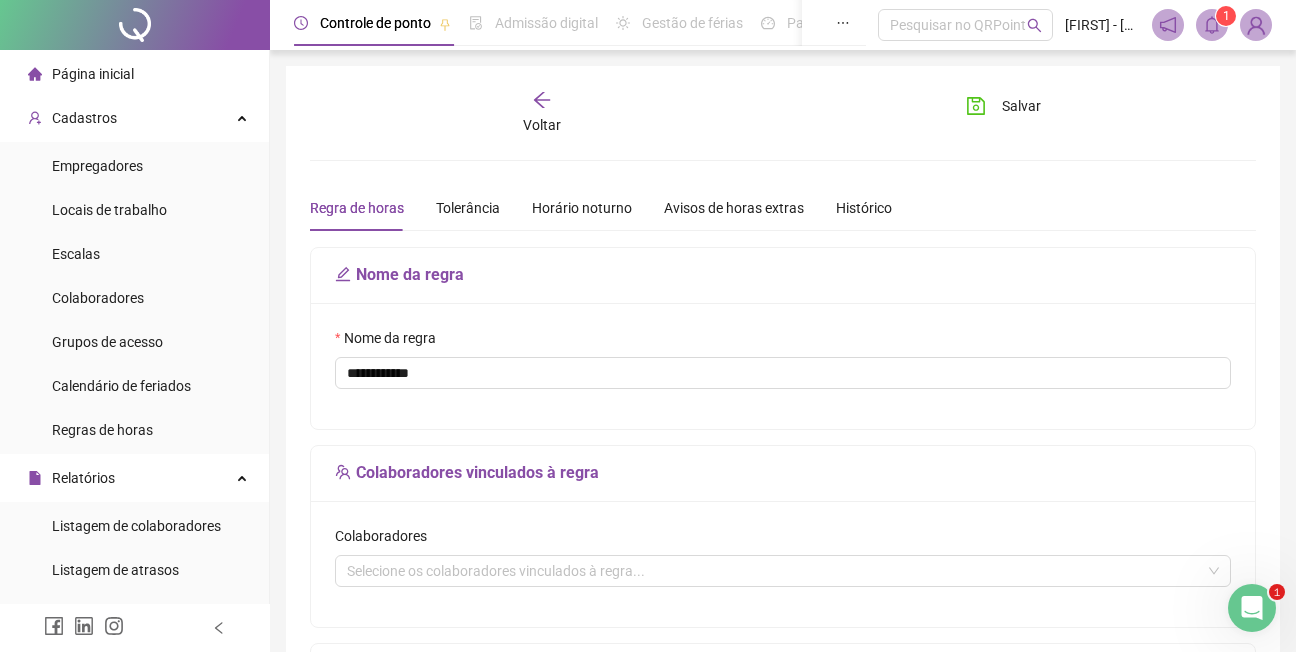 click 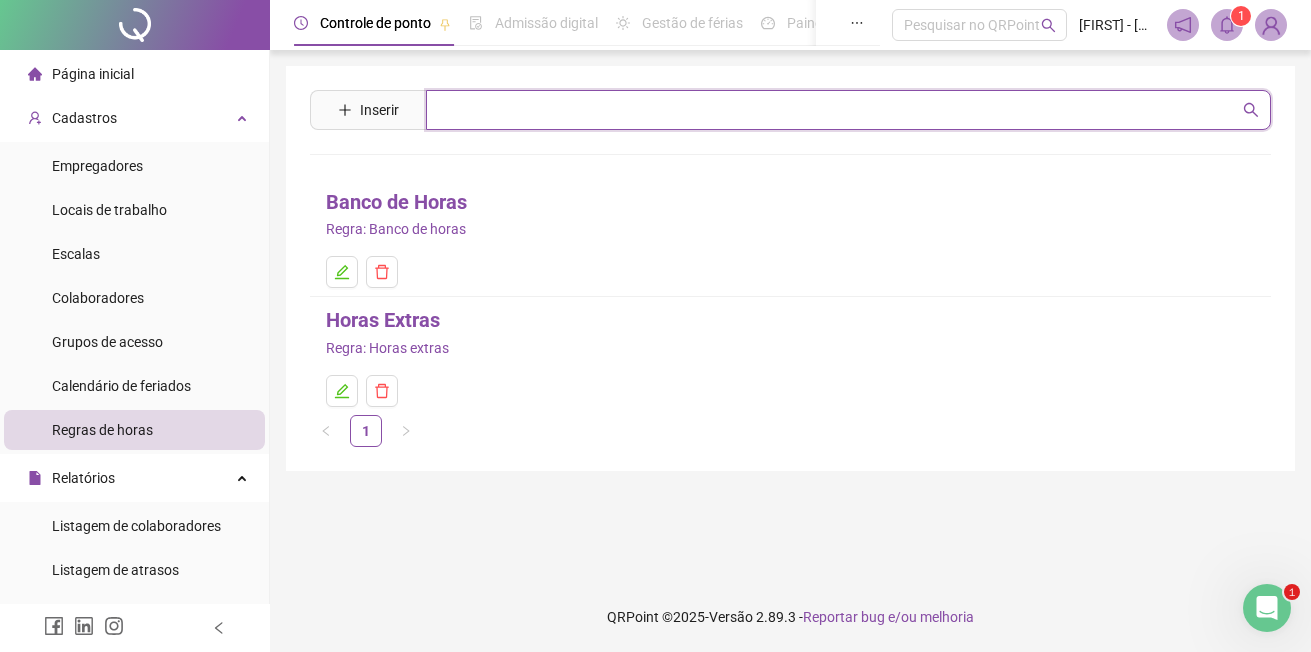 click at bounding box center (838, 110) 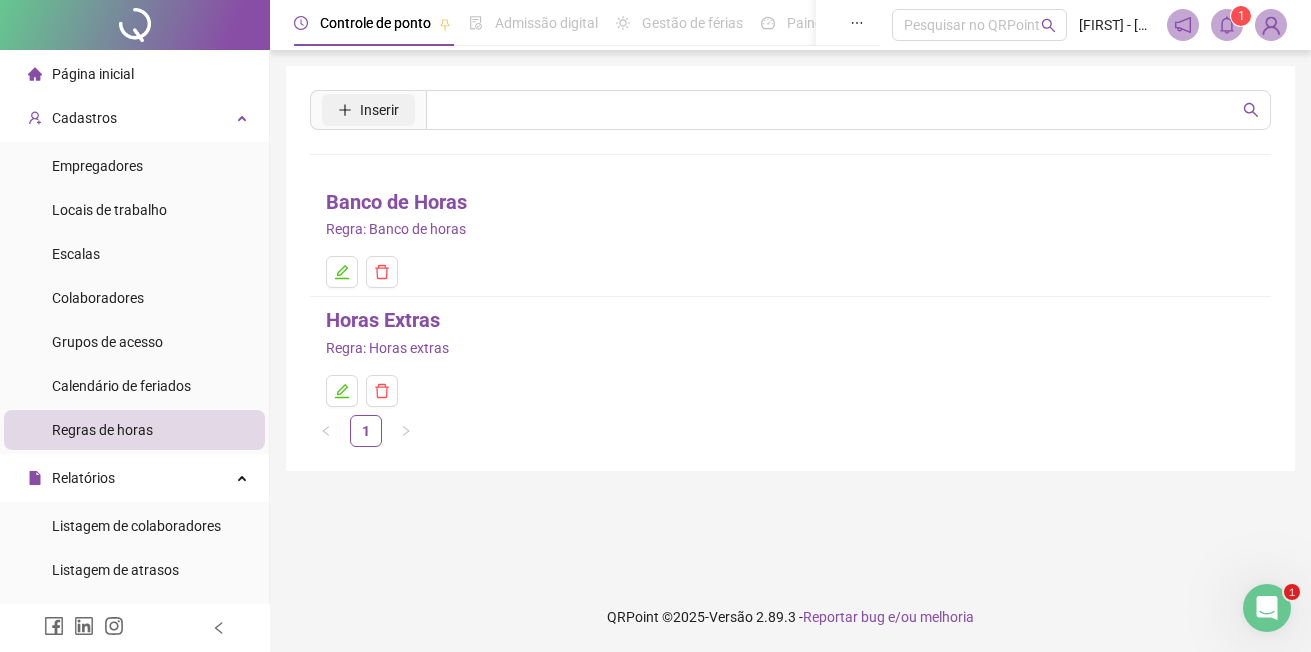 click on "Inserir" at bounding box center [379, 110] 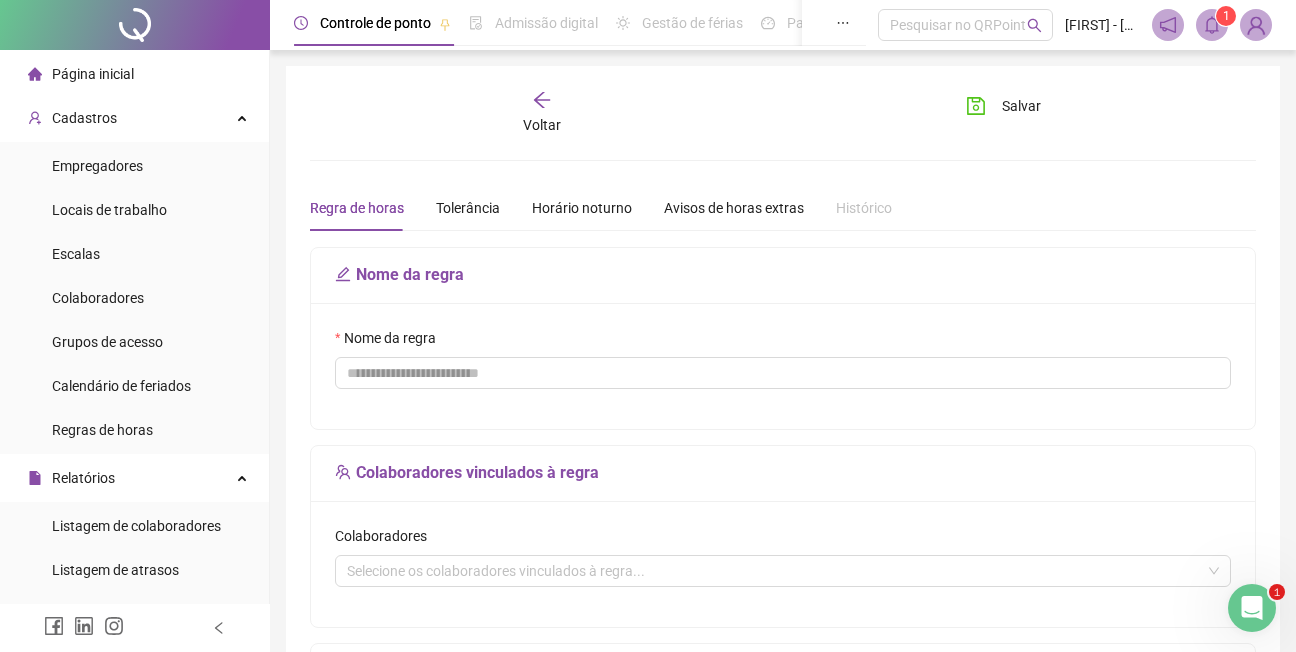 click on "Nome da regra" at bounding box center [783, 275] 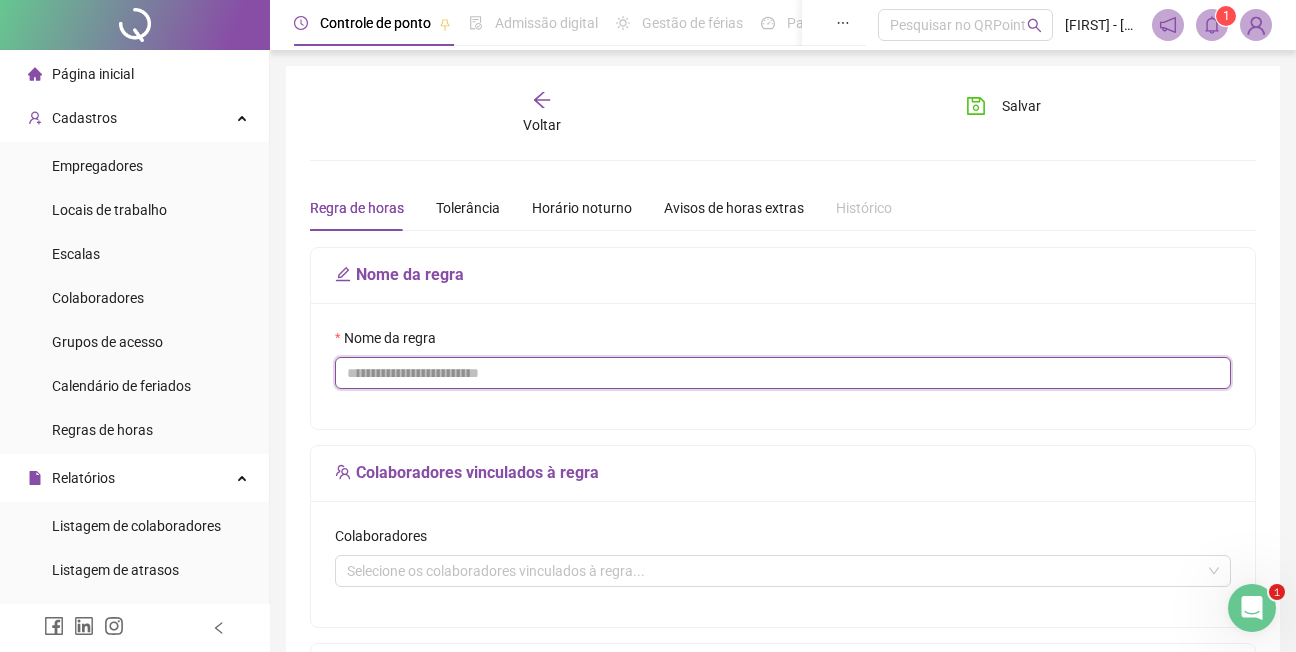 click on "Nome da regra" at bounding box center (783, 373) 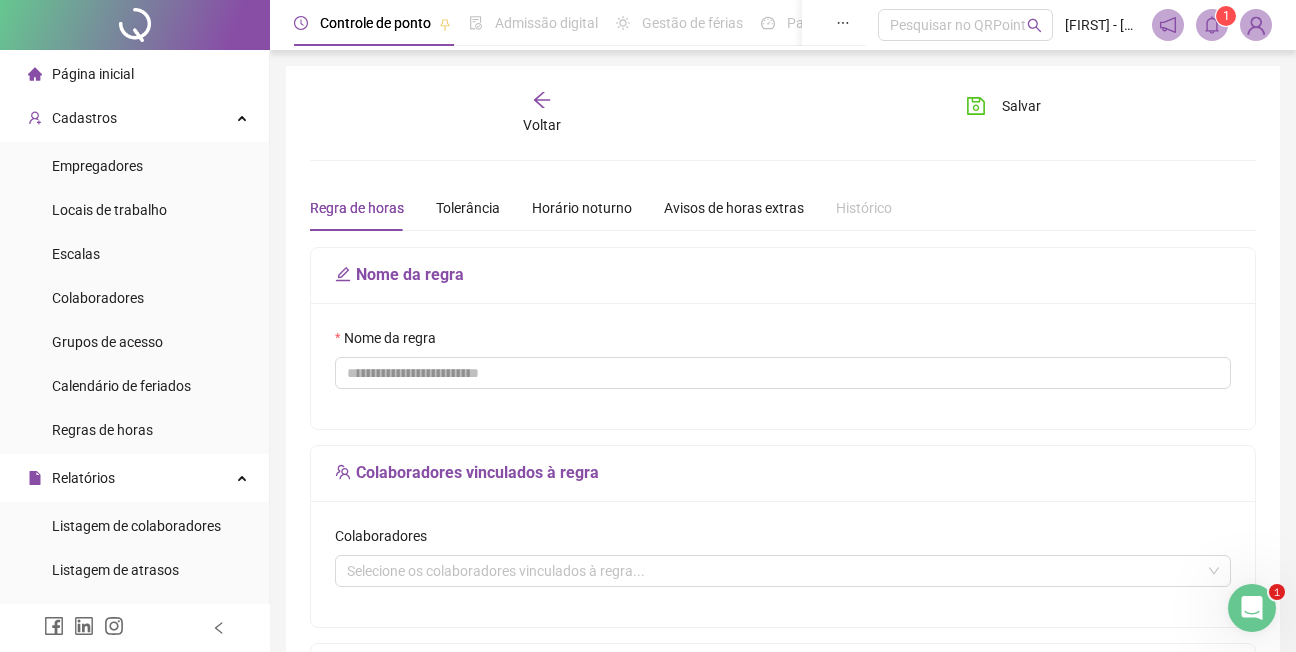 click on "Colaboradores" at bounding box center (783, 540) 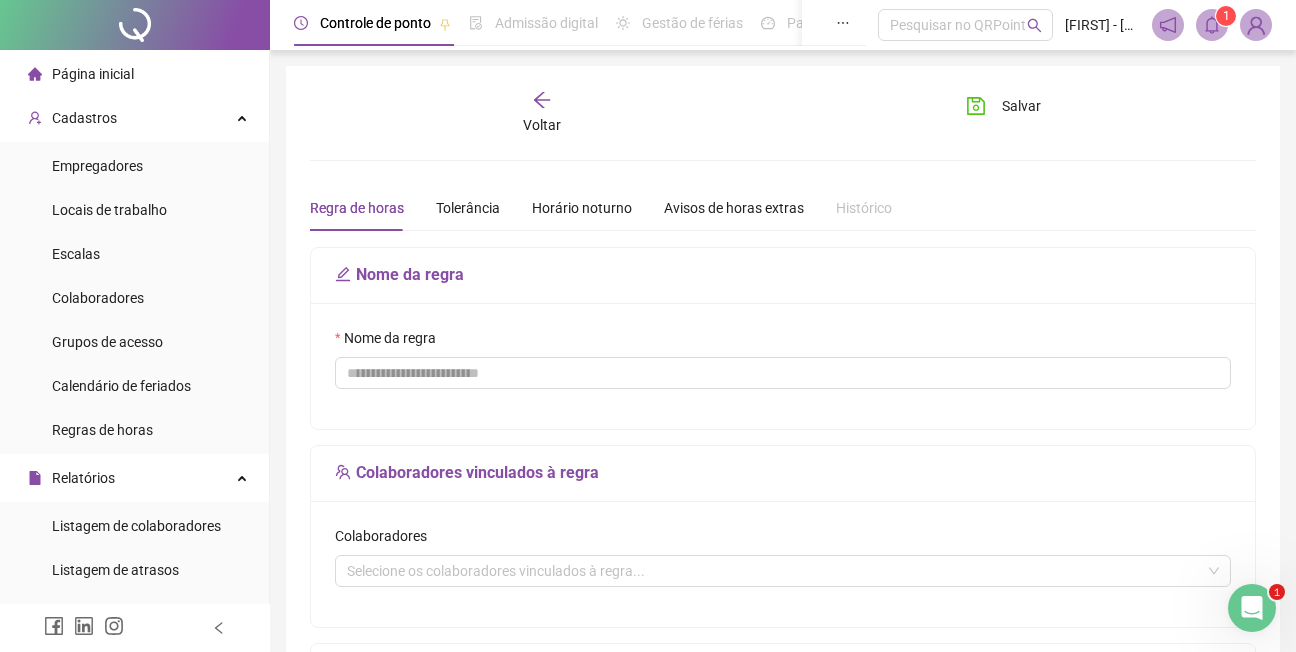 click 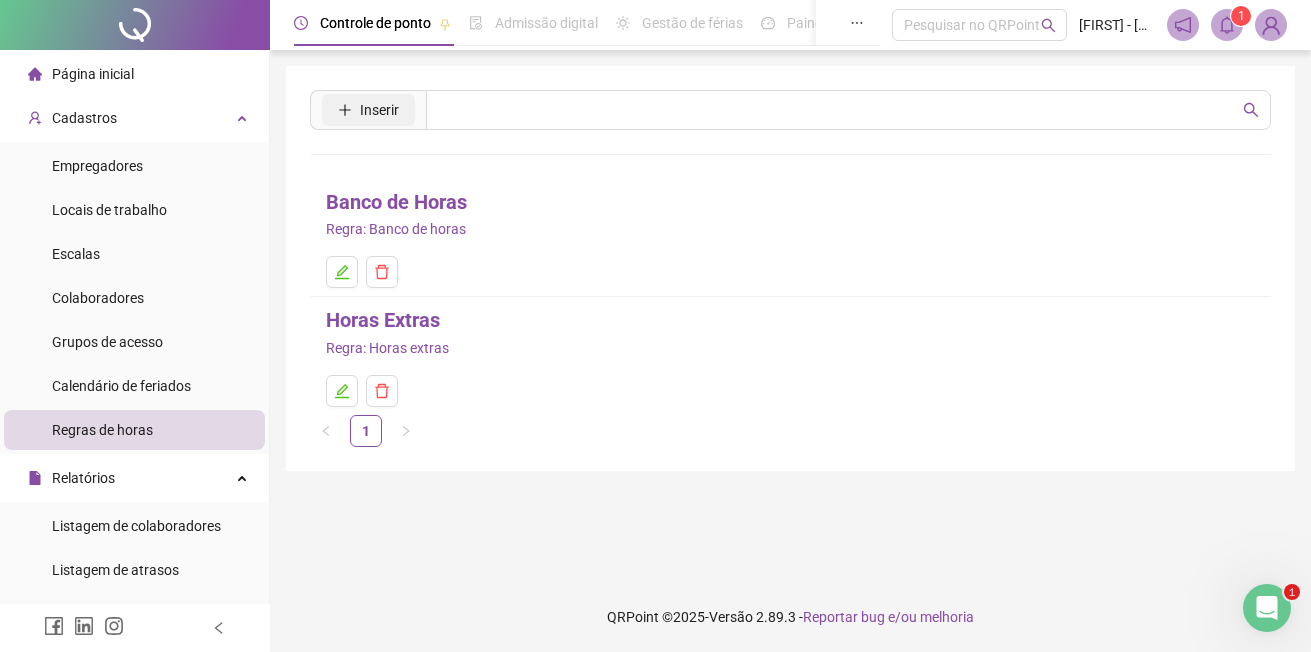 click on "Inserir" at bounding box center (379, 110) 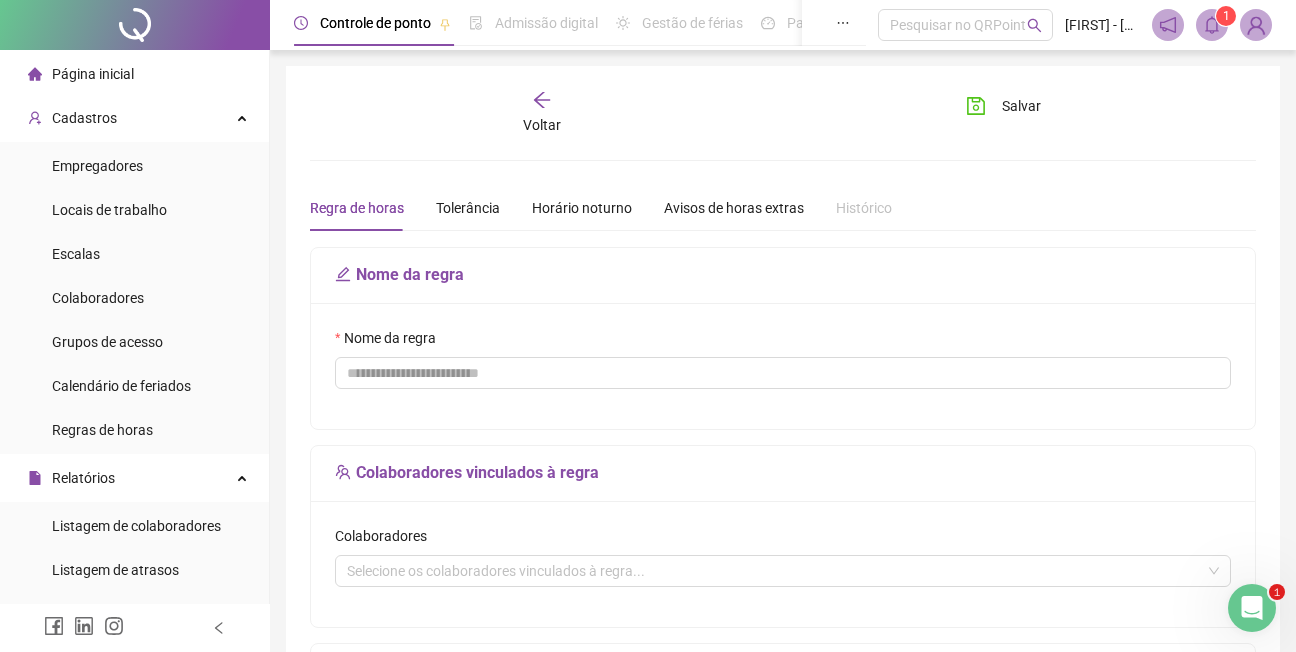 click 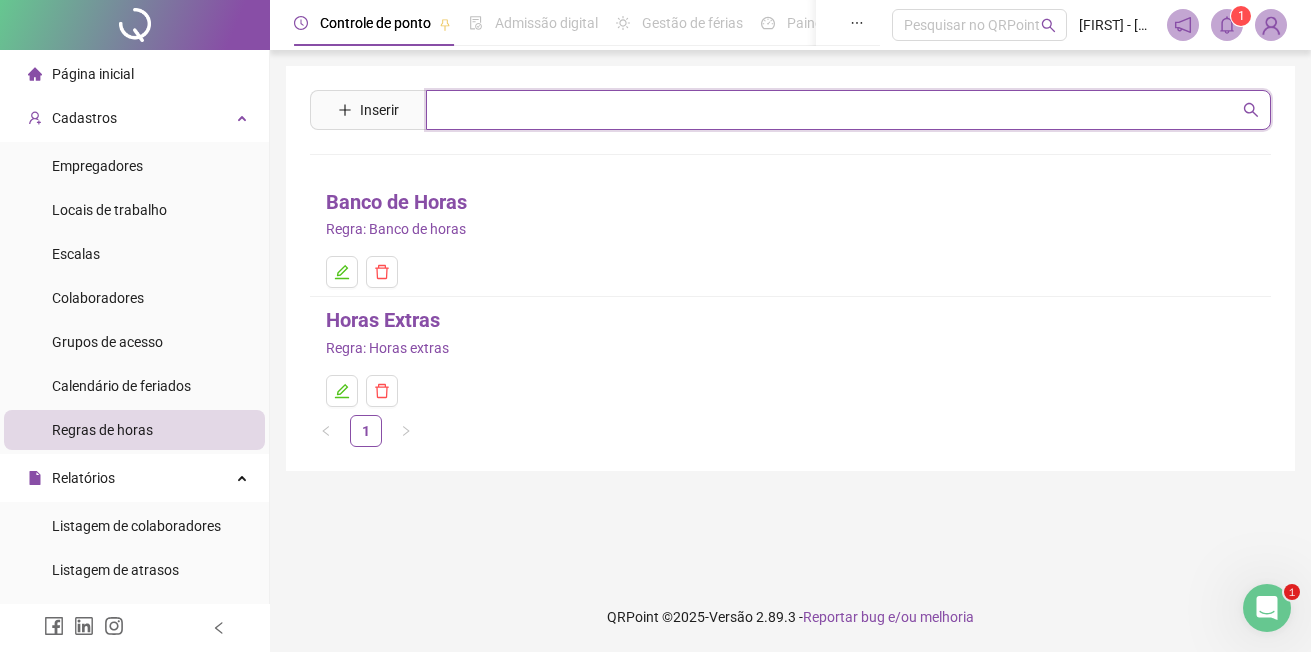 click at bounding box center (838, 110) 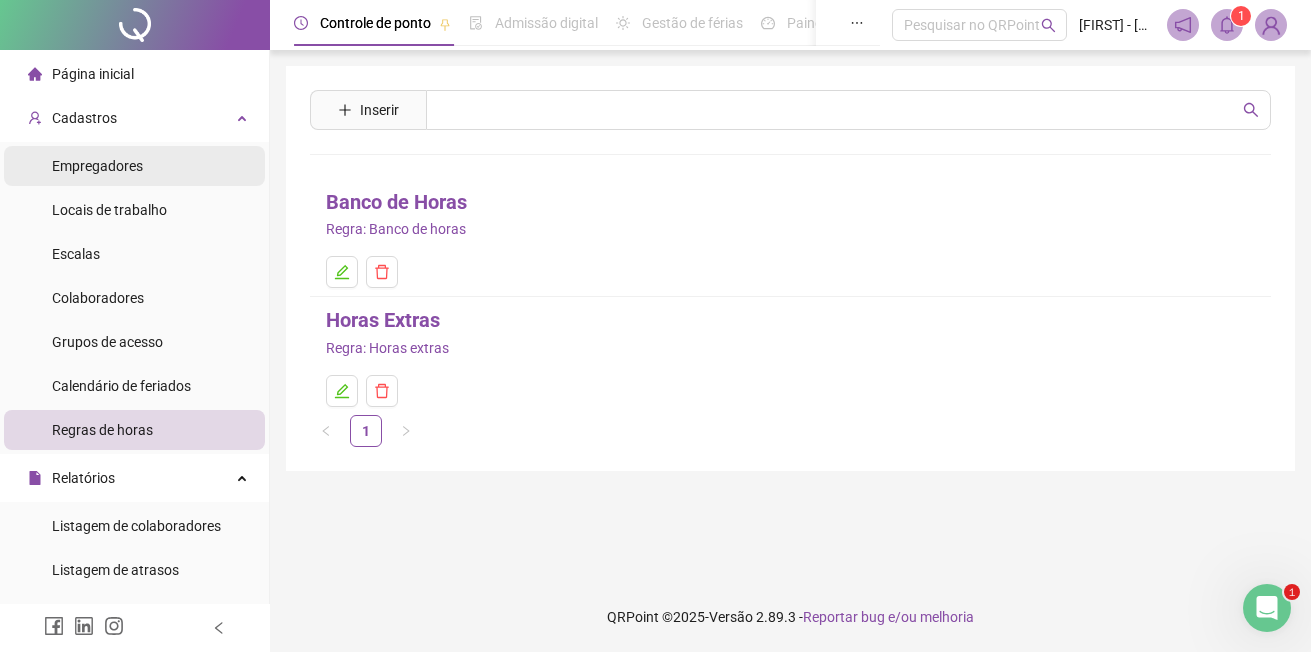 click on "Empregadores" at bounding box center (97, 166) 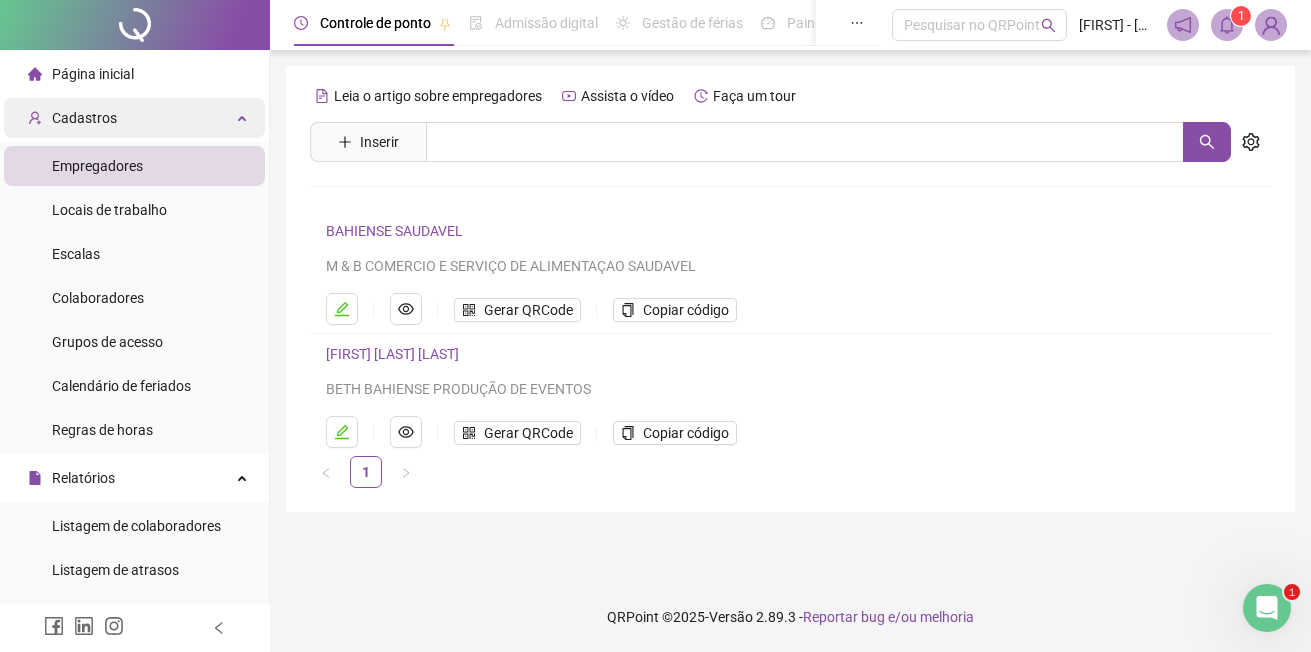 click on "Cadastros" at bounding box center [84, 118] 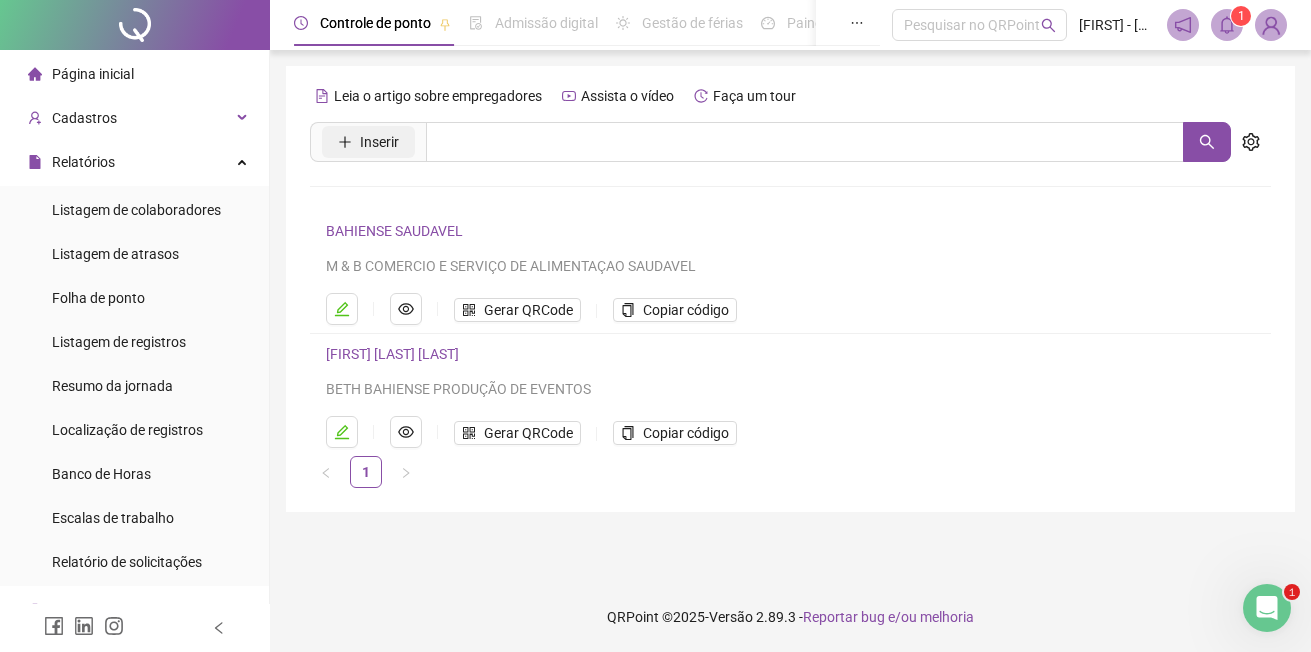 click on "Inserir" at bounding box center [379, 142] 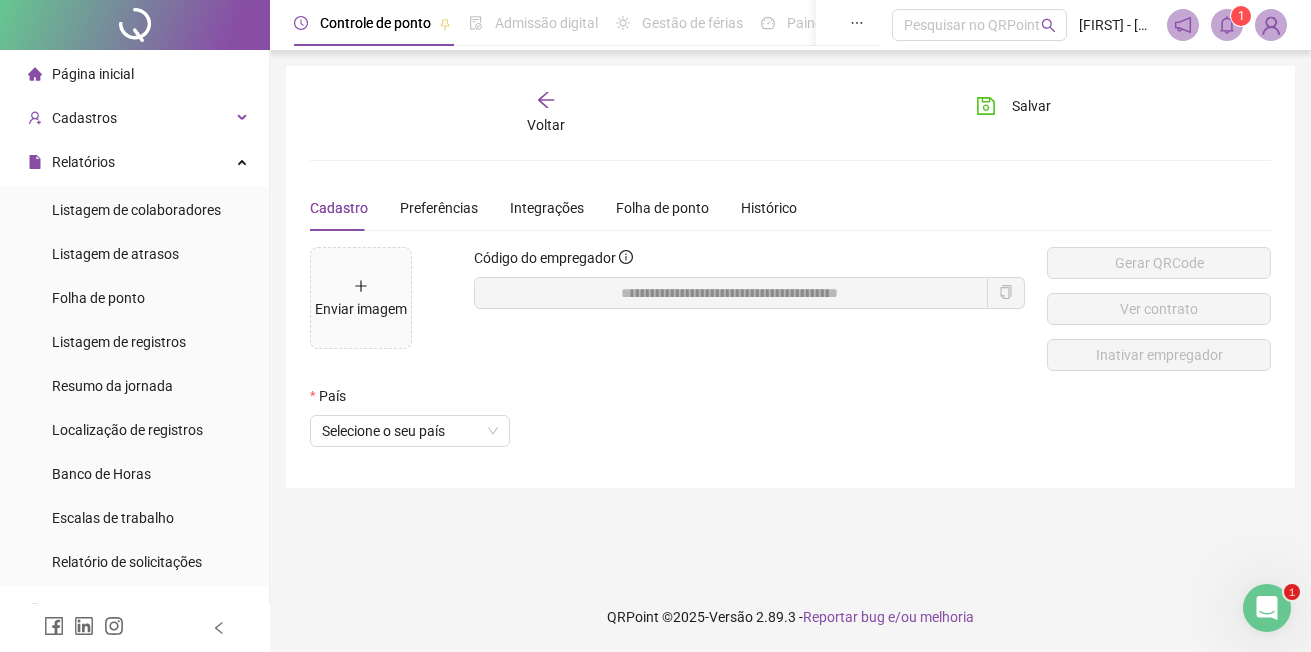 click on "Página inicial" at bounding box center [93, 74] 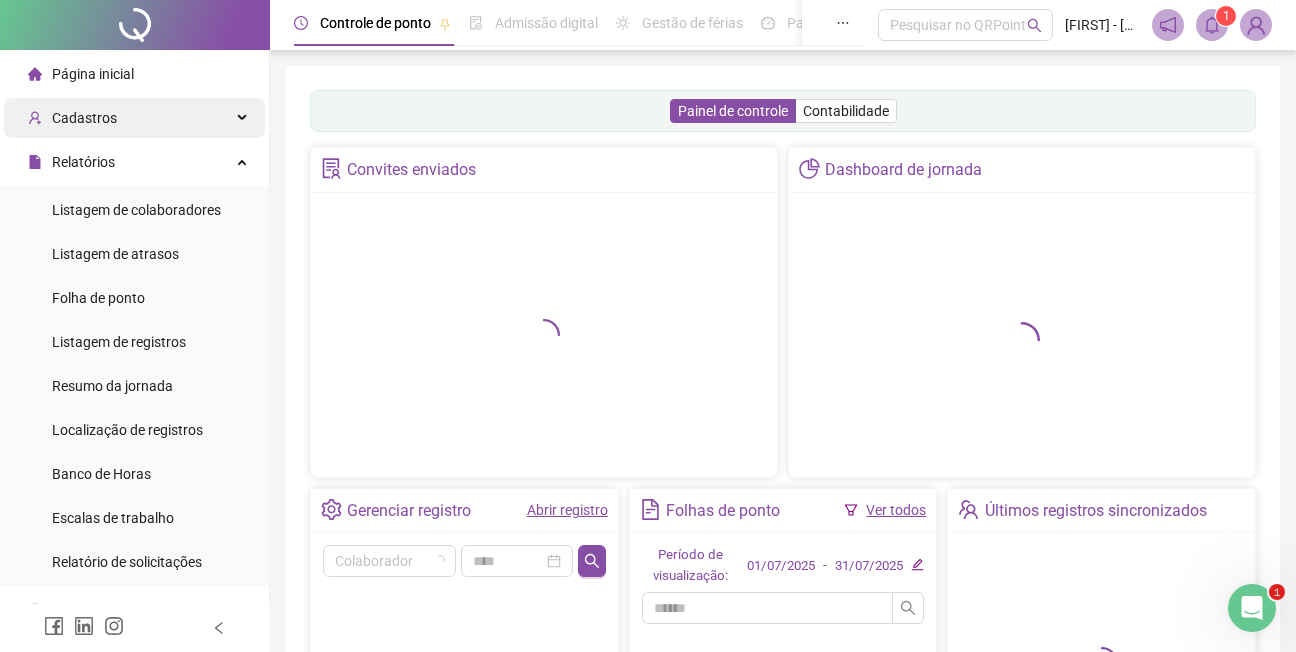 click on "Cadastros" at bounding box center [84, 118] 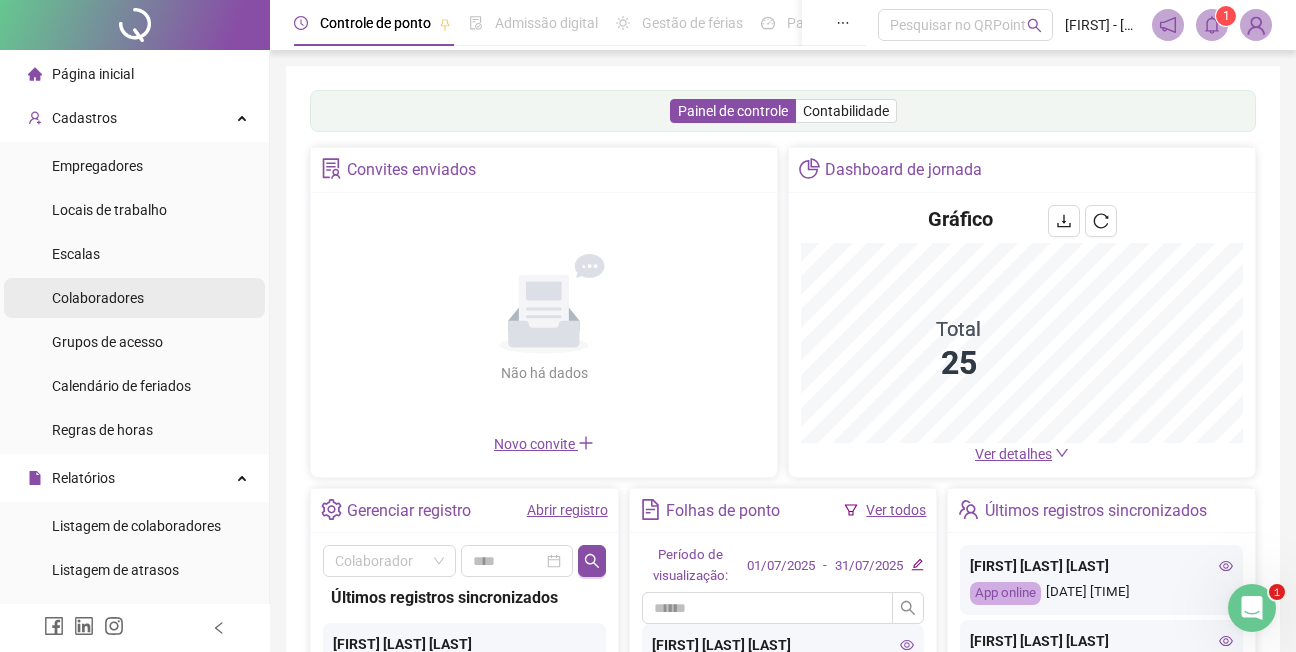 click on "Colaboradores" at bounding box center (98, 298) 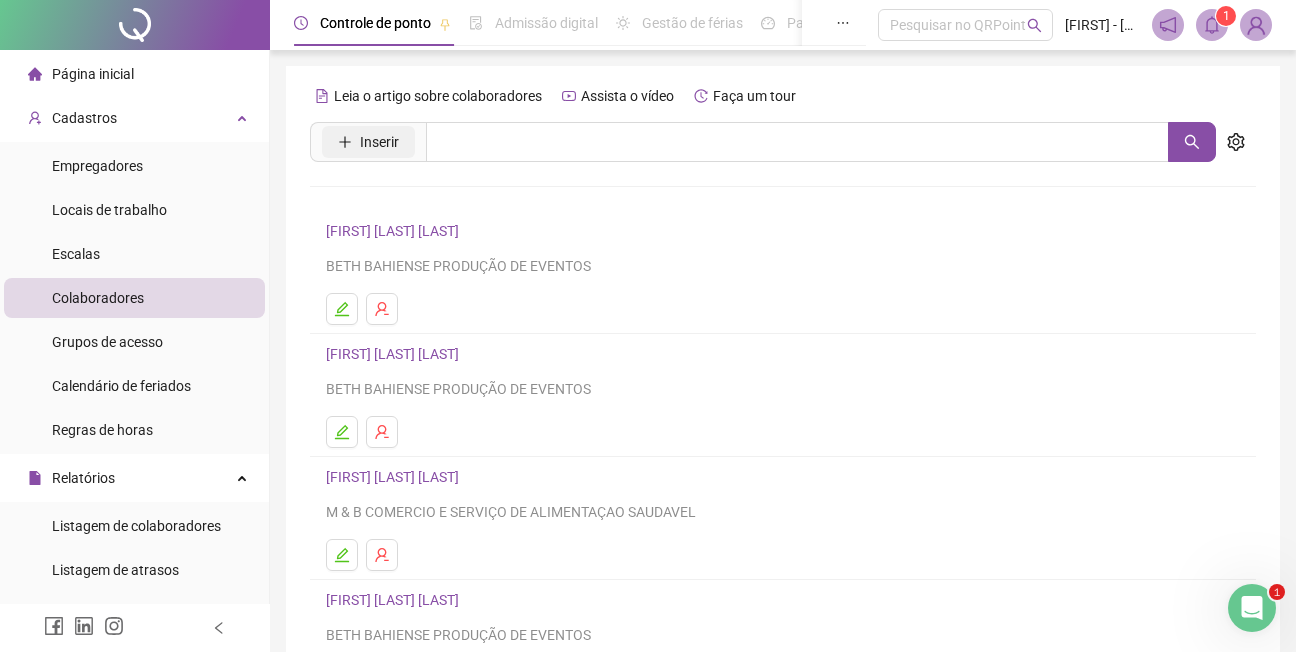 click on "Inserir" at bounding box center (379, 142) 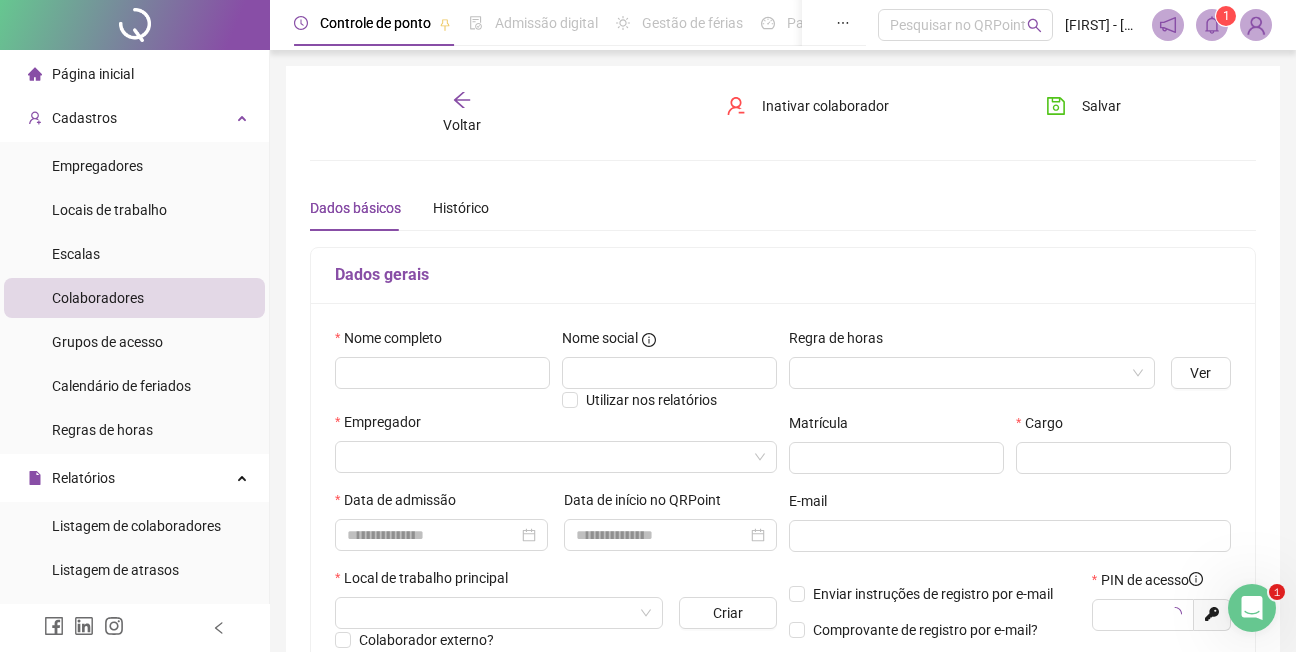 type on "*****" 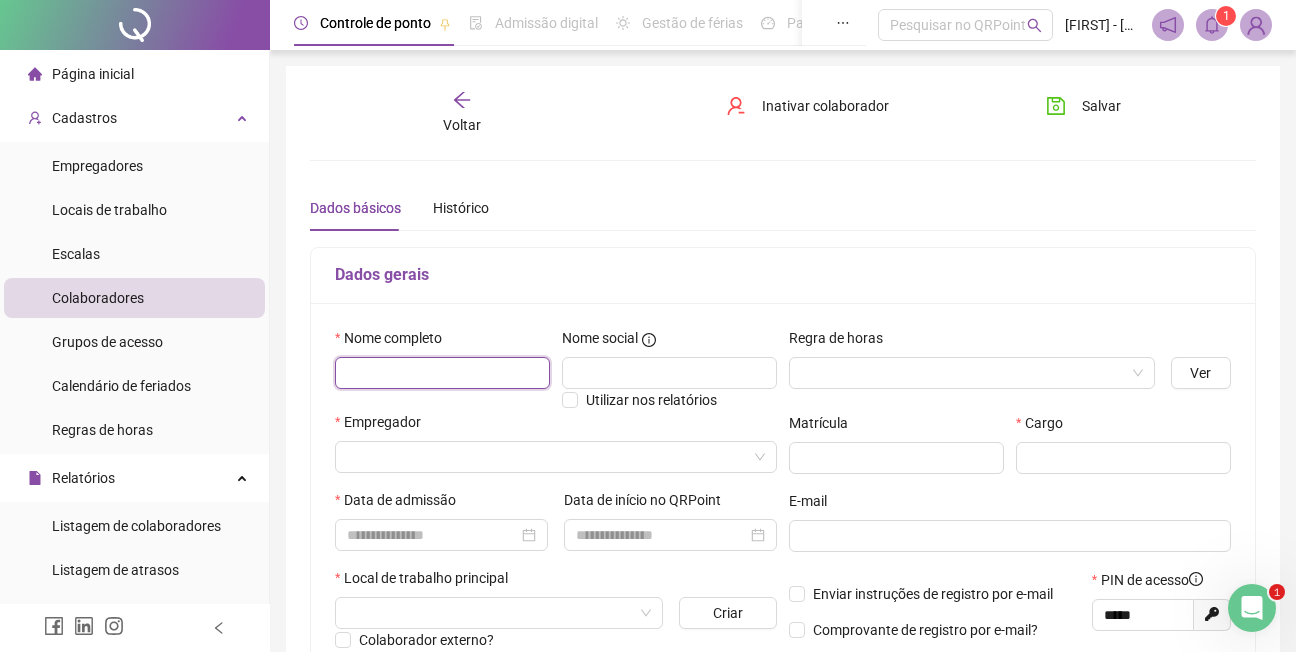 click at bounding box center (442, 373) 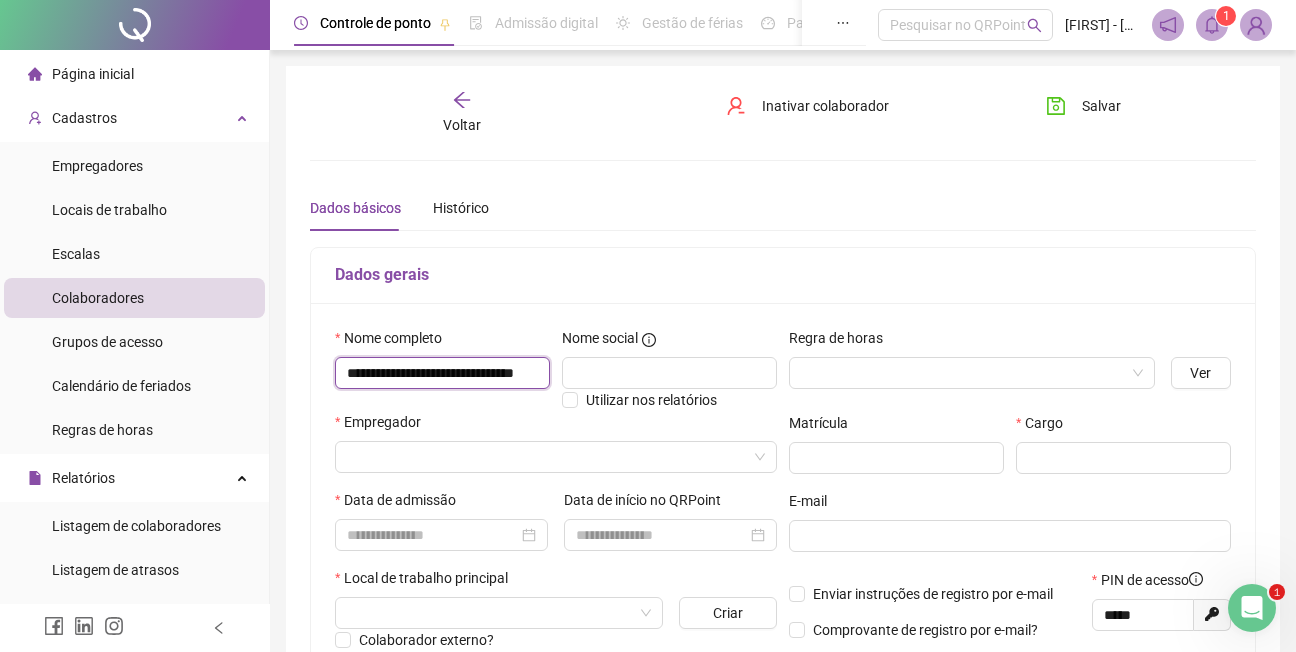scroll, scrollTop: 0, scrollLeft: 74, axis: horizontal 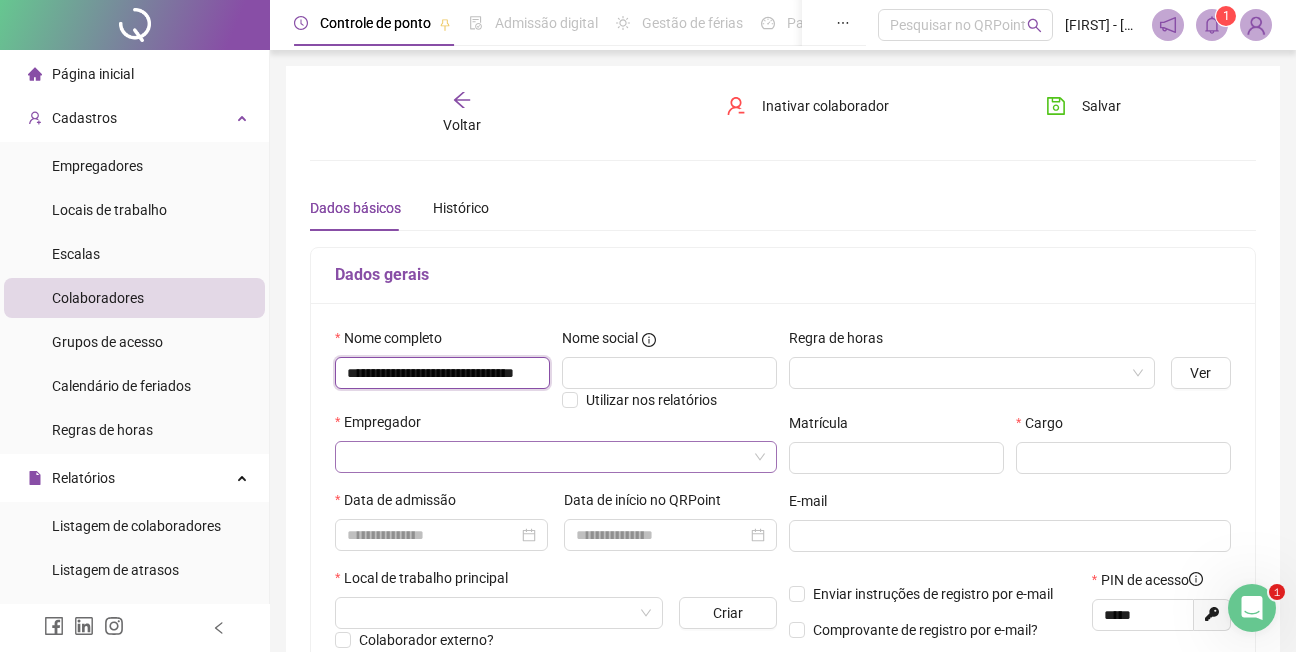 type on "**********" 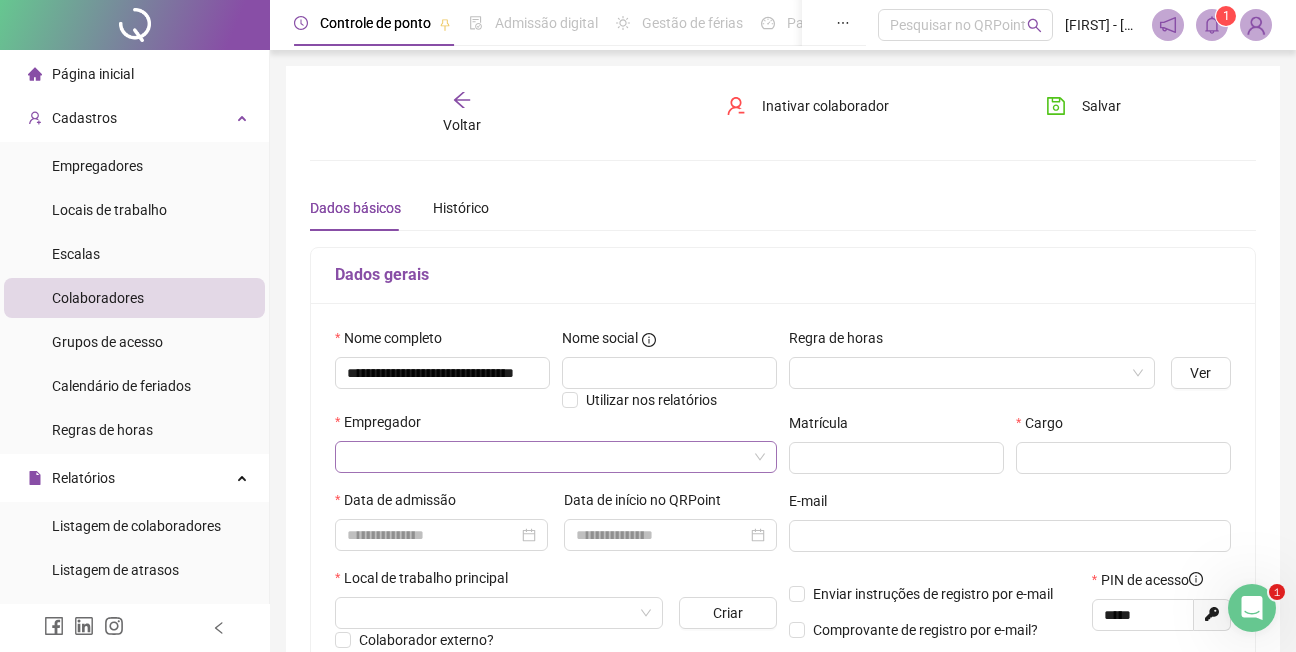 click at bounding box center [547, 457] 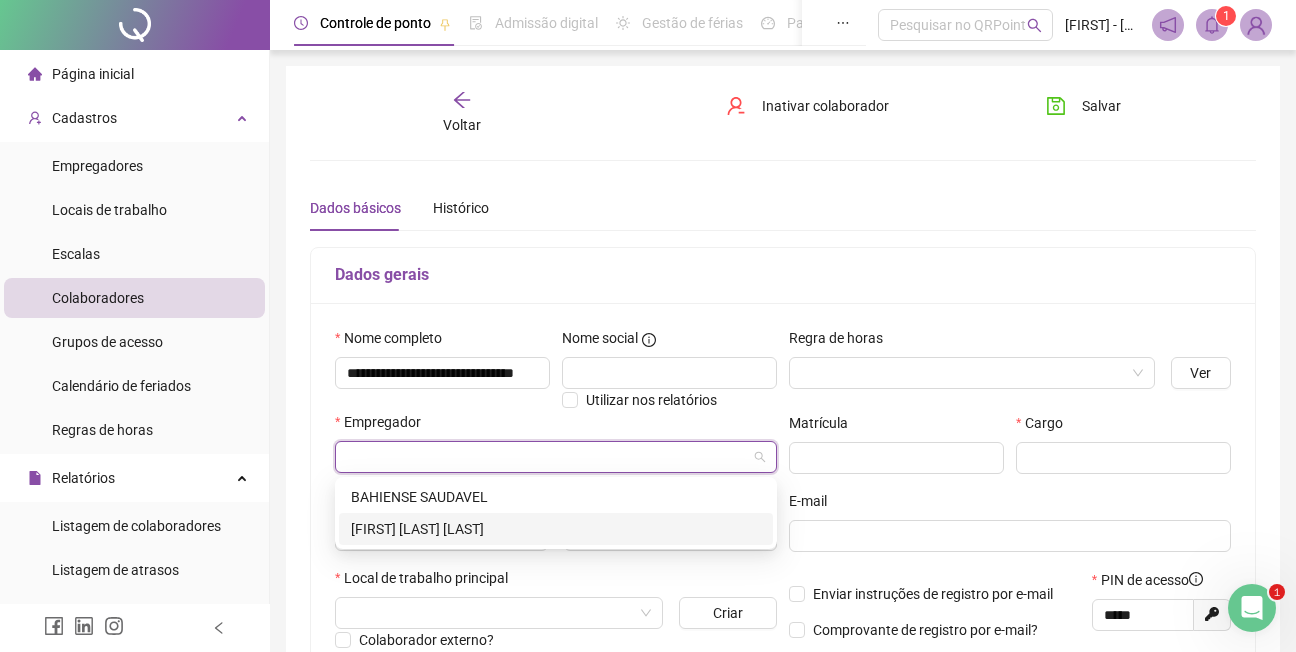 click on "[FIRST] [LAST] [LAST]" at bounding box center (556, 529) 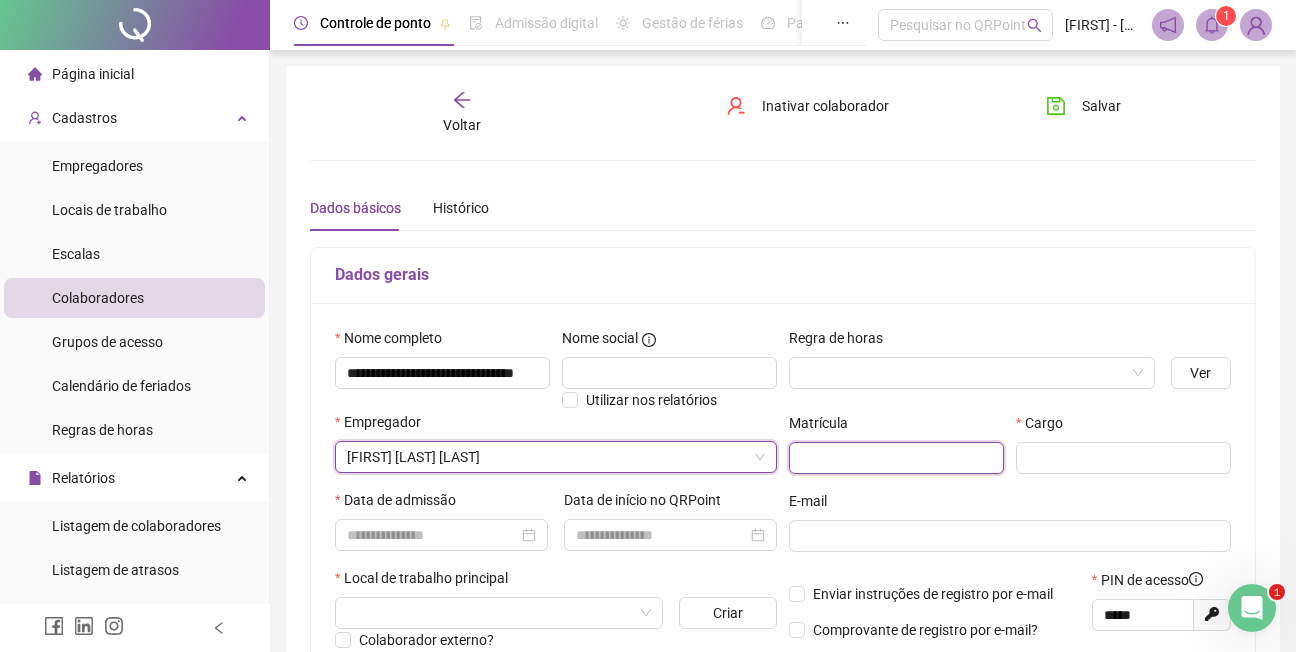 click at bounding box center (896, 458) 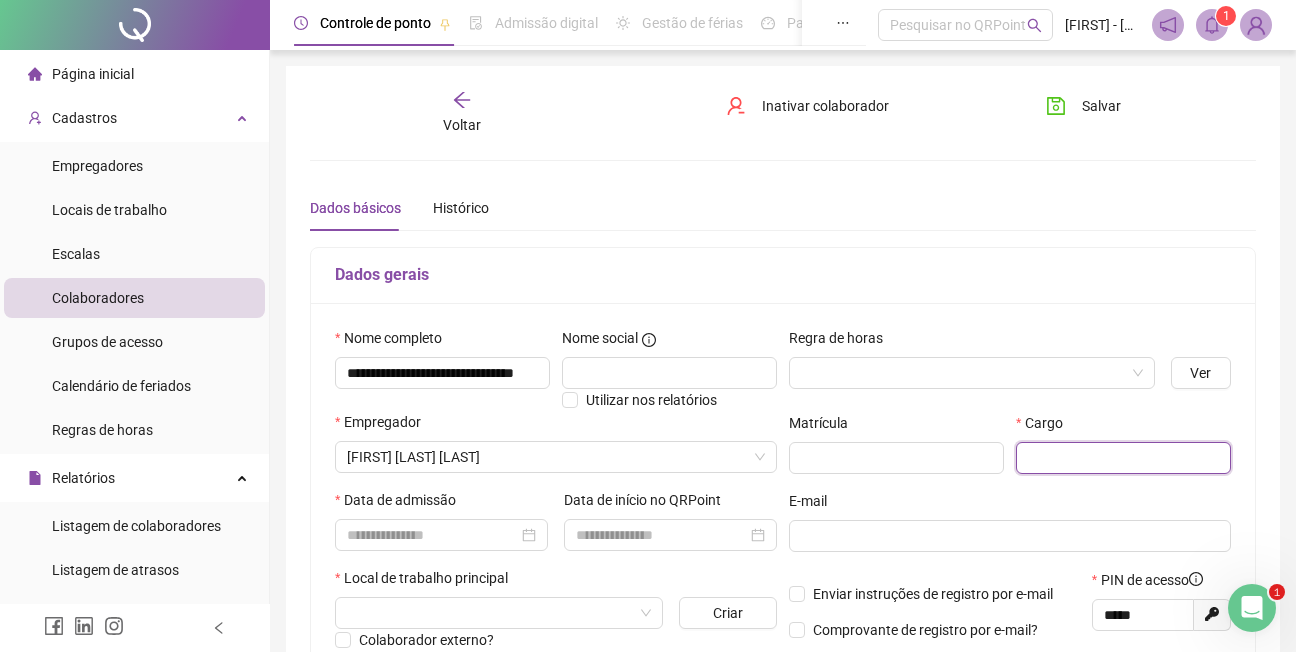 click at bounding box center [1123, 458] 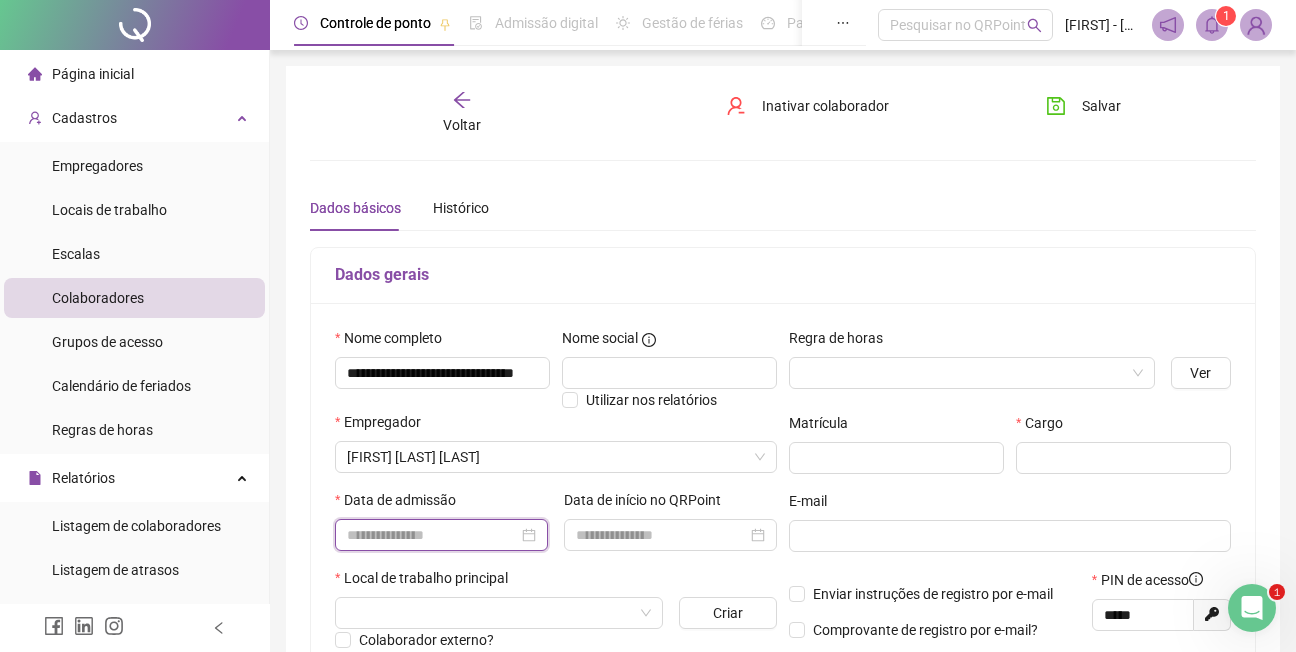 click at bounding box center [432, 535] 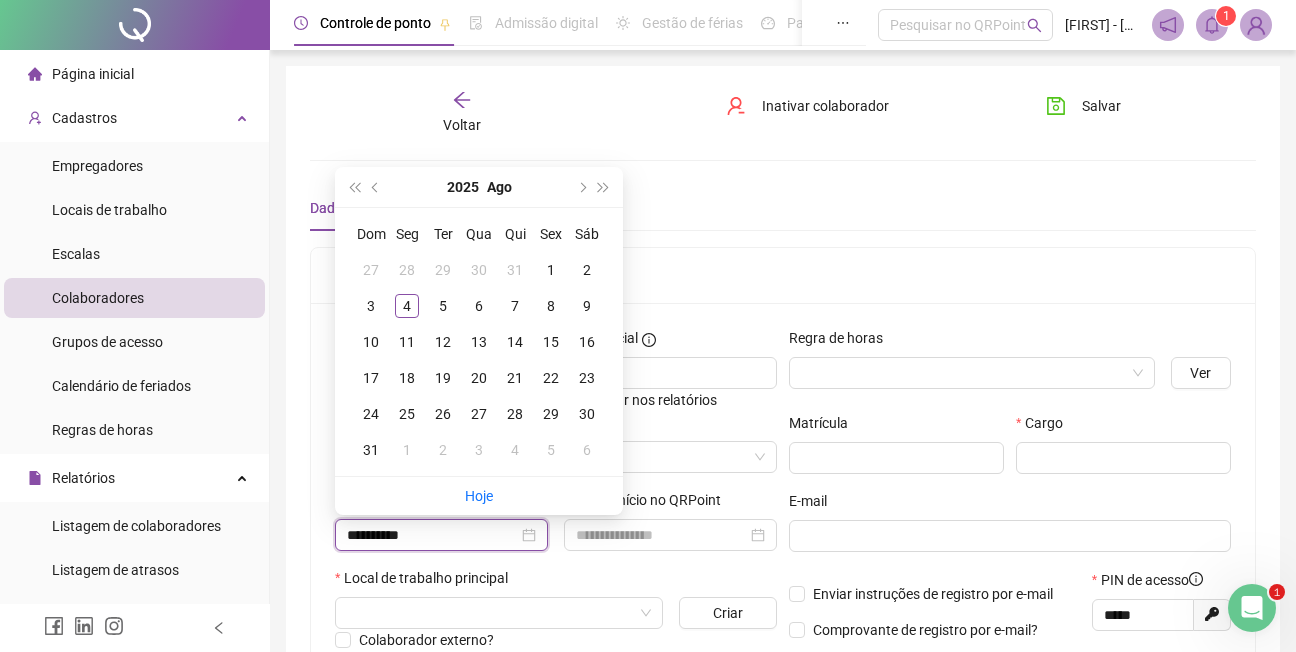 type on "**********" 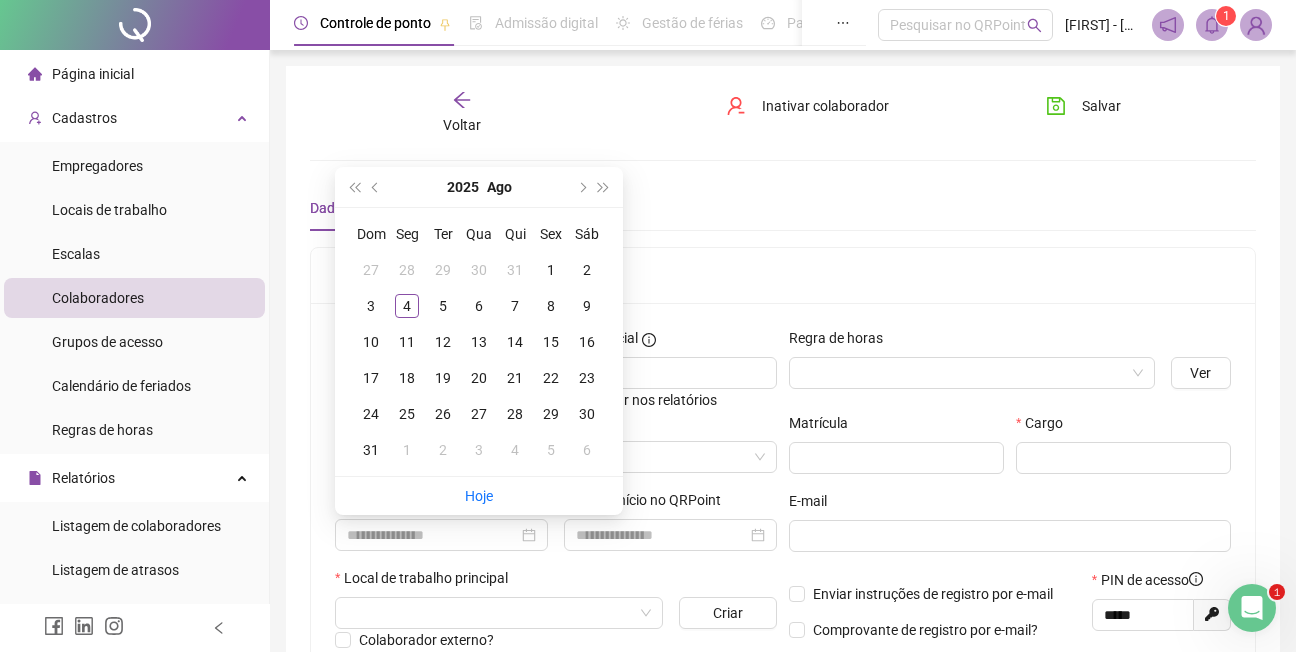 click on "Local de trabalho principal" at bounding box center [556, 582] 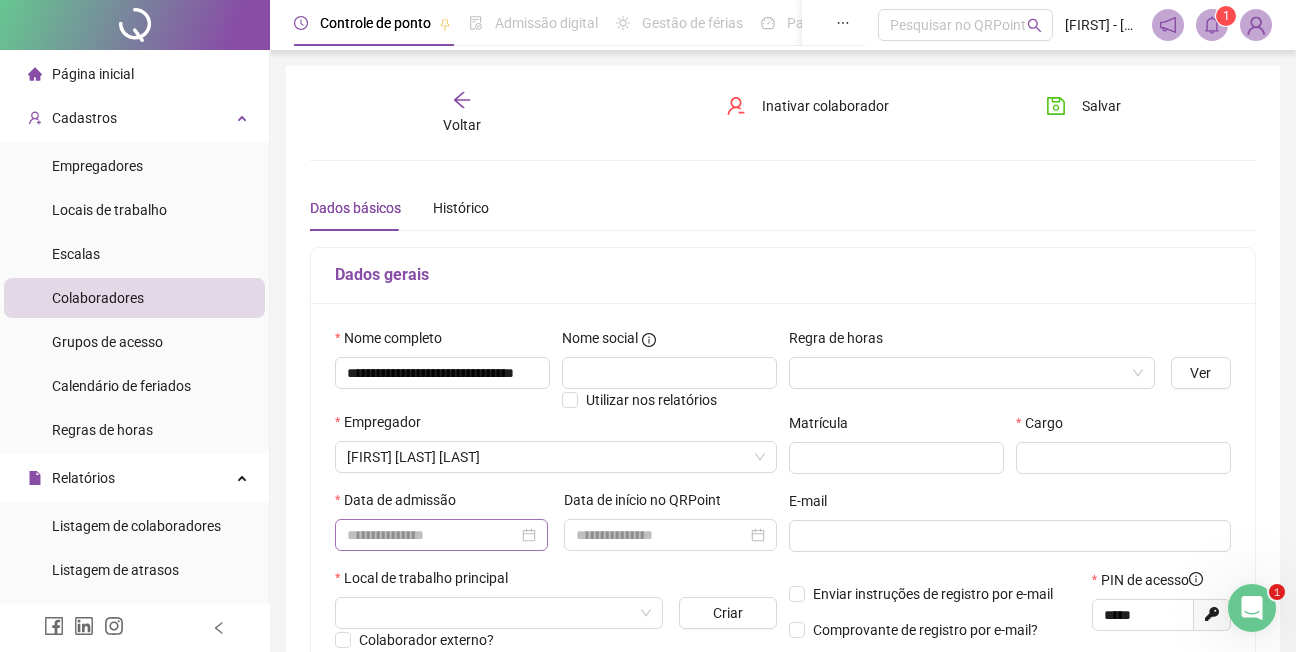 click at bounding box center [441, 535] 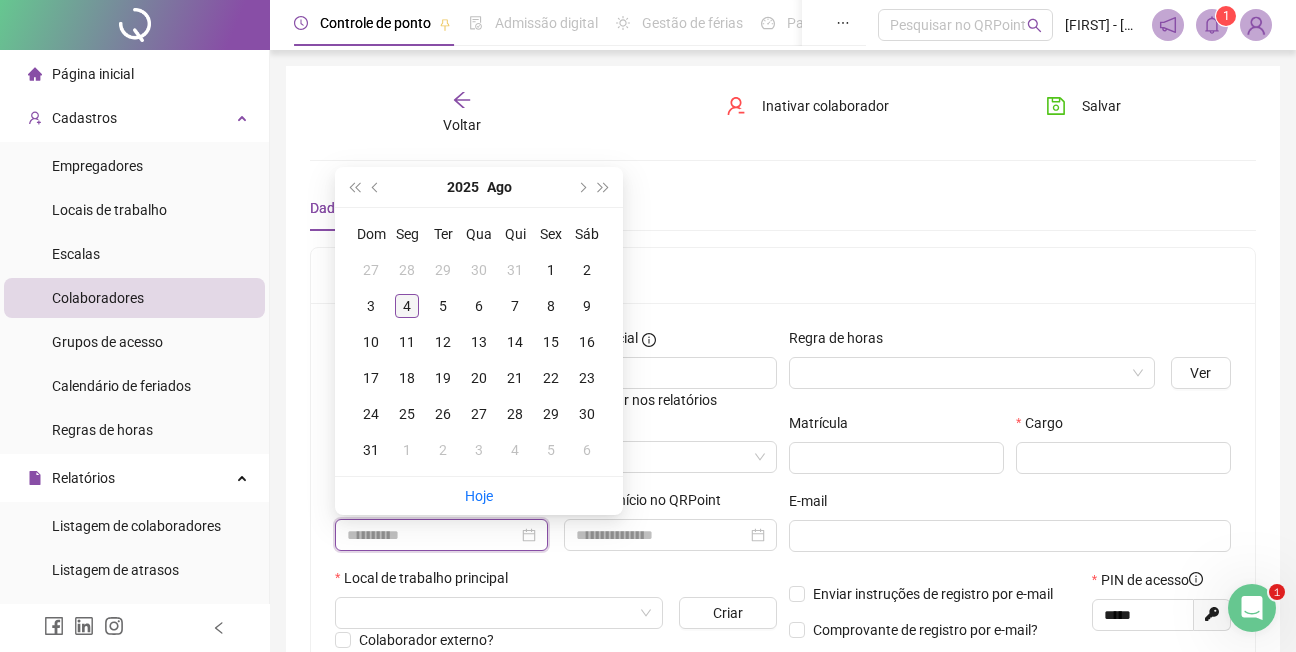 type on "**********" 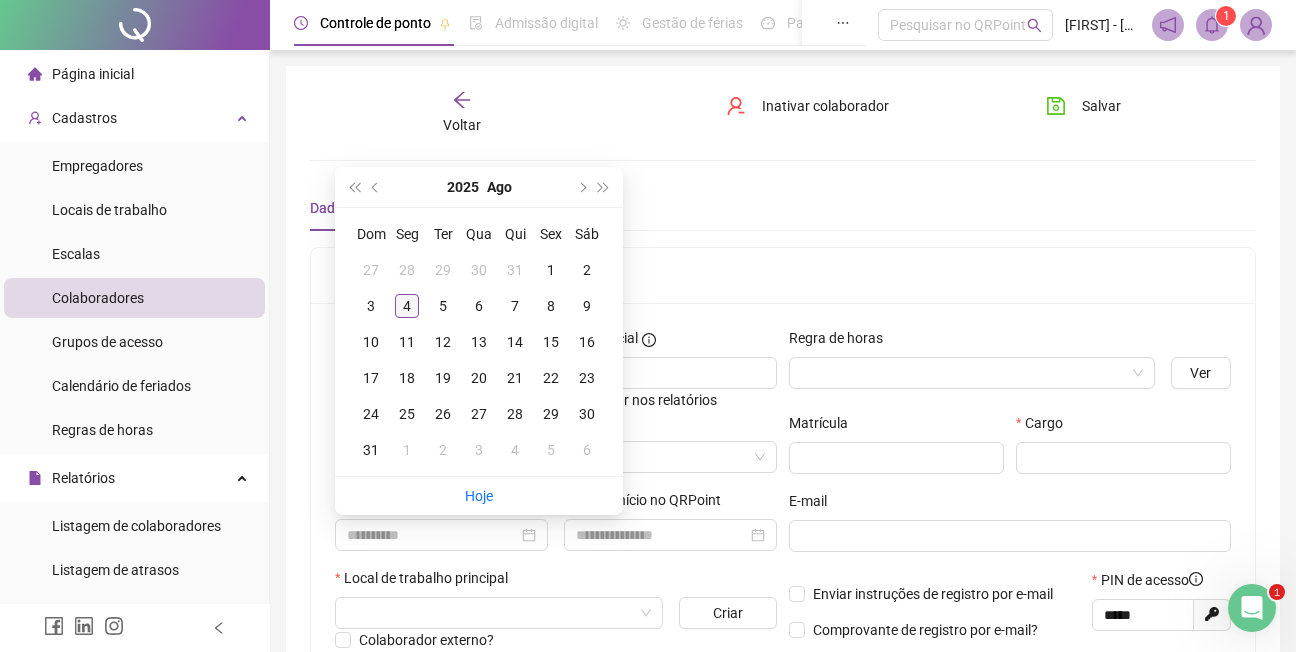 click on "4" at bounding box center [407, 306] 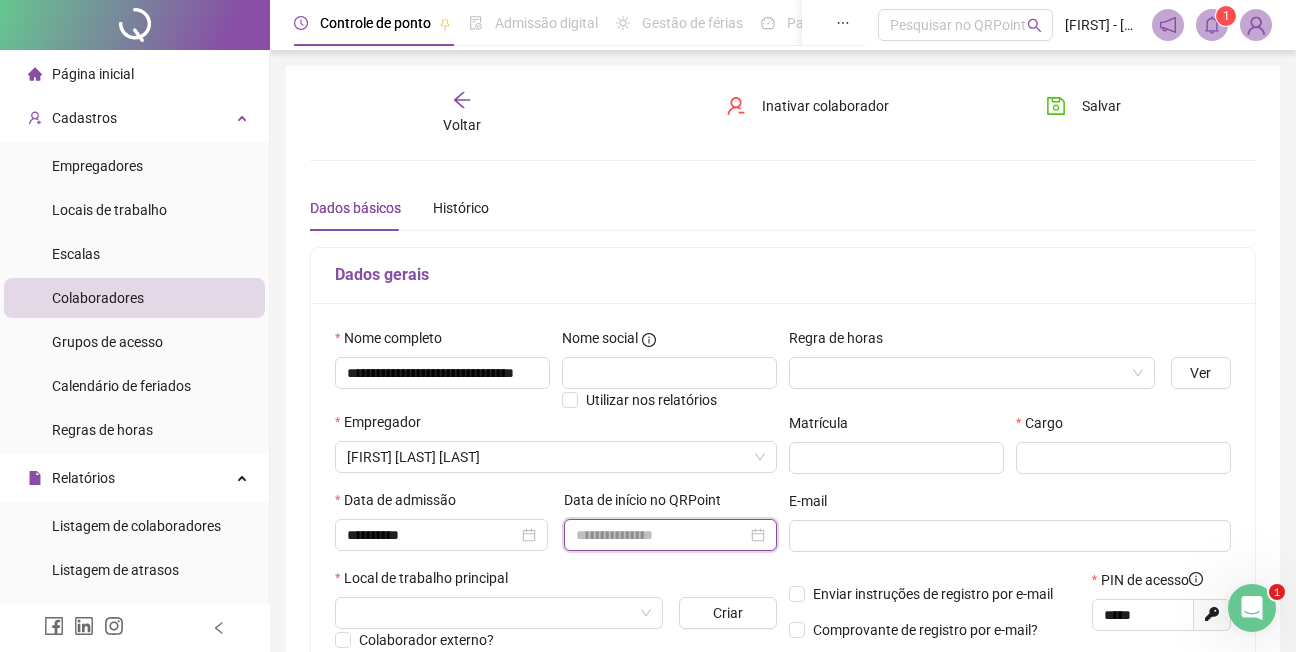 click at bounding box center (661, 535) 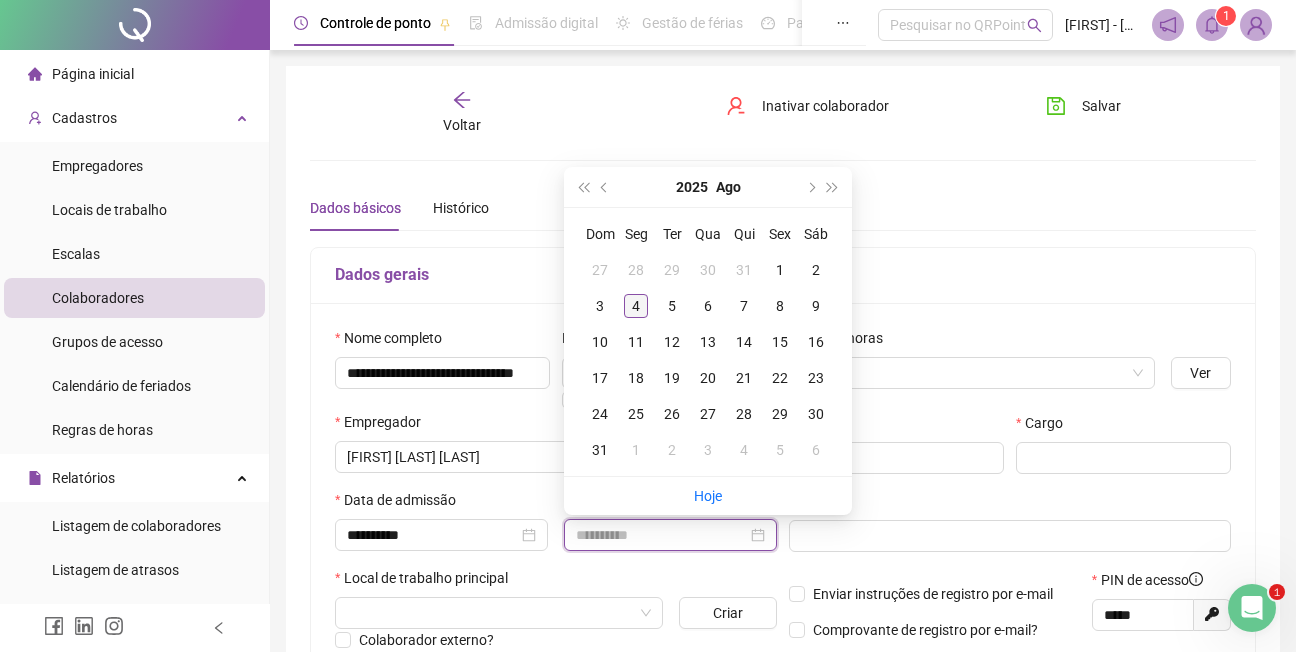 type on "**********" 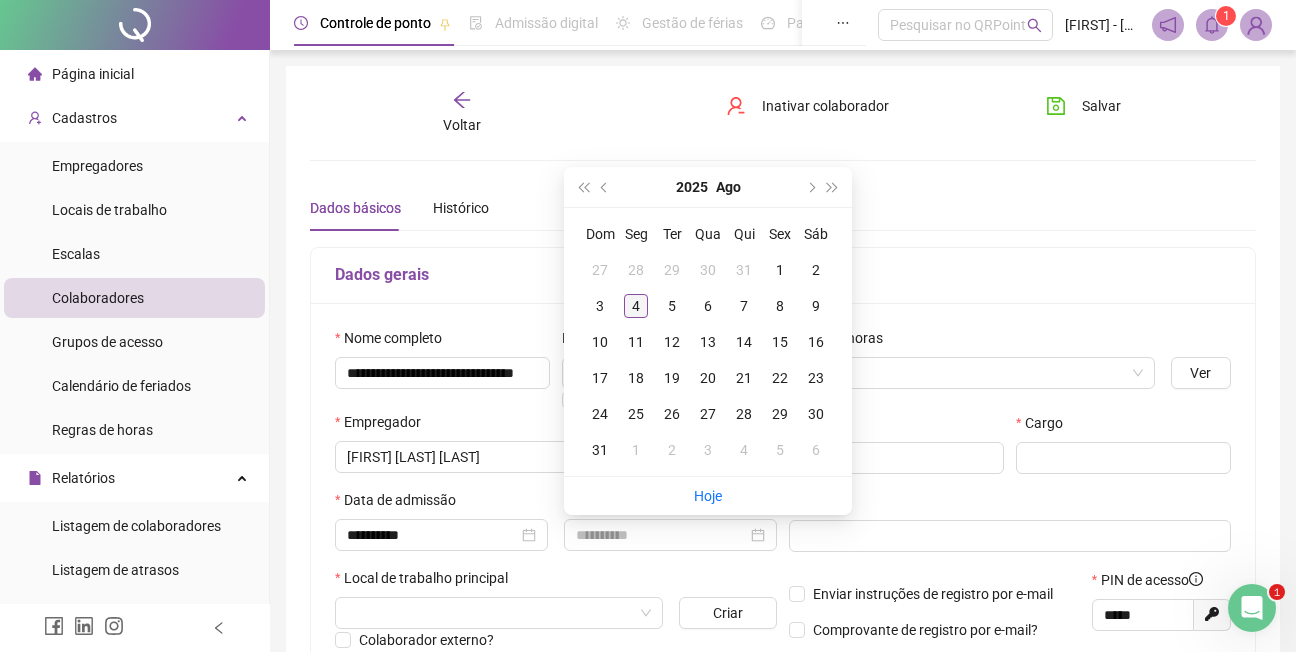 click on "4" at bounding box center [636, 306] 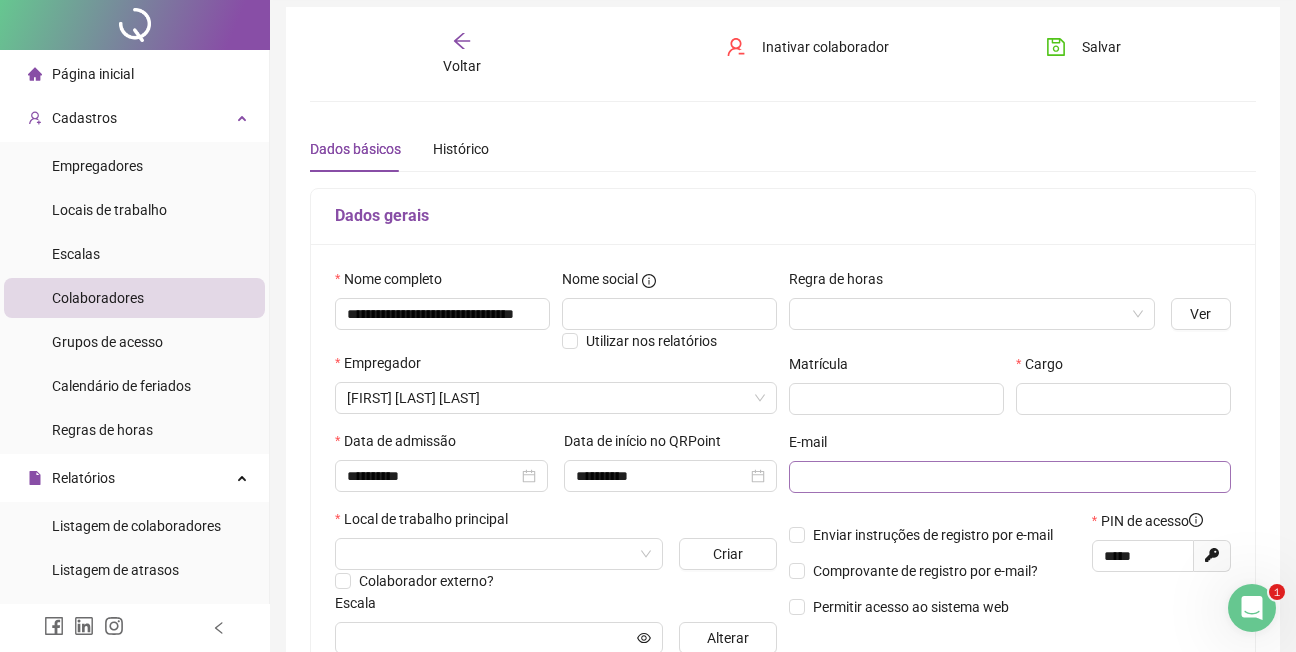 scroll, scrollTop: 100, scrollLeft: 0, axis: vertical 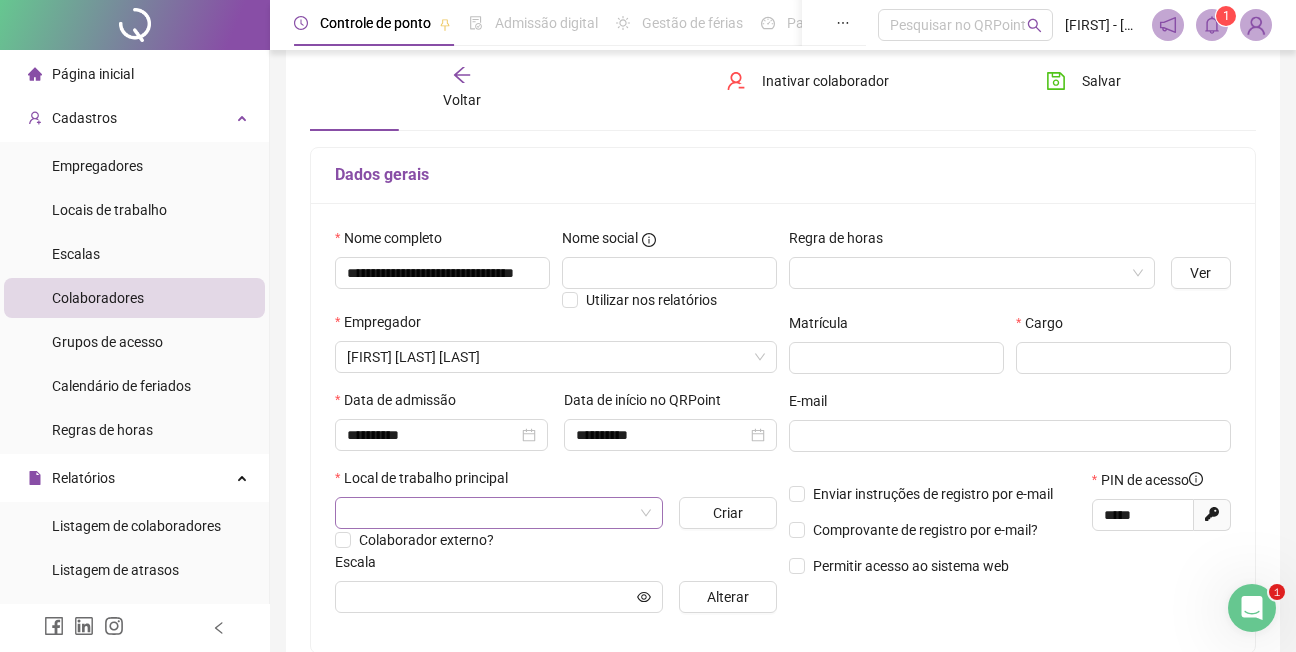 click at bounding box center (490, 513) 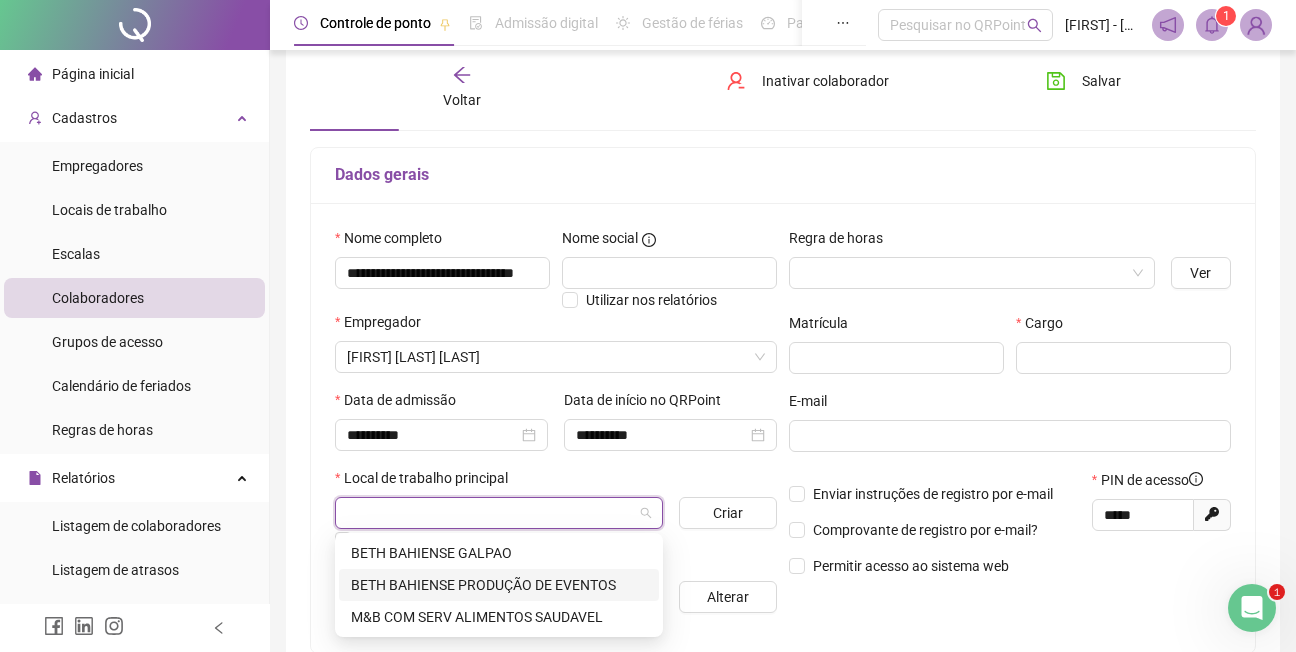 click on "BETH BAHIENSE PRODUÇÃO DE EVENTOS" at bounding box center (499, 585) 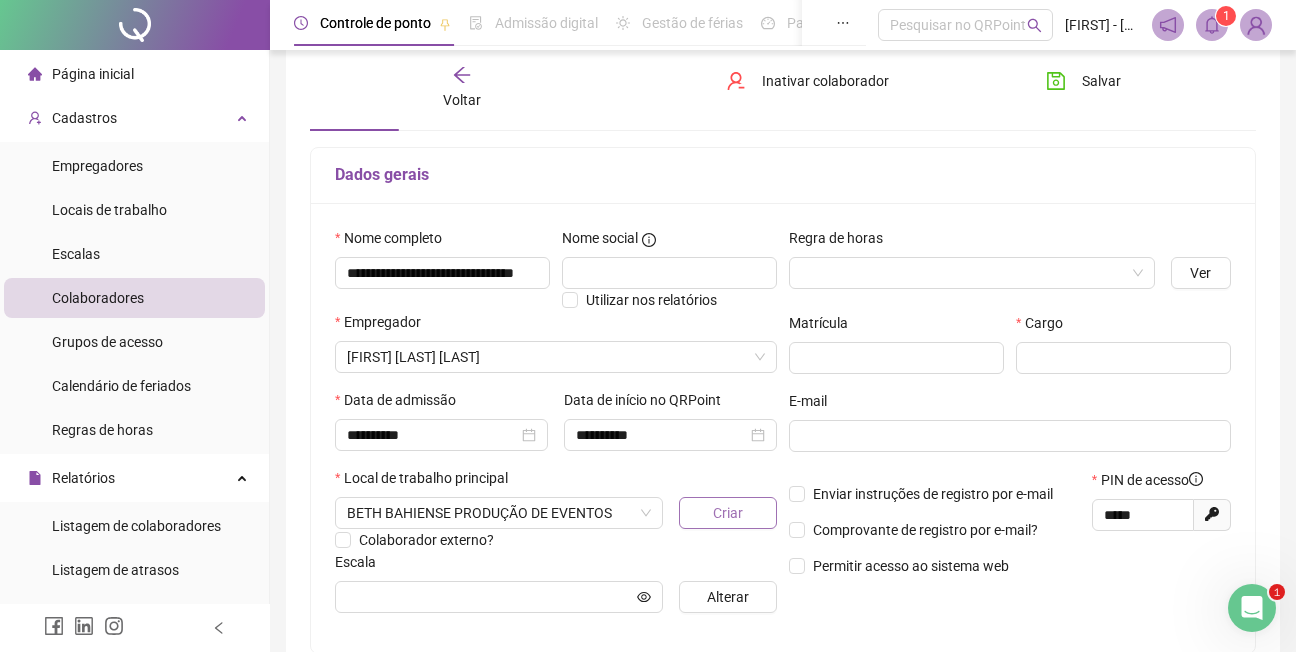 click on "Criar" at bounding box center [728, 513] 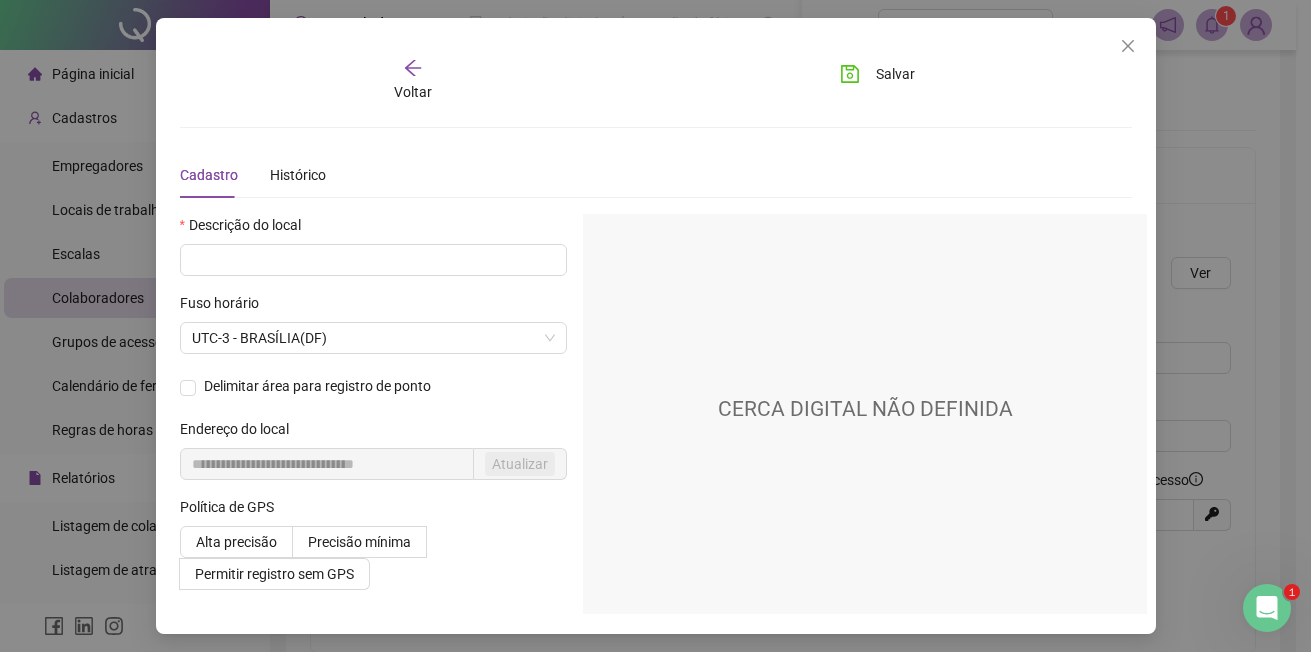 click 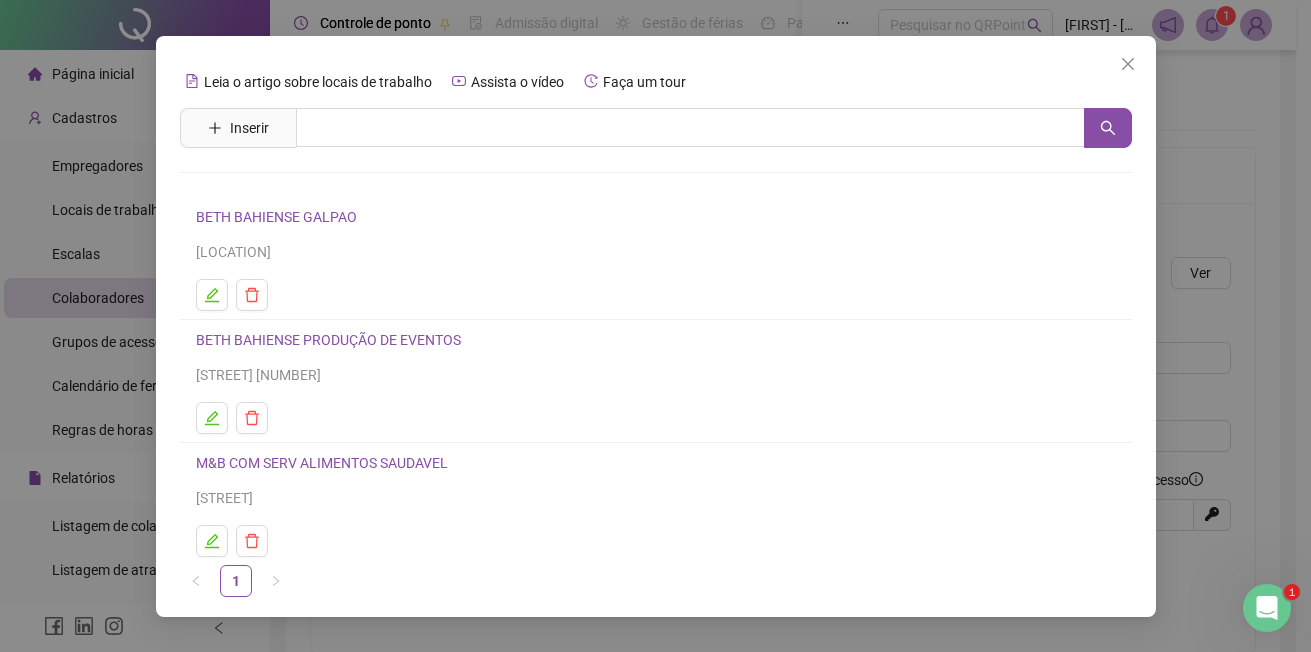 click on "BETH BAHIENSE PRODUÇÃO DE EVENTOS" at bounding box center (328, 340) 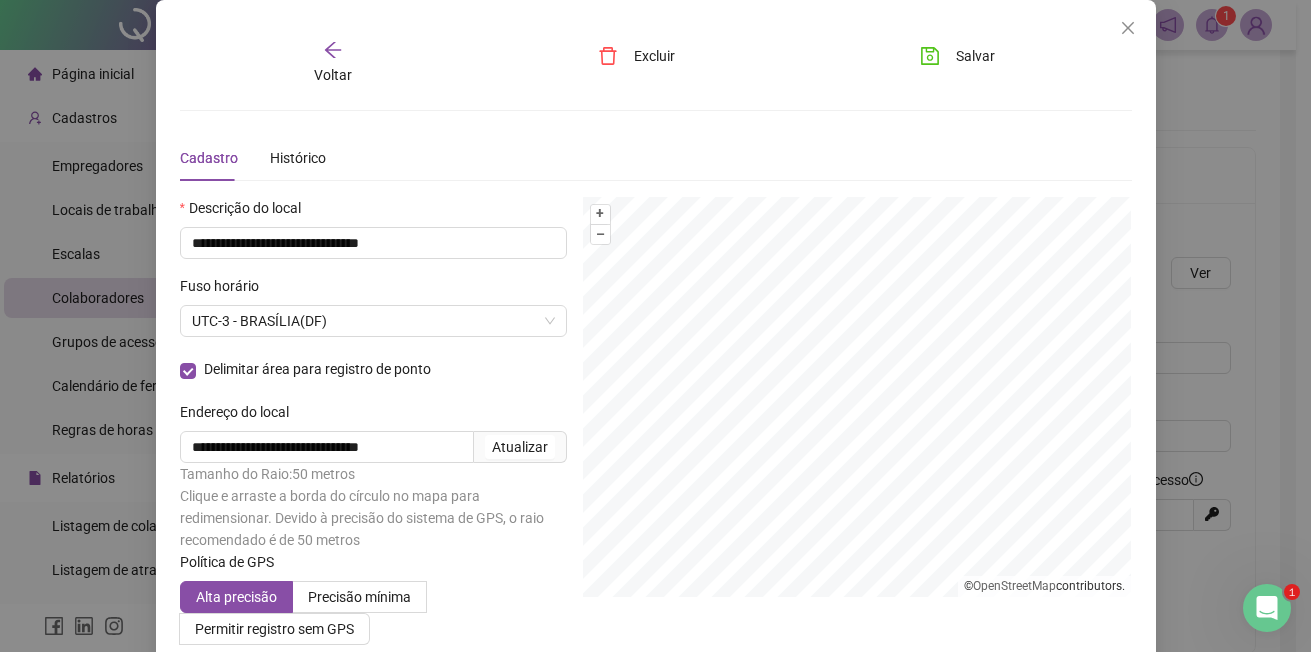 click 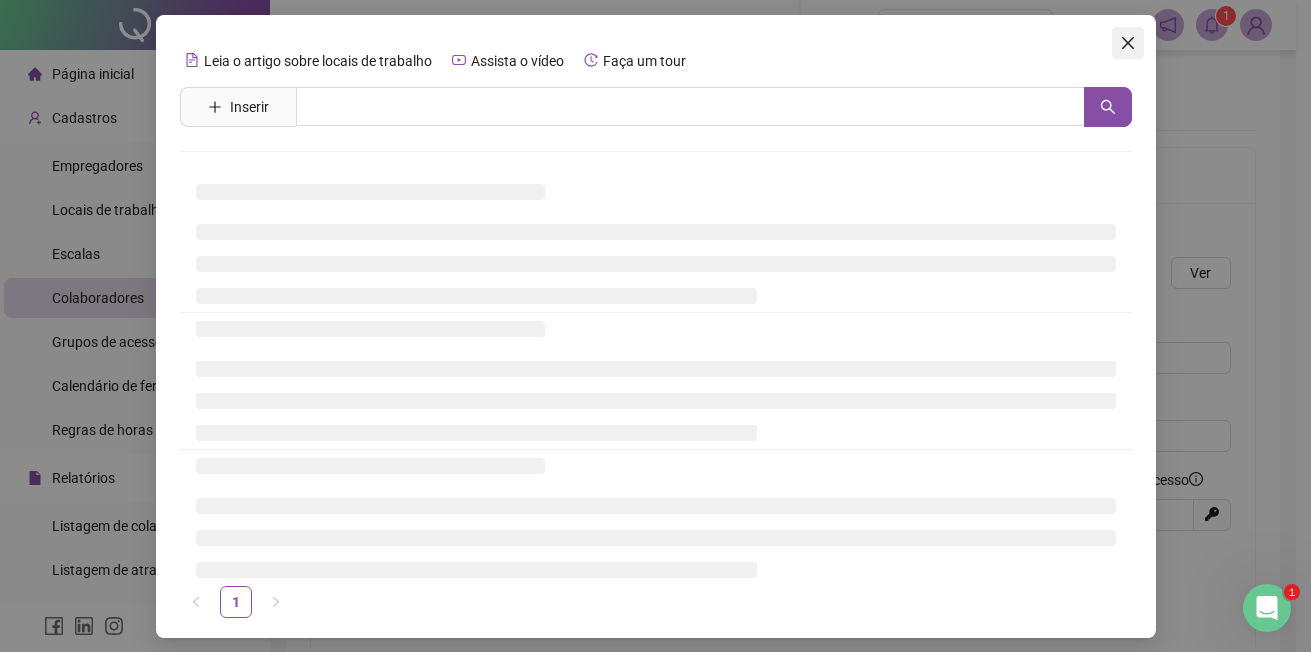 click 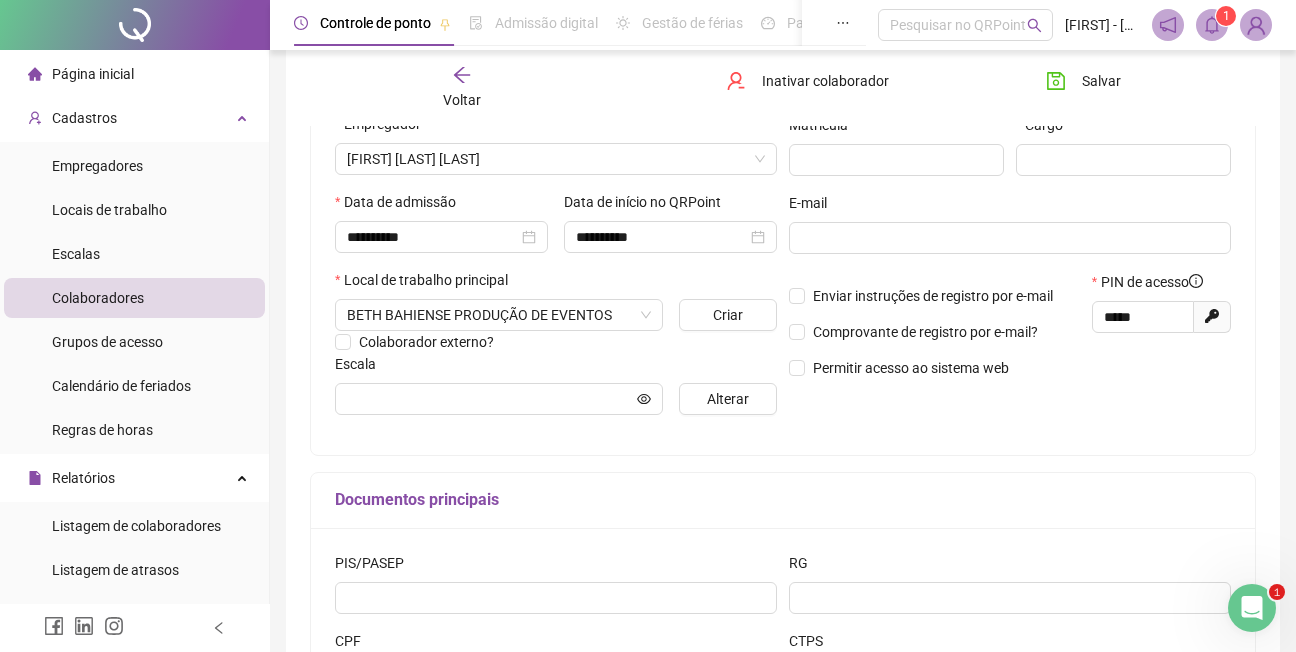 scroll, scrollTop: 300, scrollLeft: 0, axis: vertical 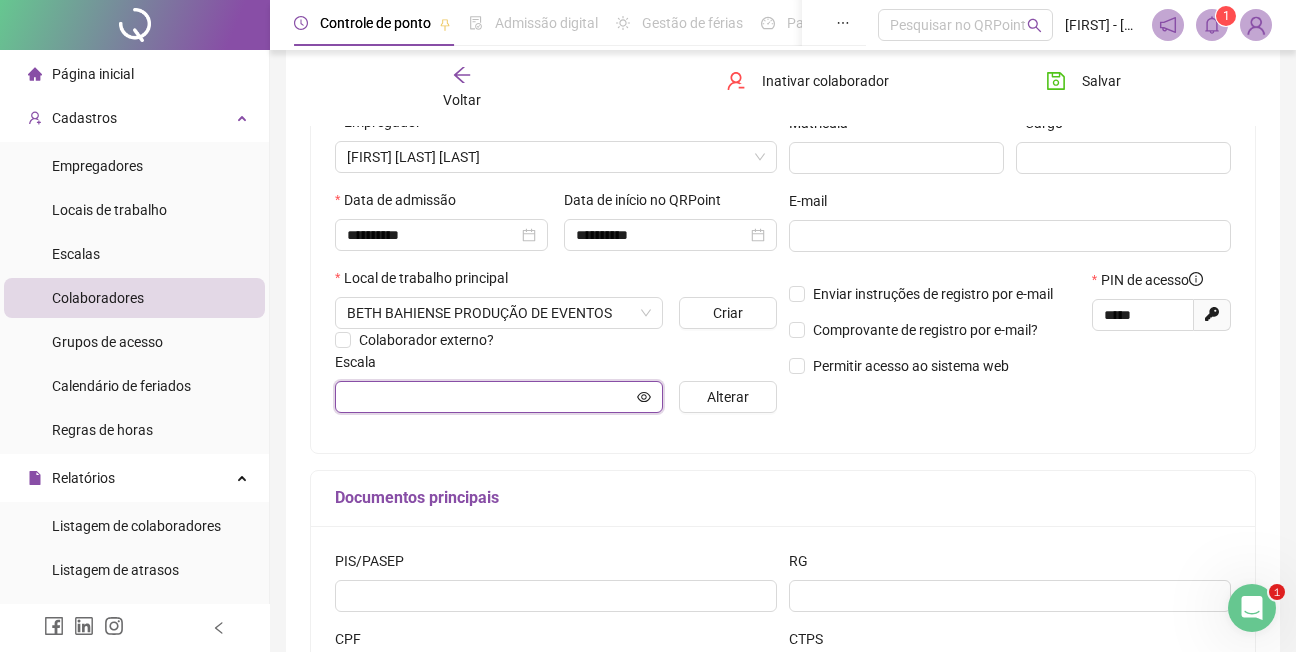 click 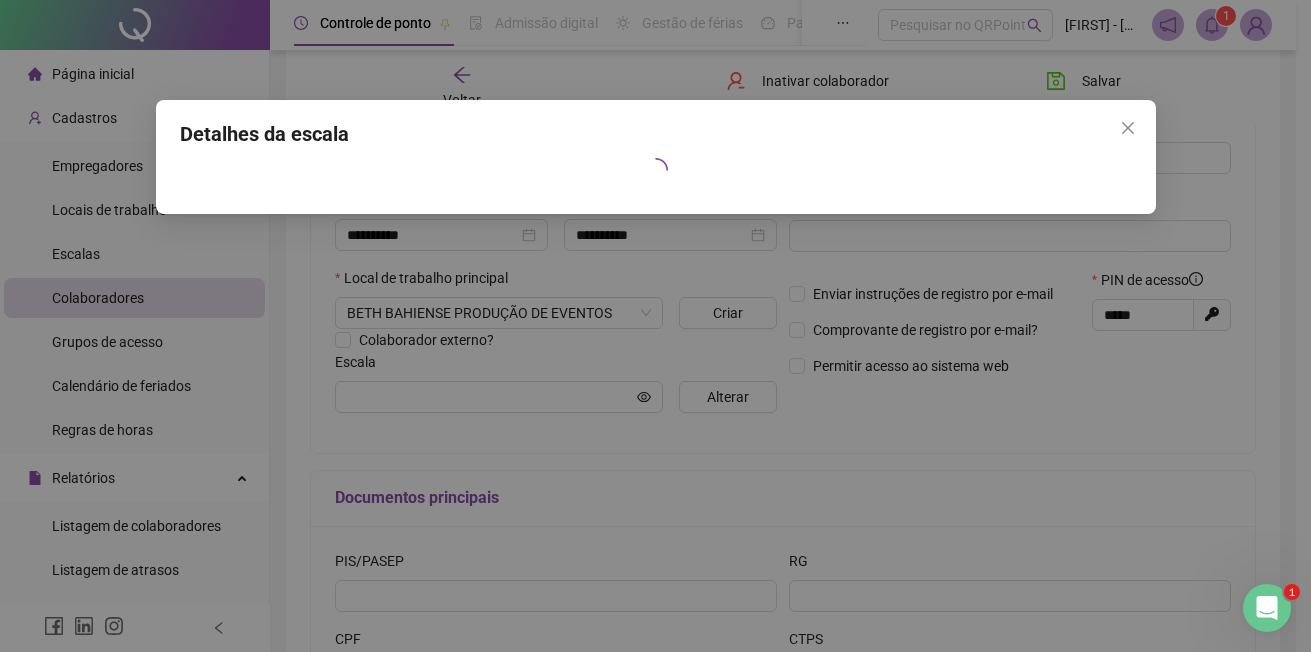 click on "Detalhes da escala" at bounding box center (656, 134) 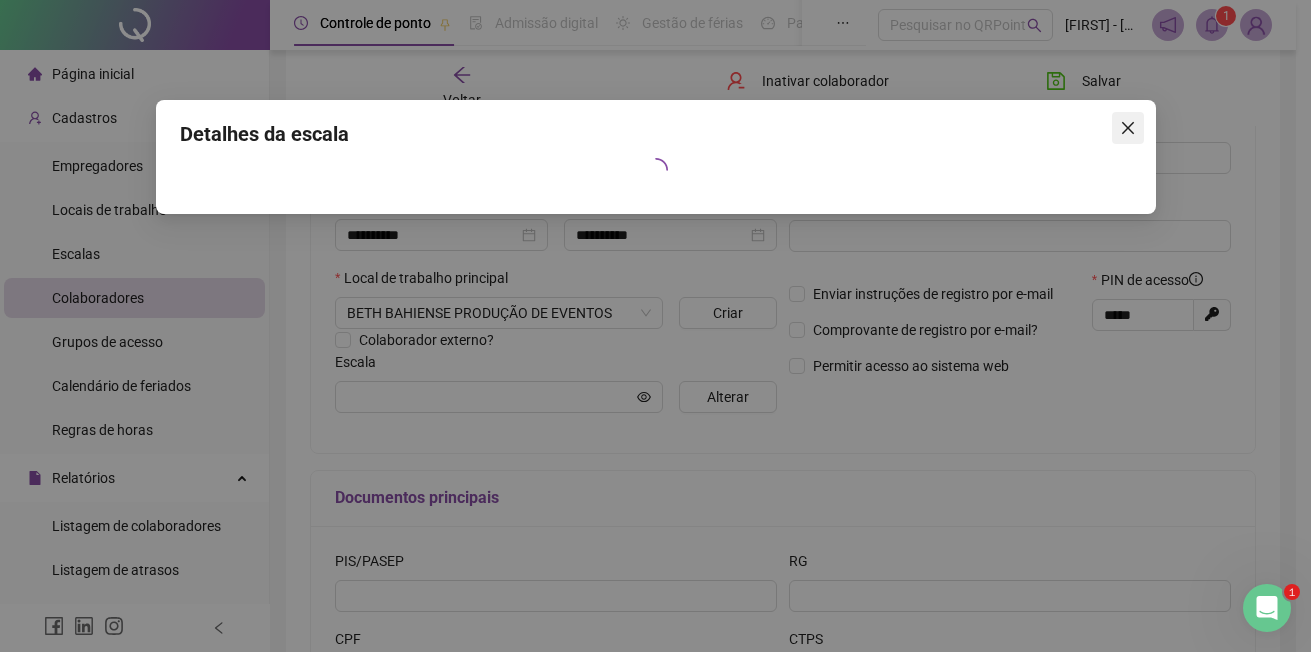 click at bounding box center (1128, 128) 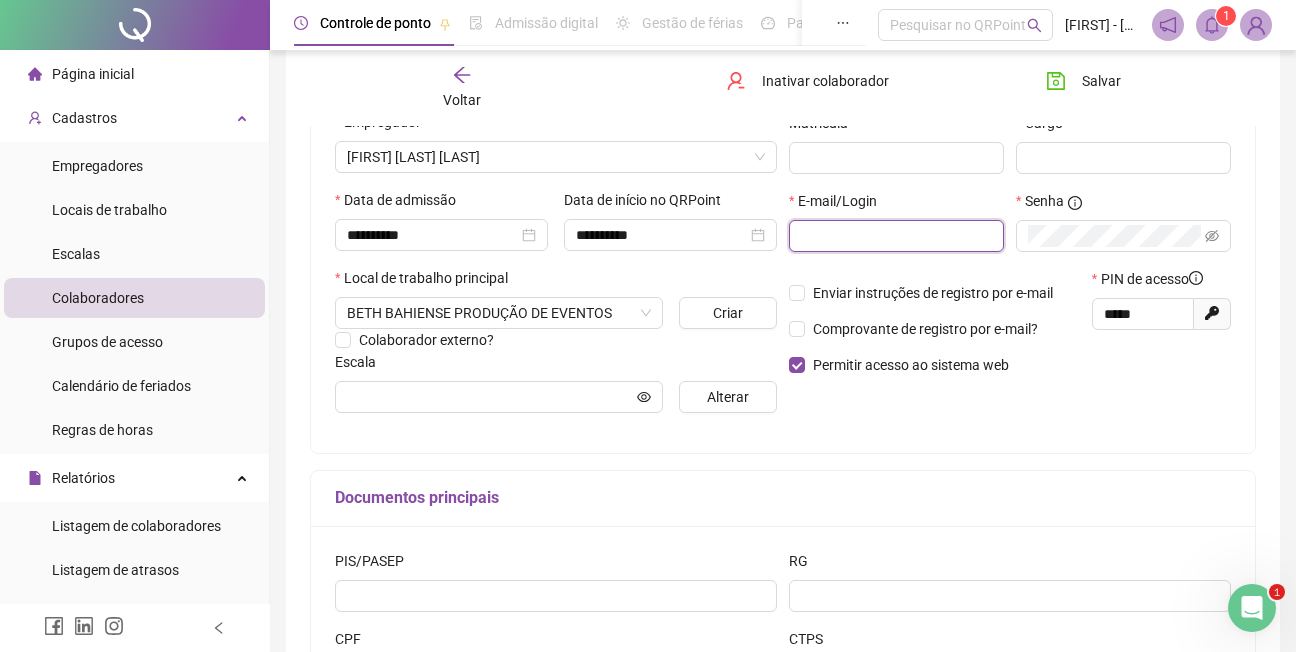 type on "**********" 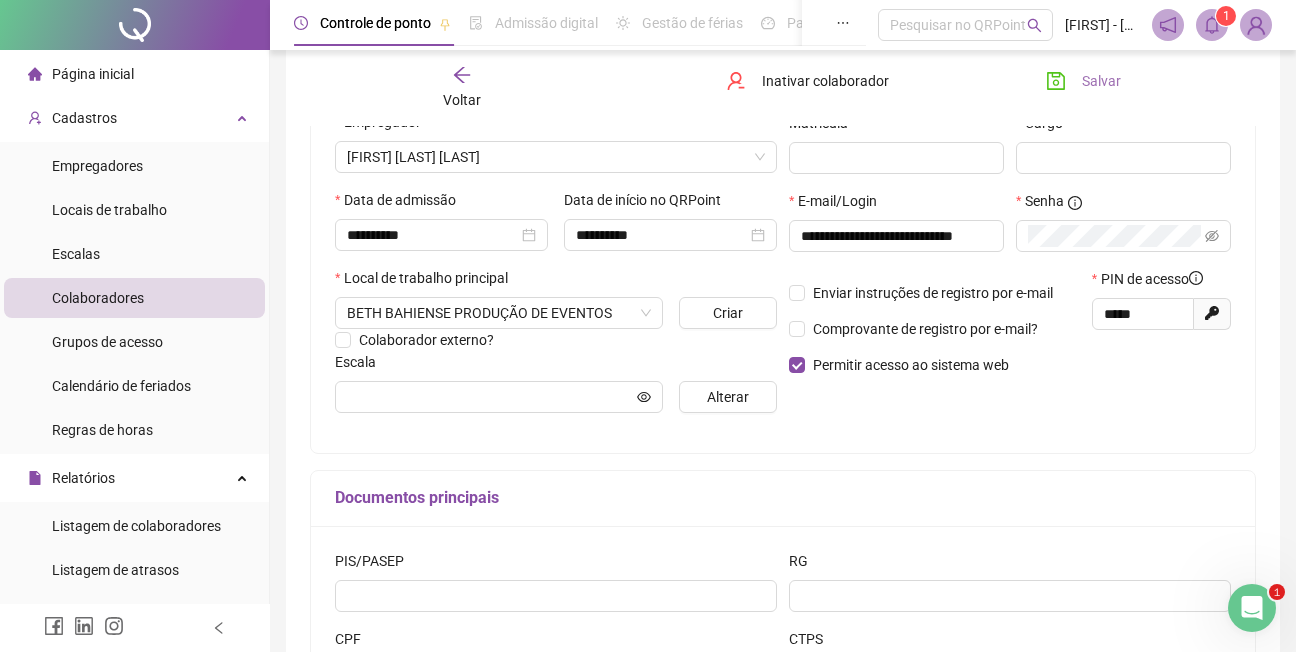 click on "Salvar" at bounding box center [1101, 81] 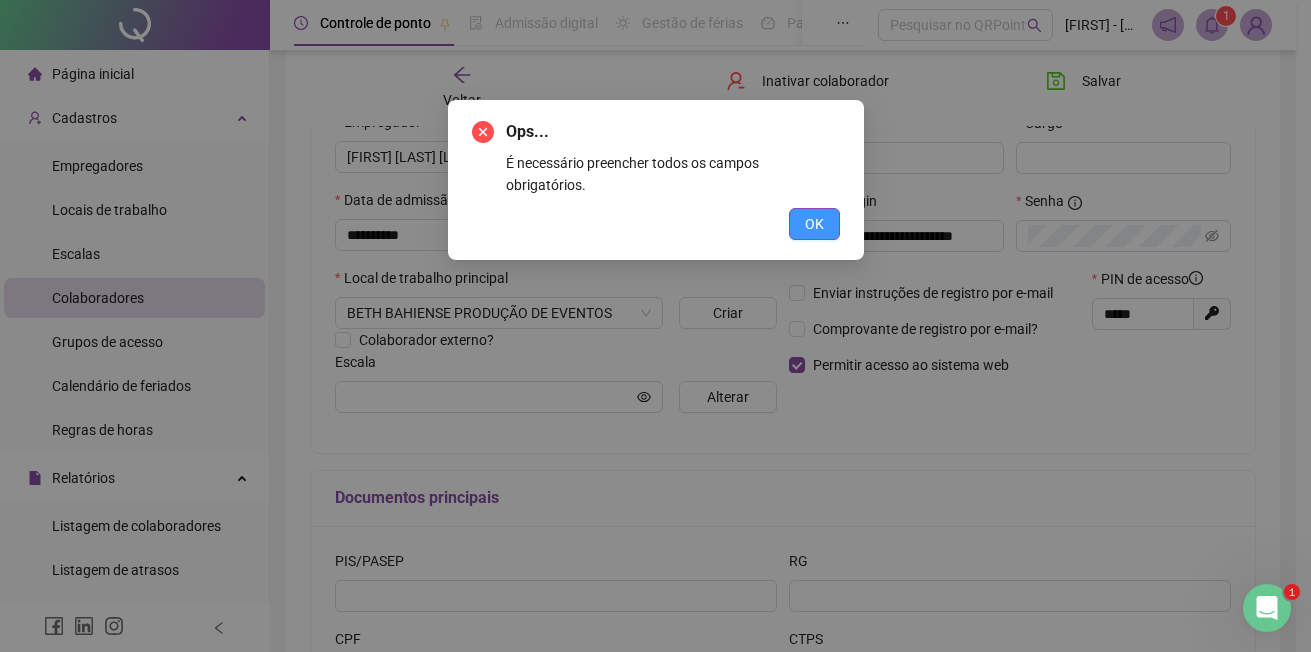click on "OK" at bounding box center [814, 224] 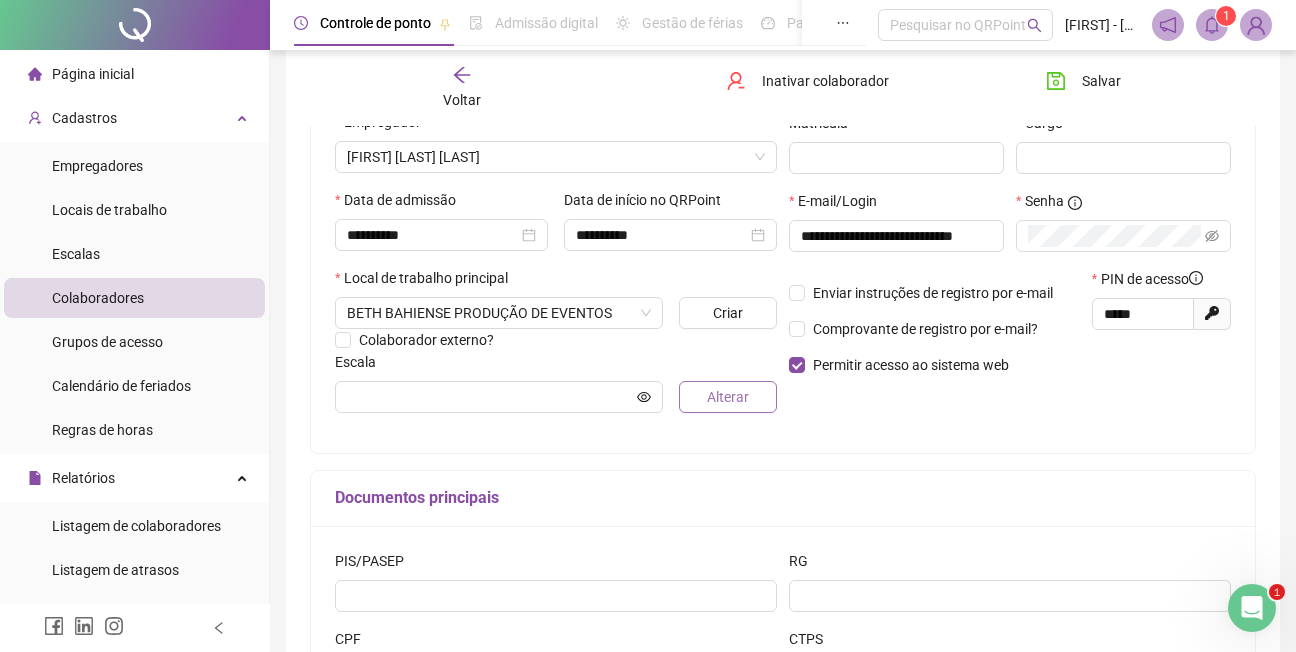 click on "Alterar" at bounding box center [728, 397] 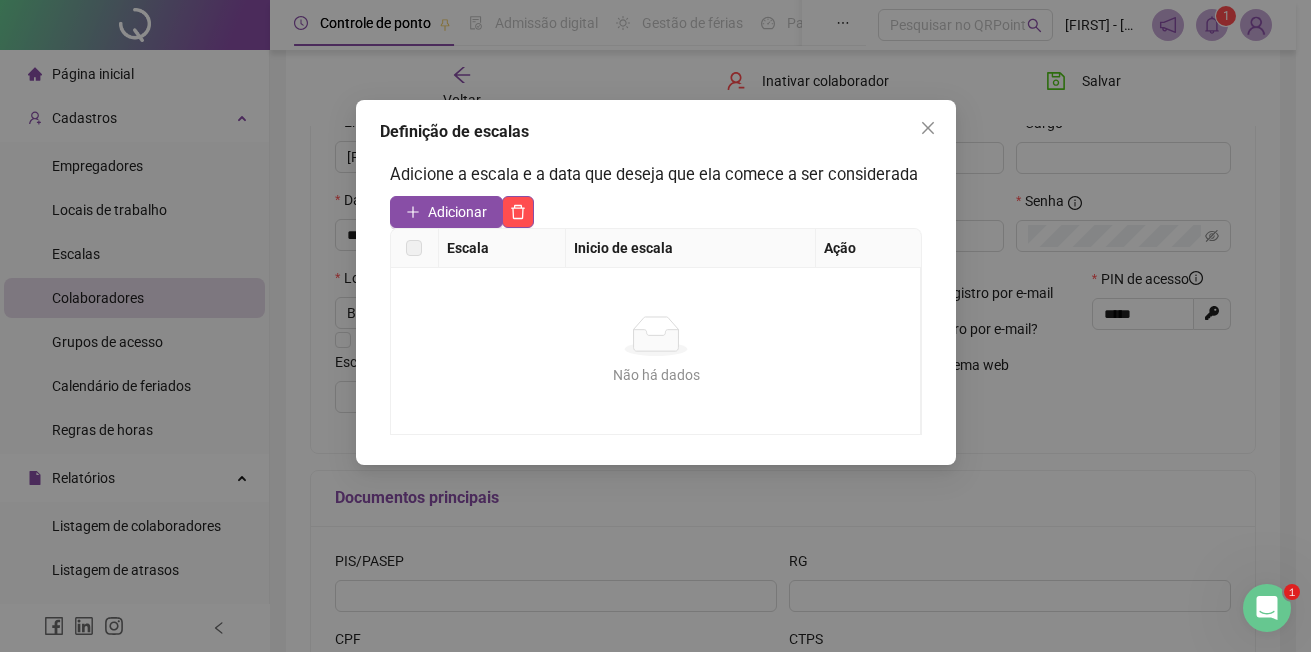 click on "Não há dados Não há dados" at bounding box center [656, 351] 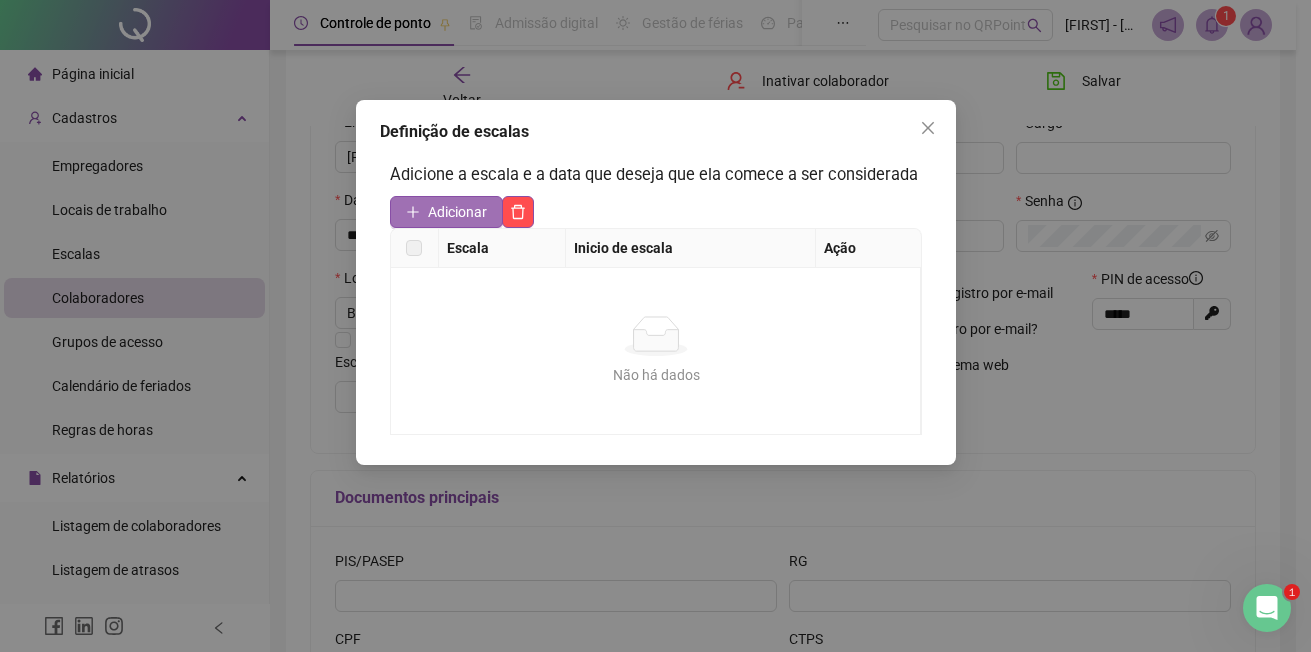 click on "Adicionar" at bounding box center [457, 212] 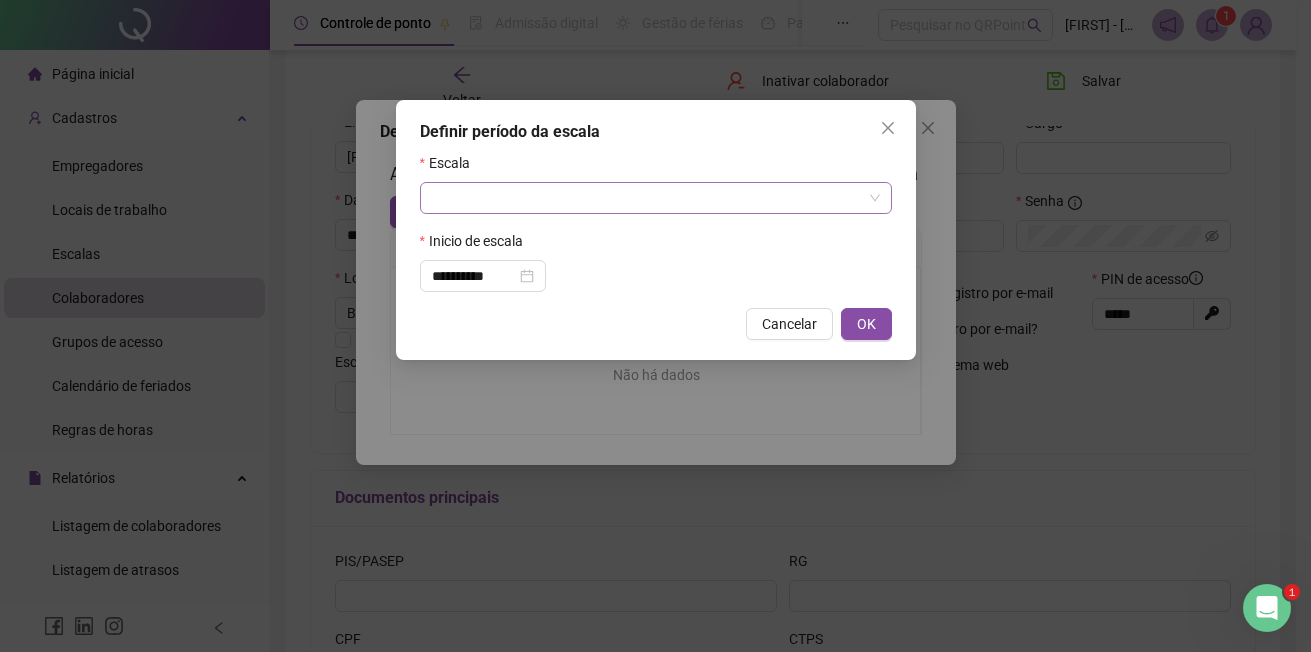 click at bounding box center (647, 198) 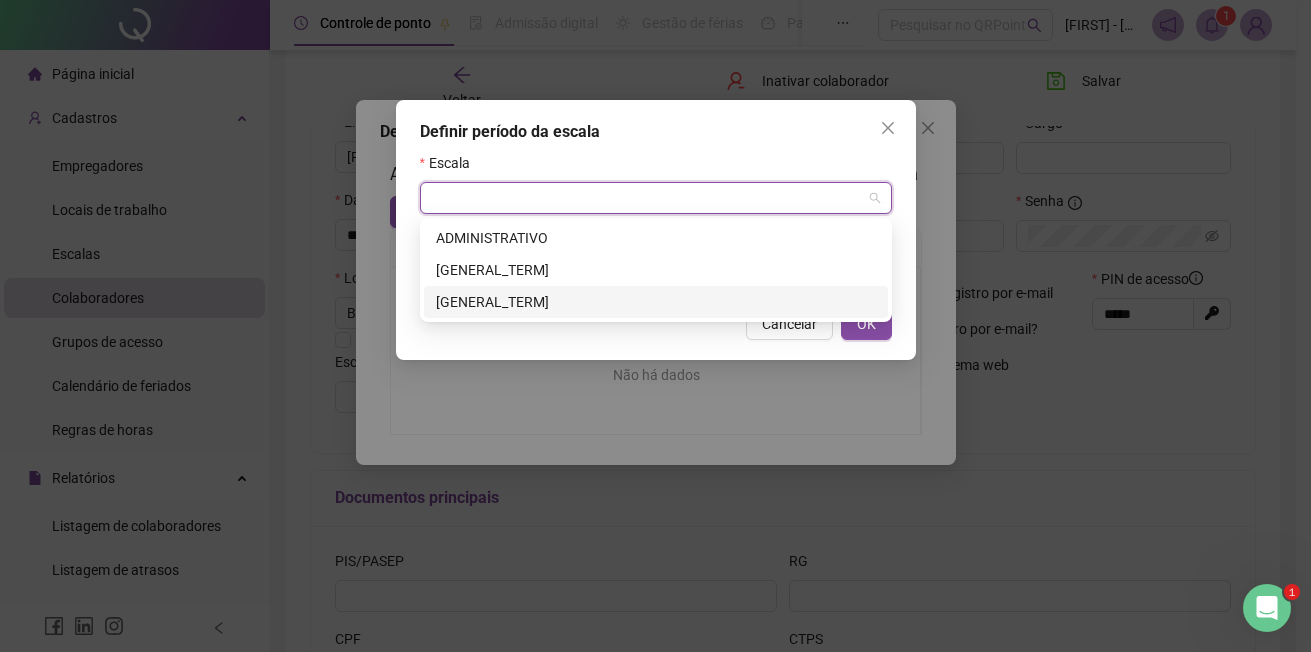 click on "[GENERAL_TERM]" at bounding box center (656, 302) 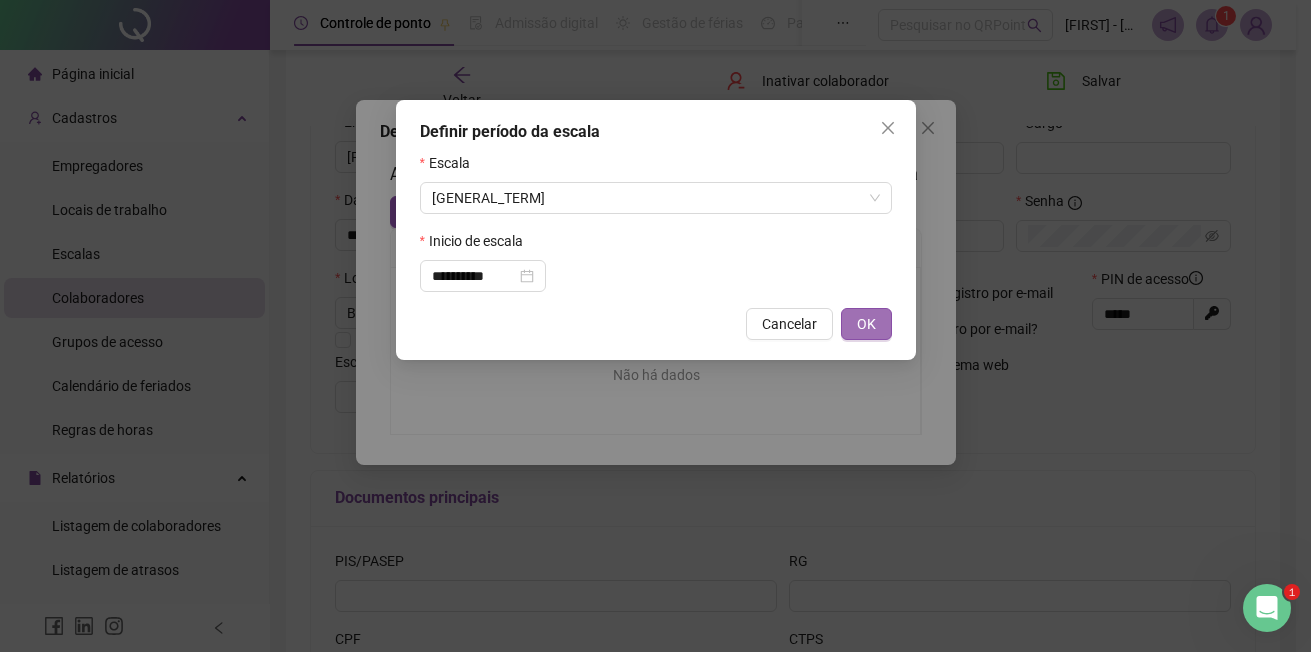 click on "OK" at bounding box center (866, 324) 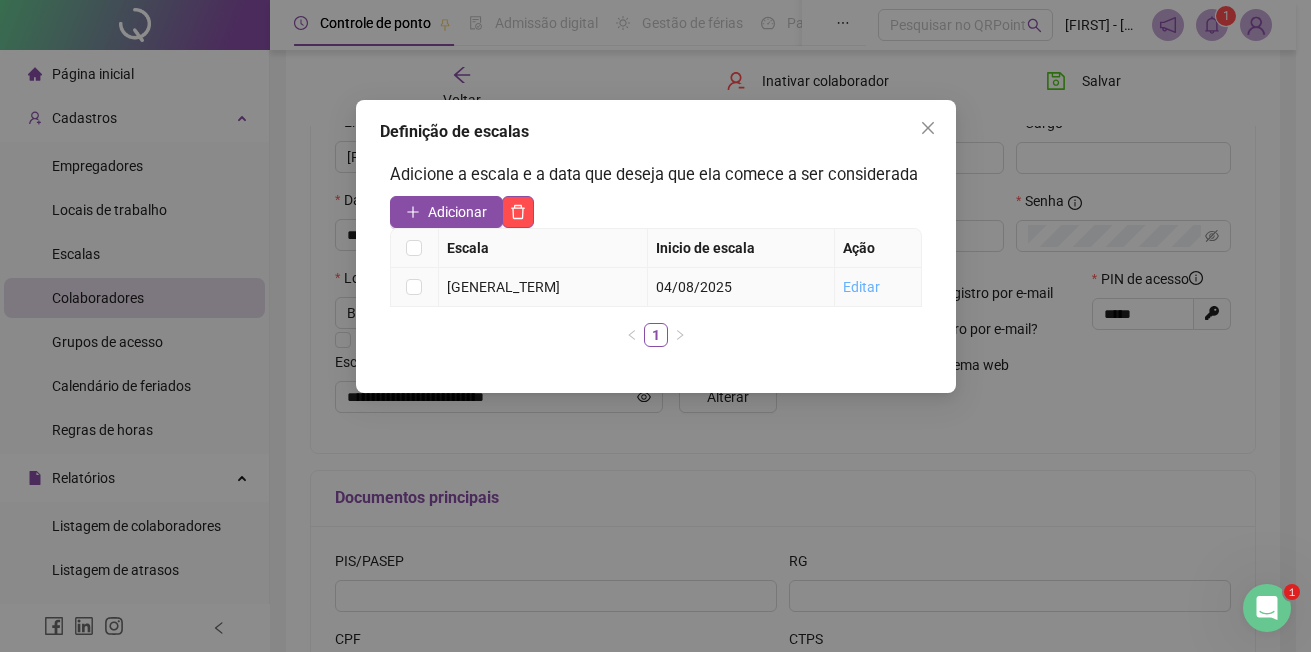 click on "Editar" at bounding box center [861, 287] 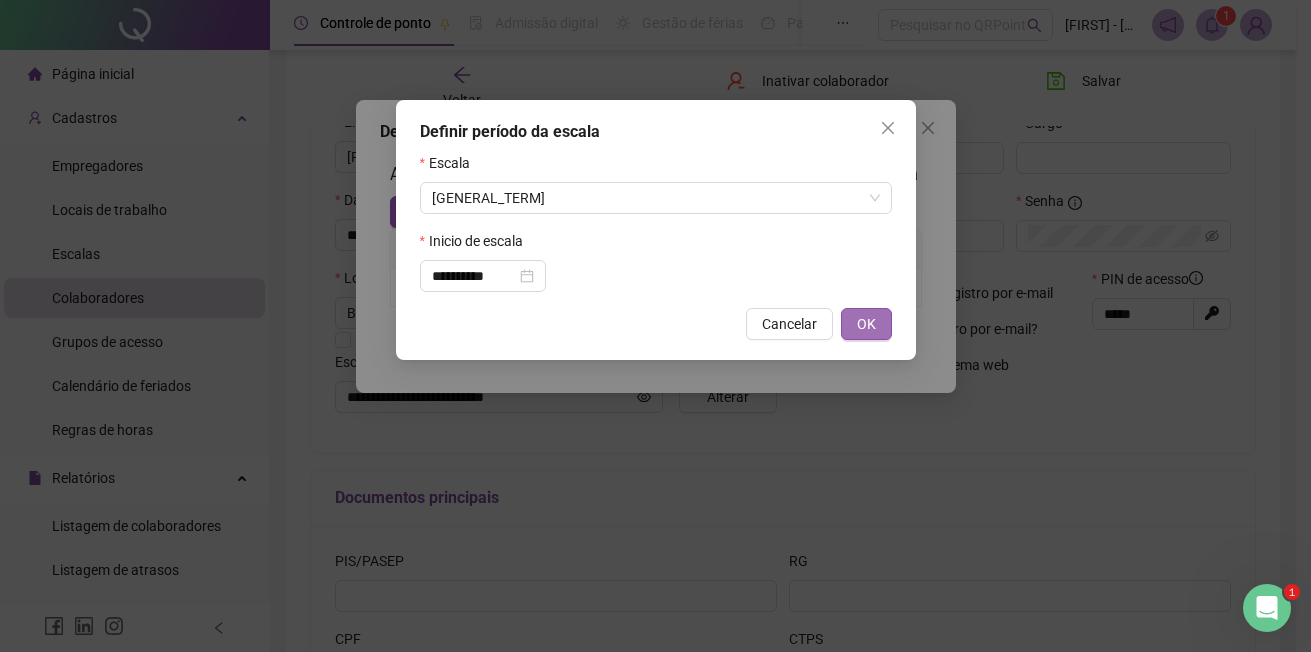 click on "OK" at bounding box center (866, 324) 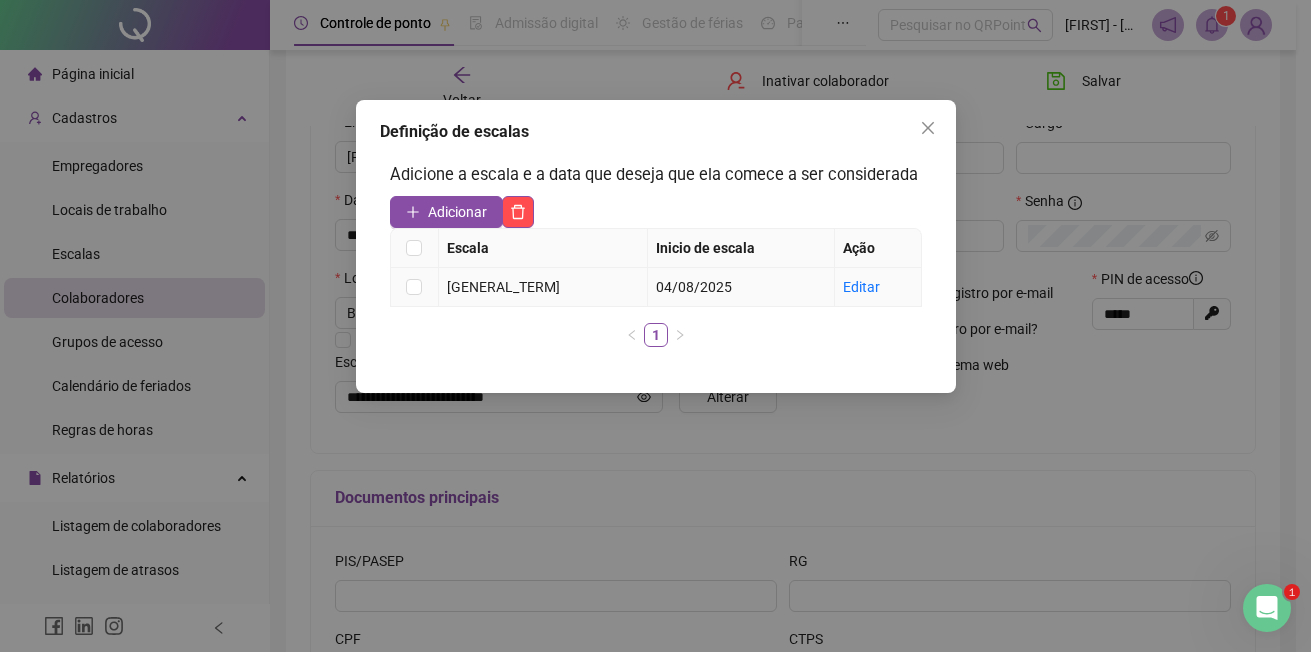 click on "[GENERAL_TERM]" at bounding box center [543, 287] 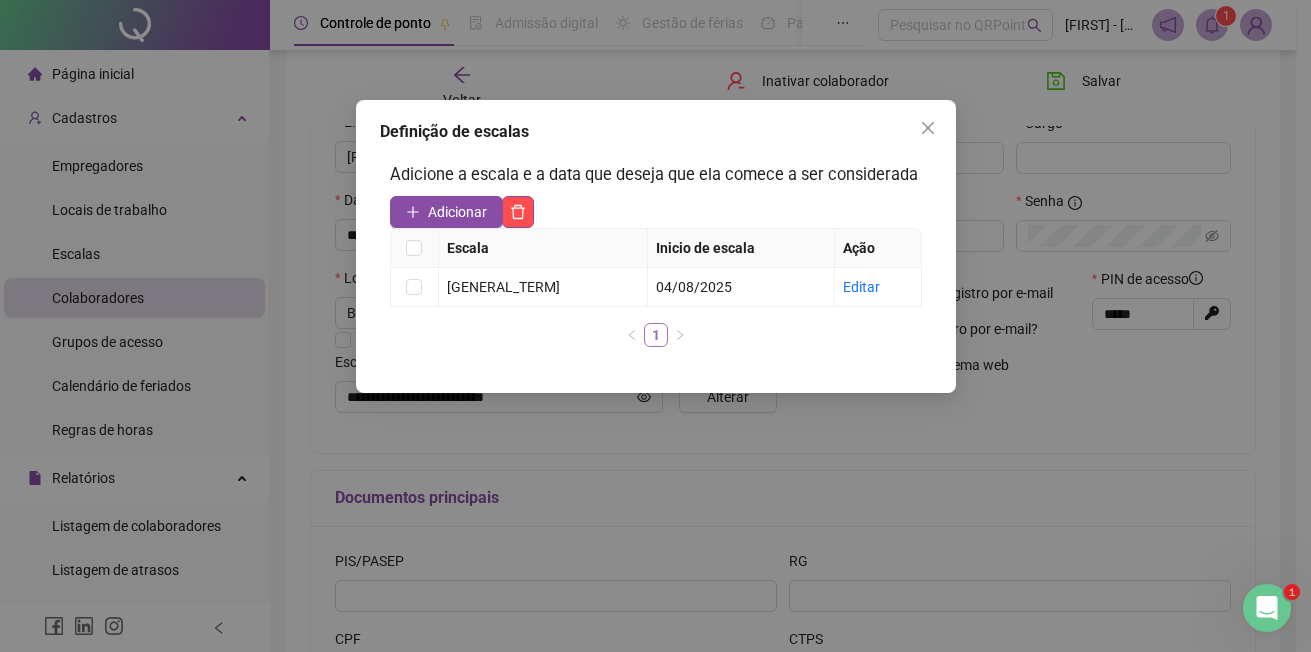 click on "1" at bounding box center [656, 335] 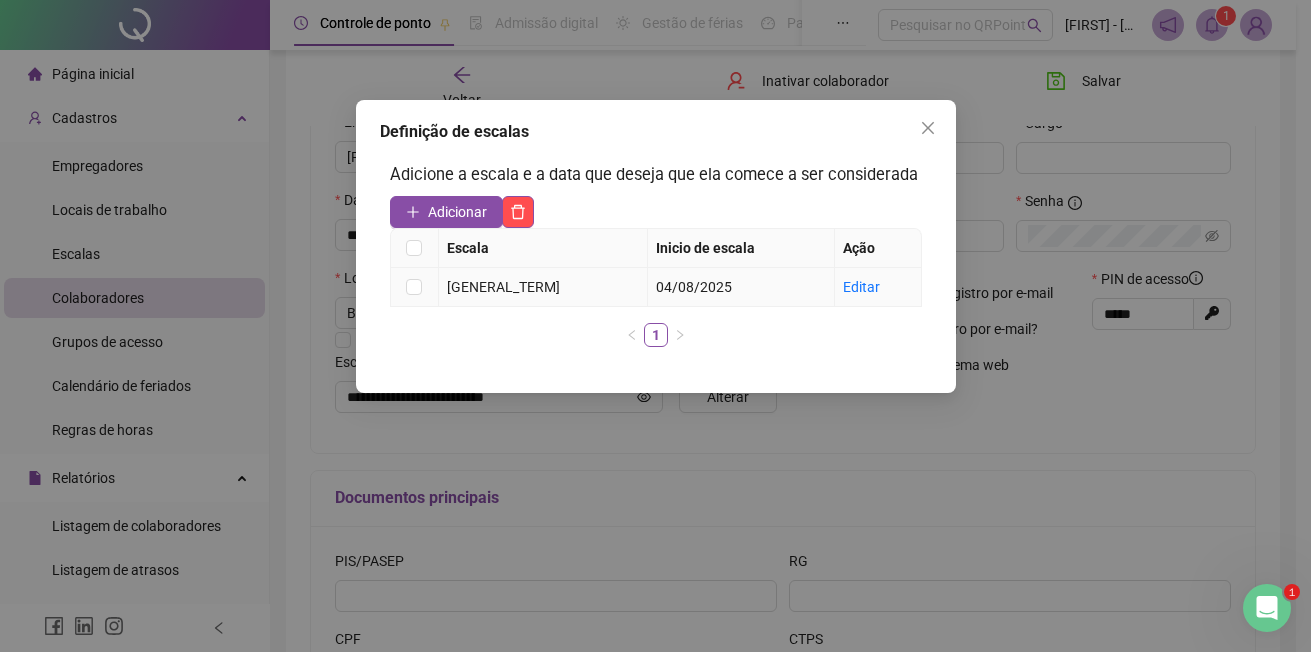 click on "[GENERAL_TERM]" at bounding box center (543, 287) 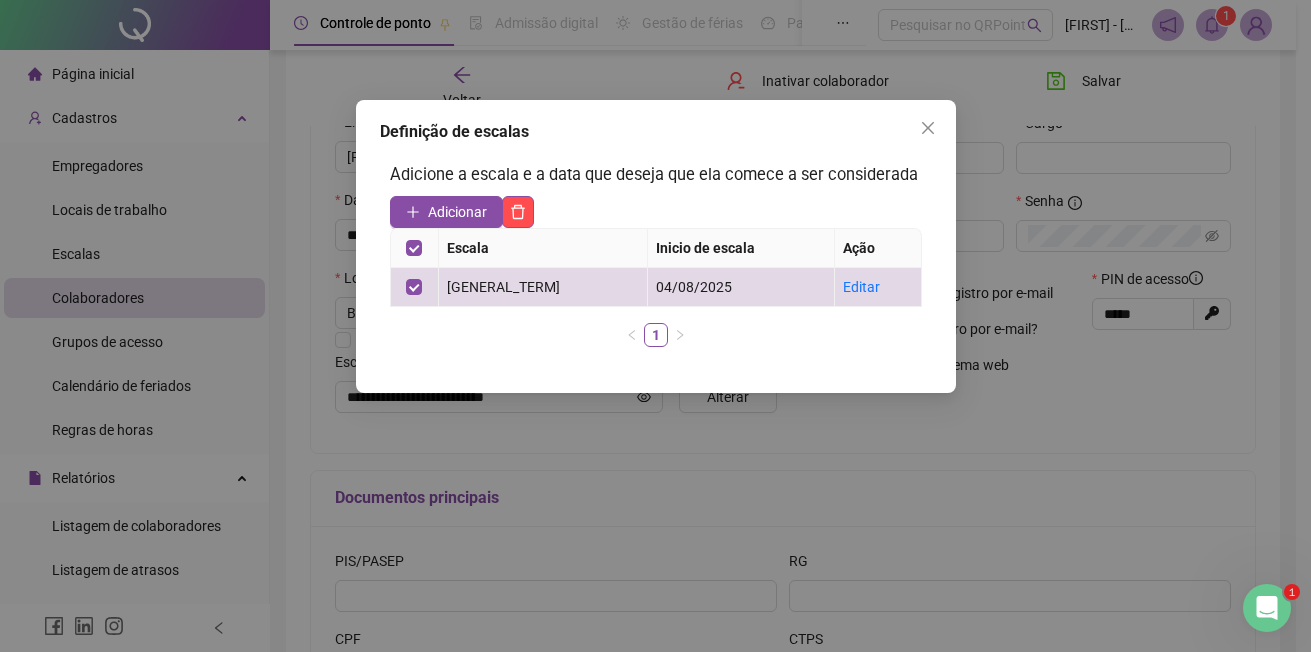 click on "Ação" at bounding box center [878, 248] 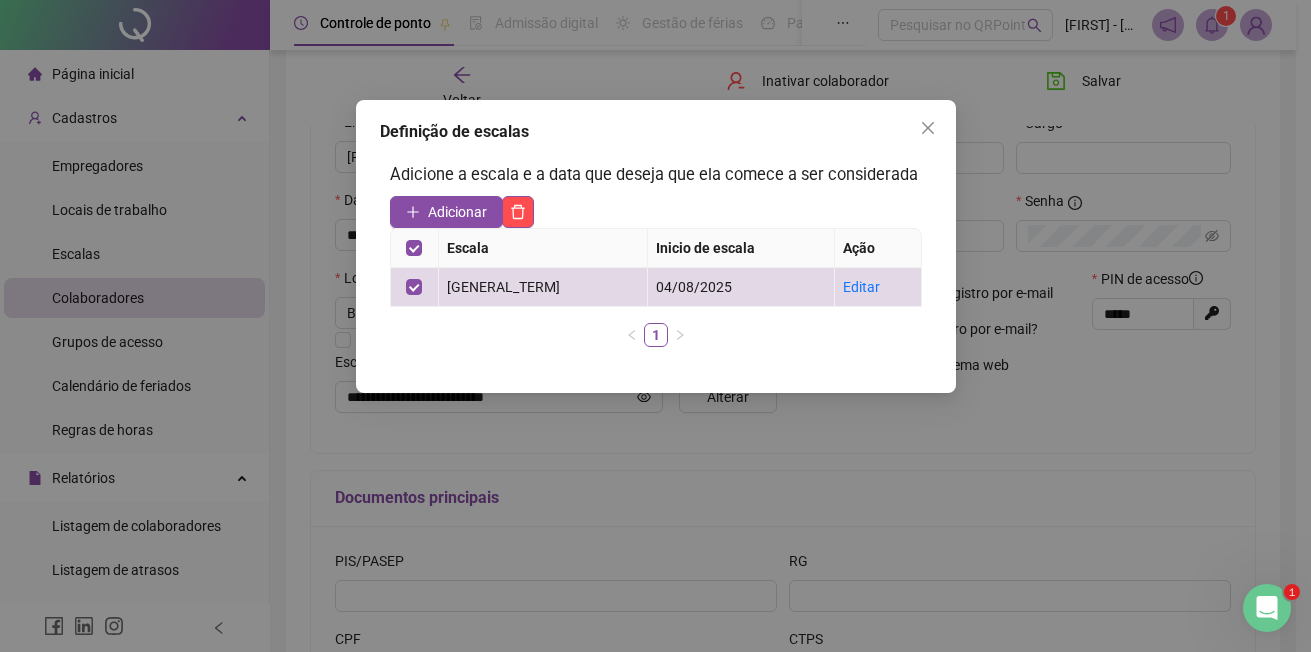 click on "1" at bounding box center [656, 335] 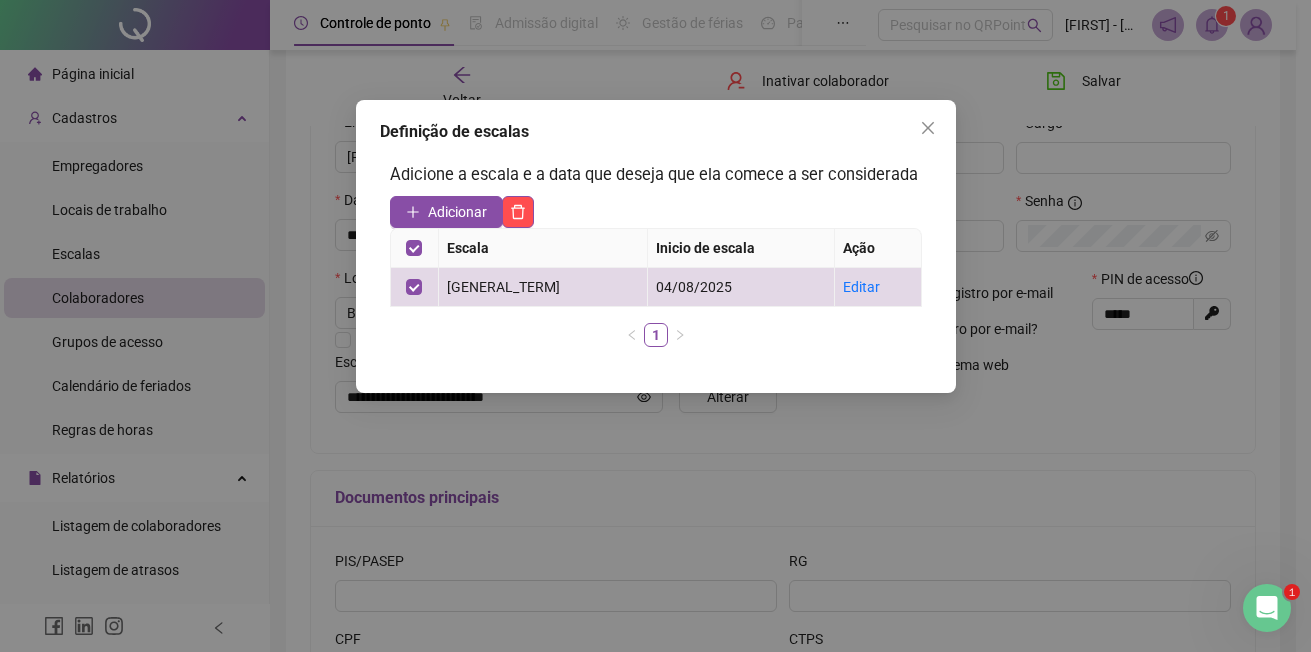click 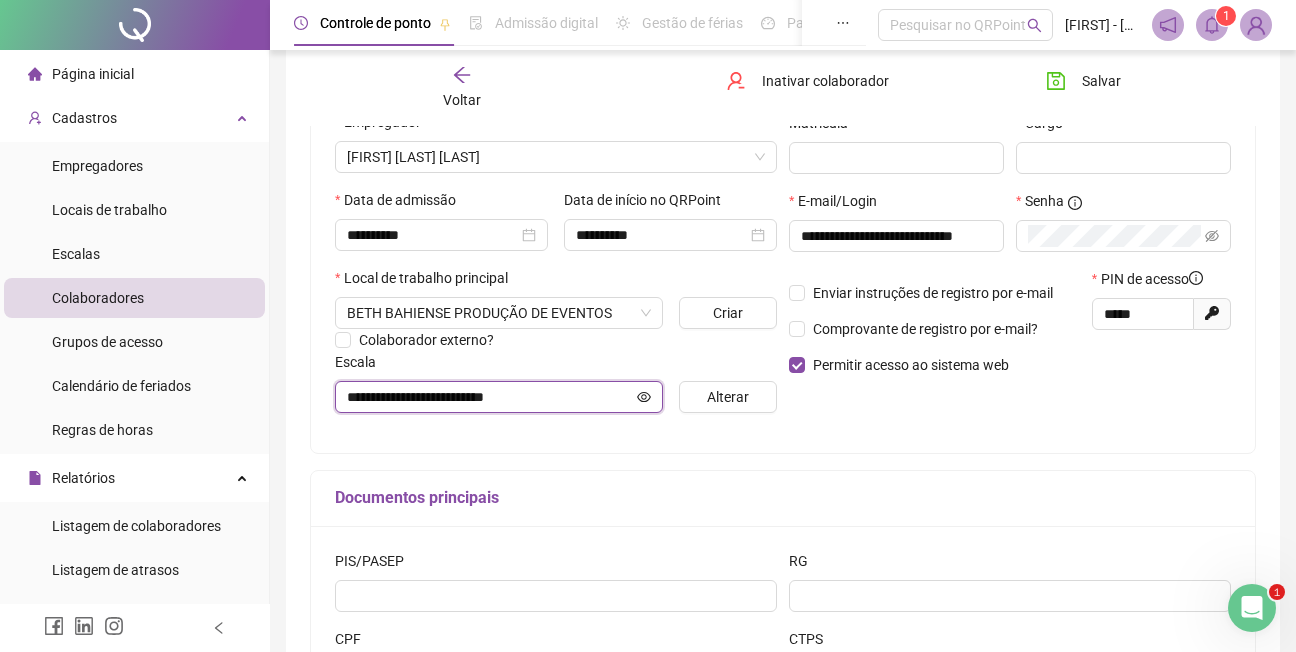click 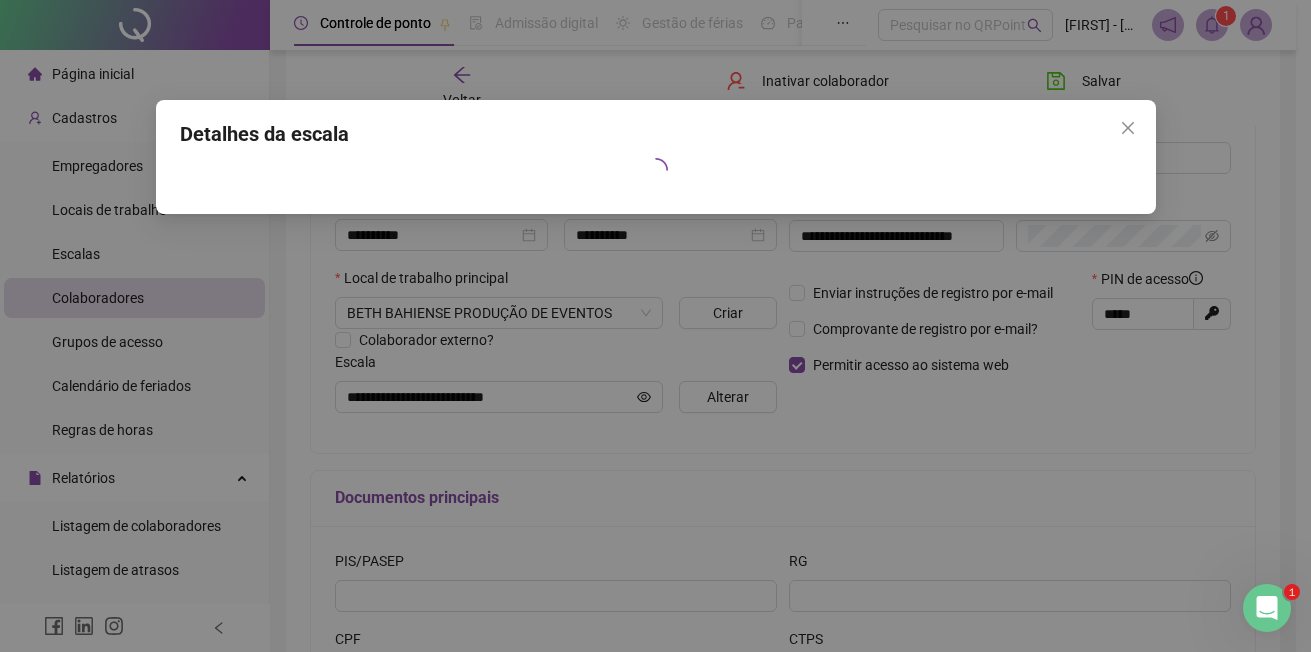 click on "Detalhes da escala" at bounding box center [655, 326] 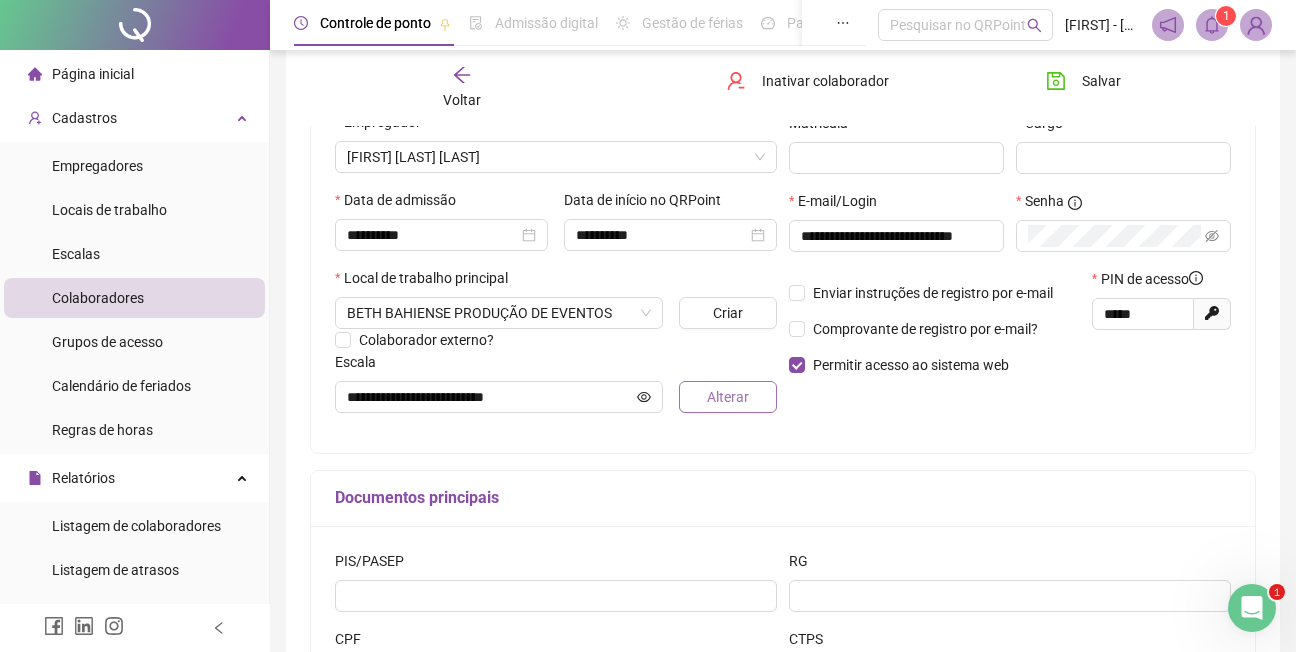 click on "Alterar" at bounding box center [728, 397] 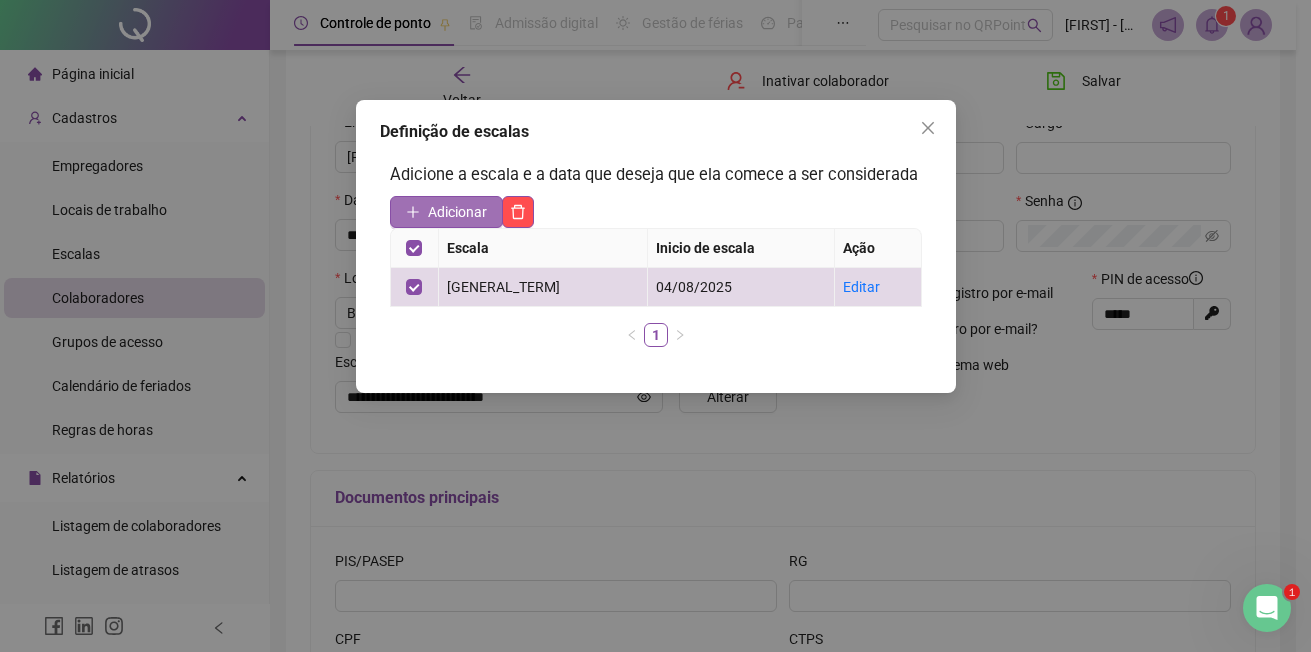 click on "Adicionar" at bounding box center [457, 212] 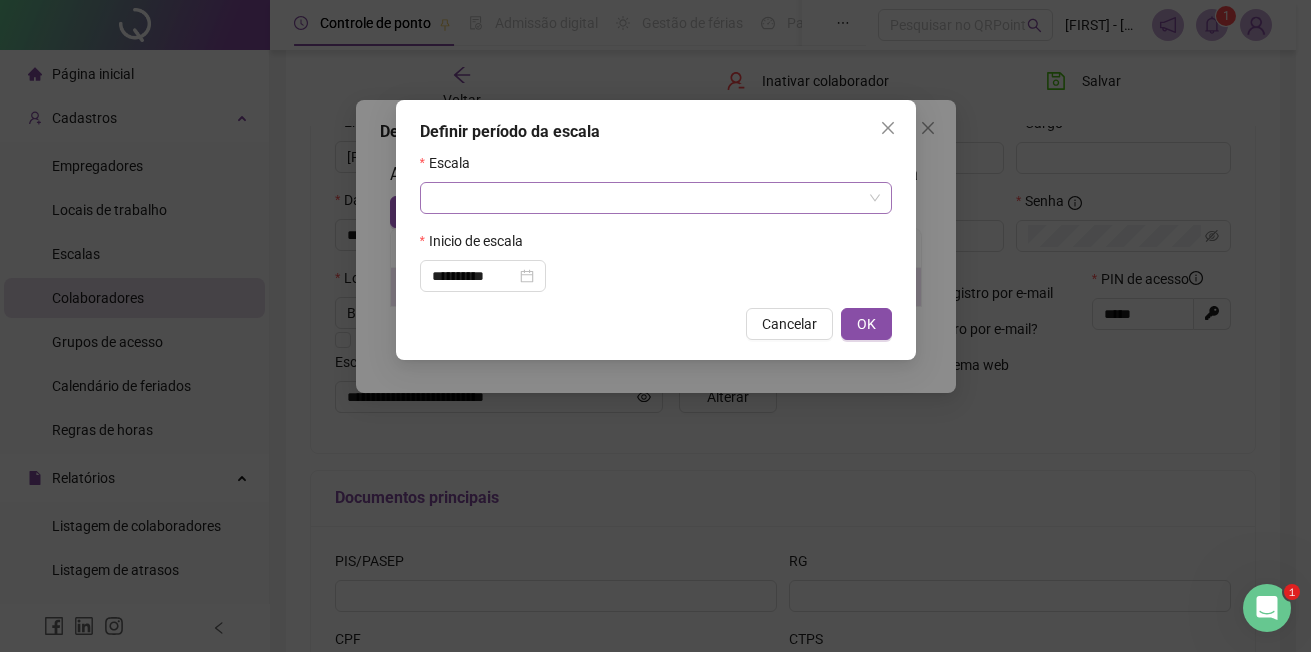 click at bounding box center (647, 198) 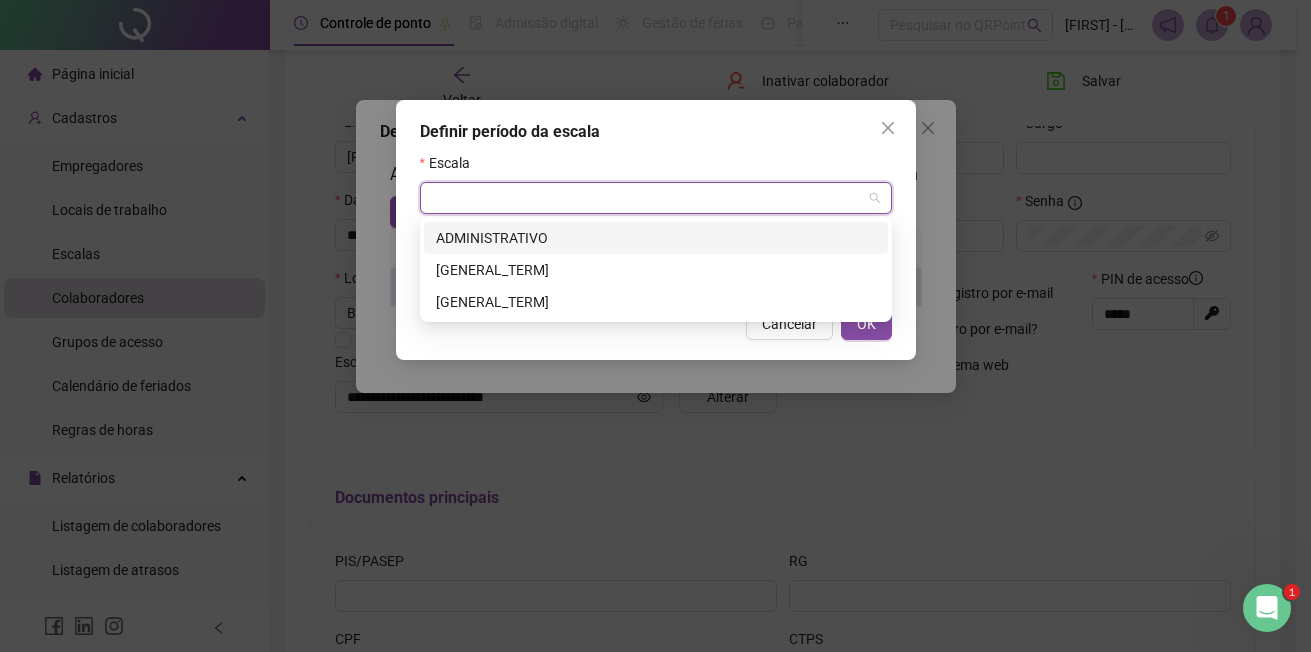 click on "ADMINISTRATIVO" at bounding box center (656, 238) 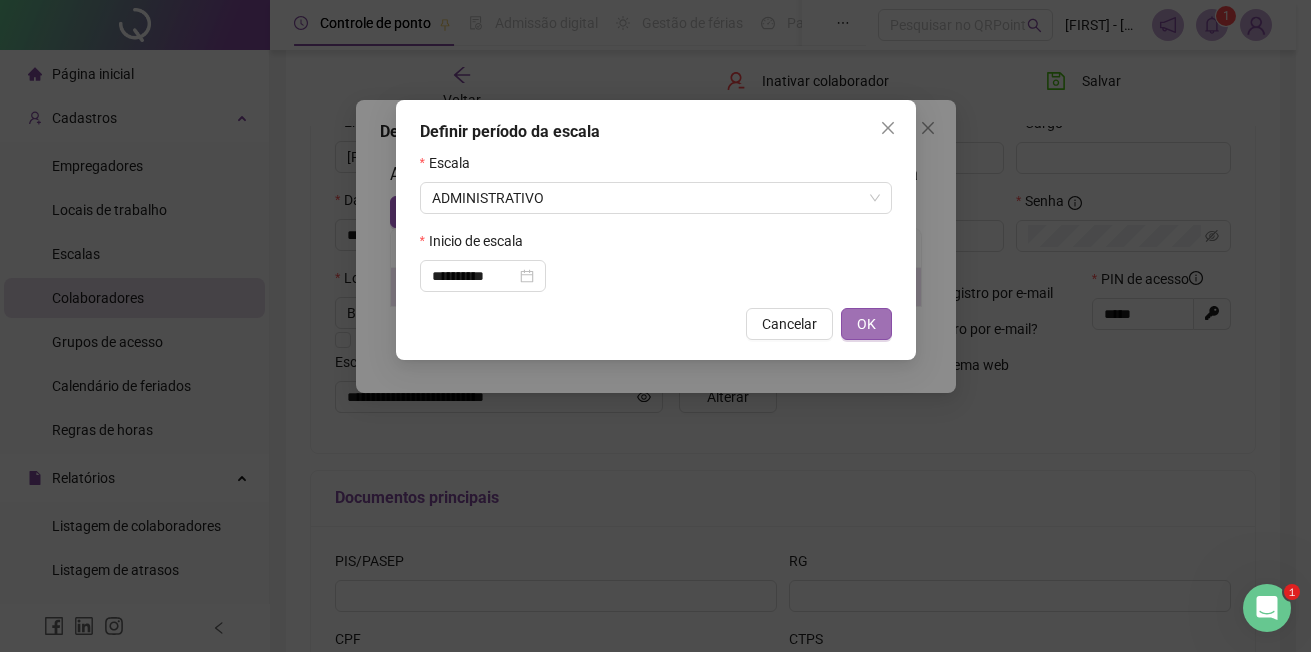 click on "OK" at bounding box center (866, 324) 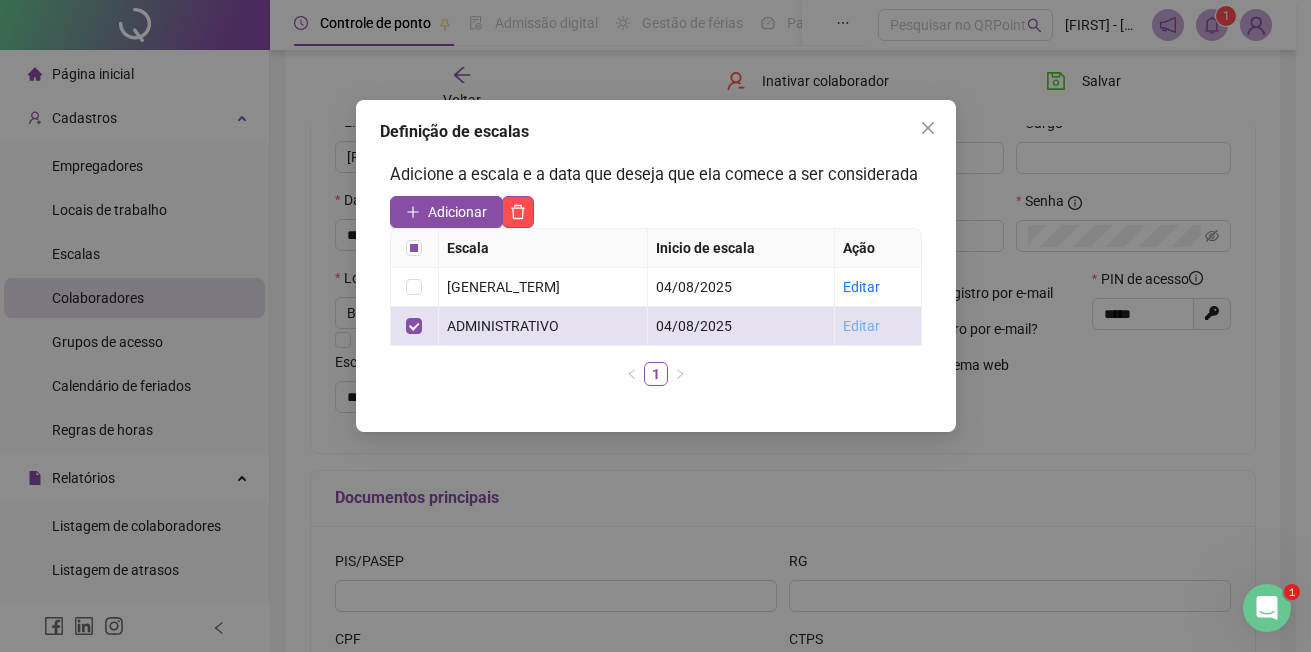 click on "Editar" at bounding box center (861, 326) 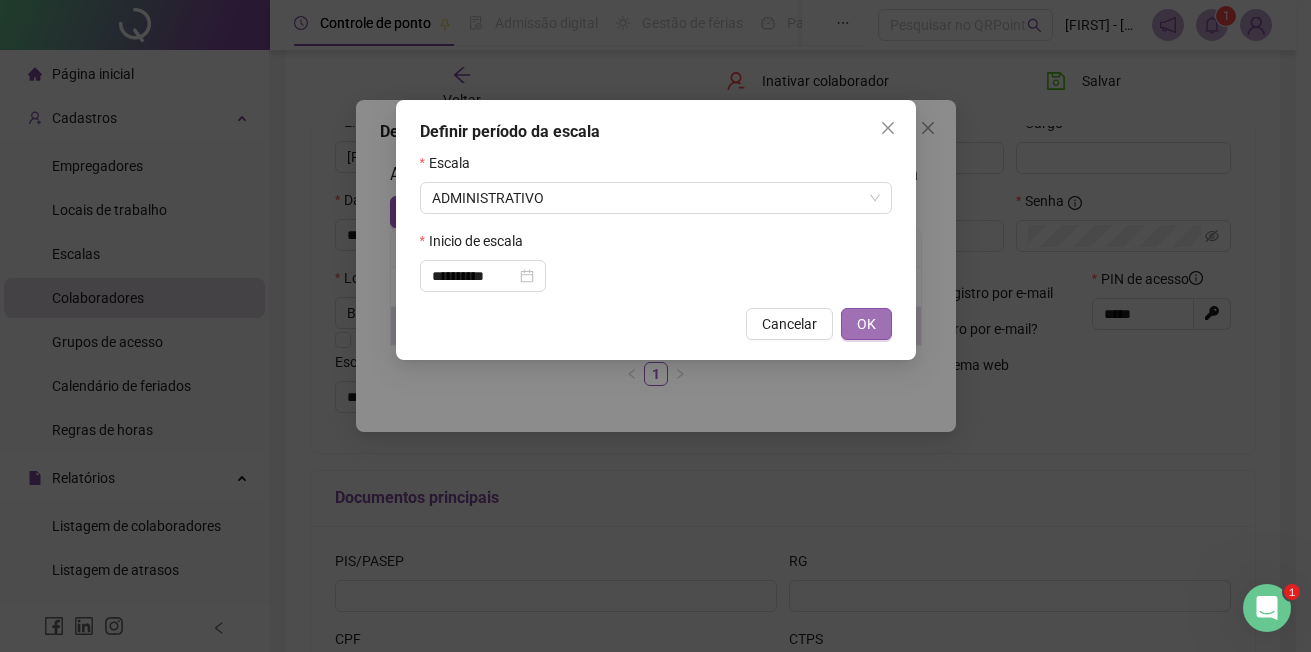 click on "OK" at bounding box center [866, 324] 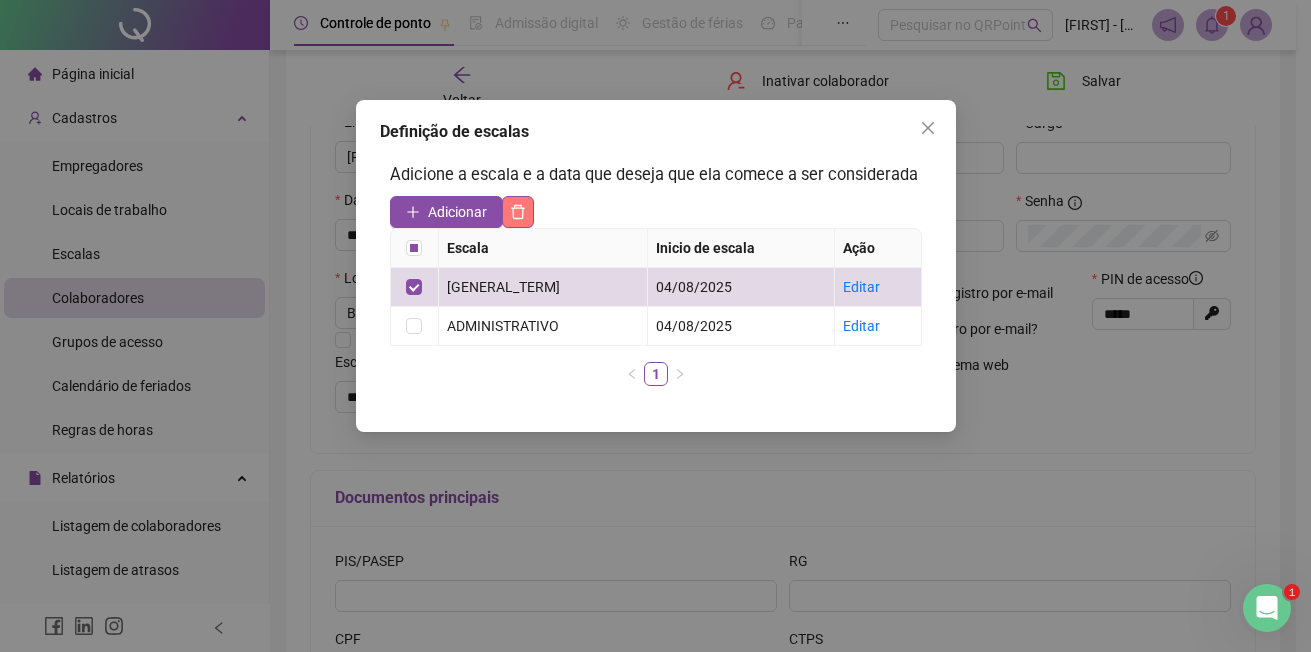 click 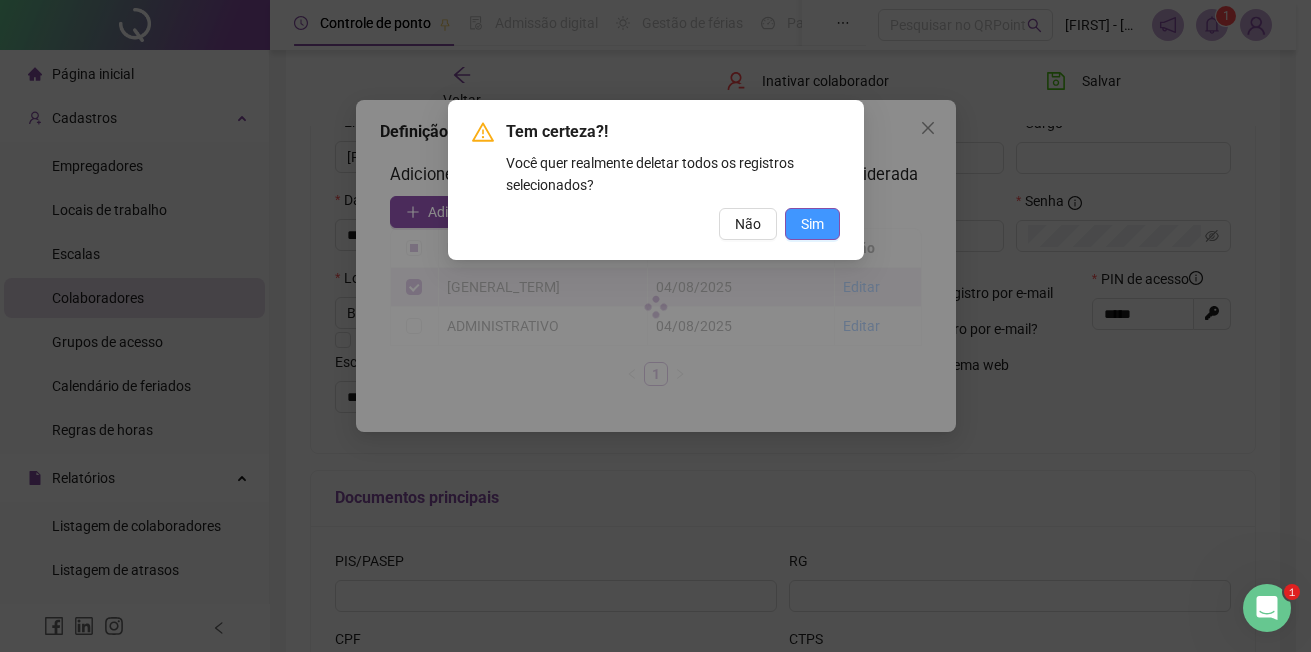 click on "Sim" at bounding box center [812, 224] 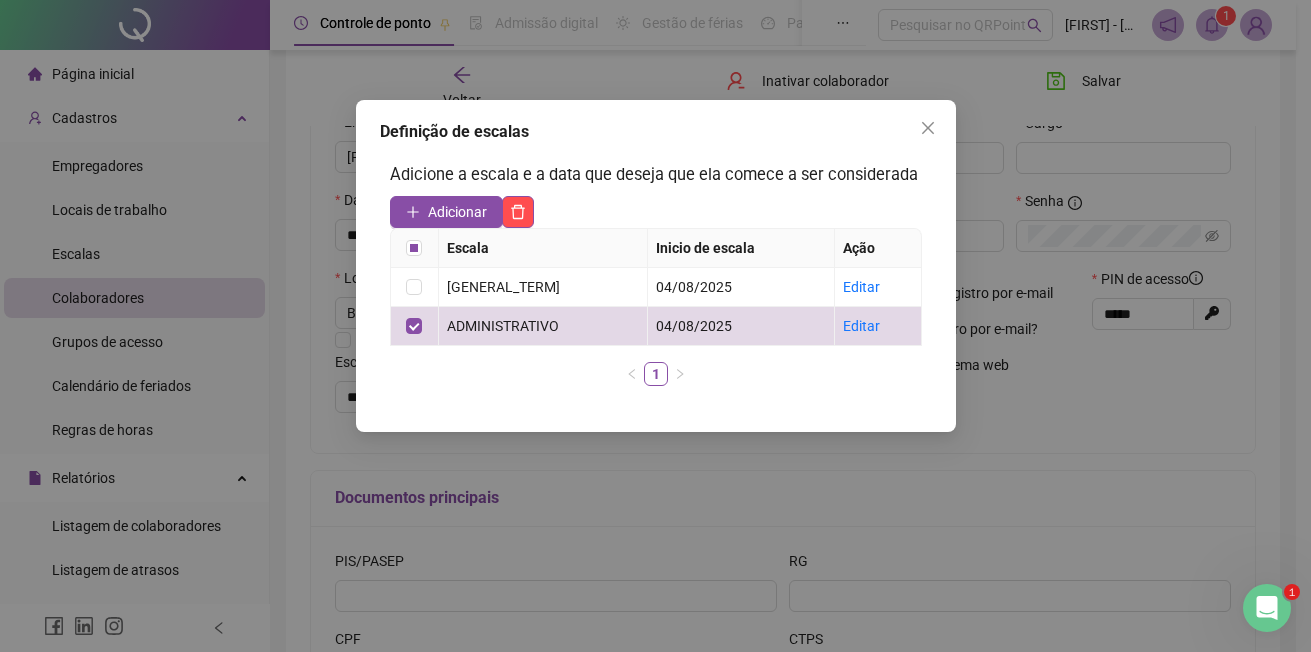 drag, startPoint x: 542, startPoint y: 382, endPoint x: 519, endPoint y: 368, distance: 26.925823 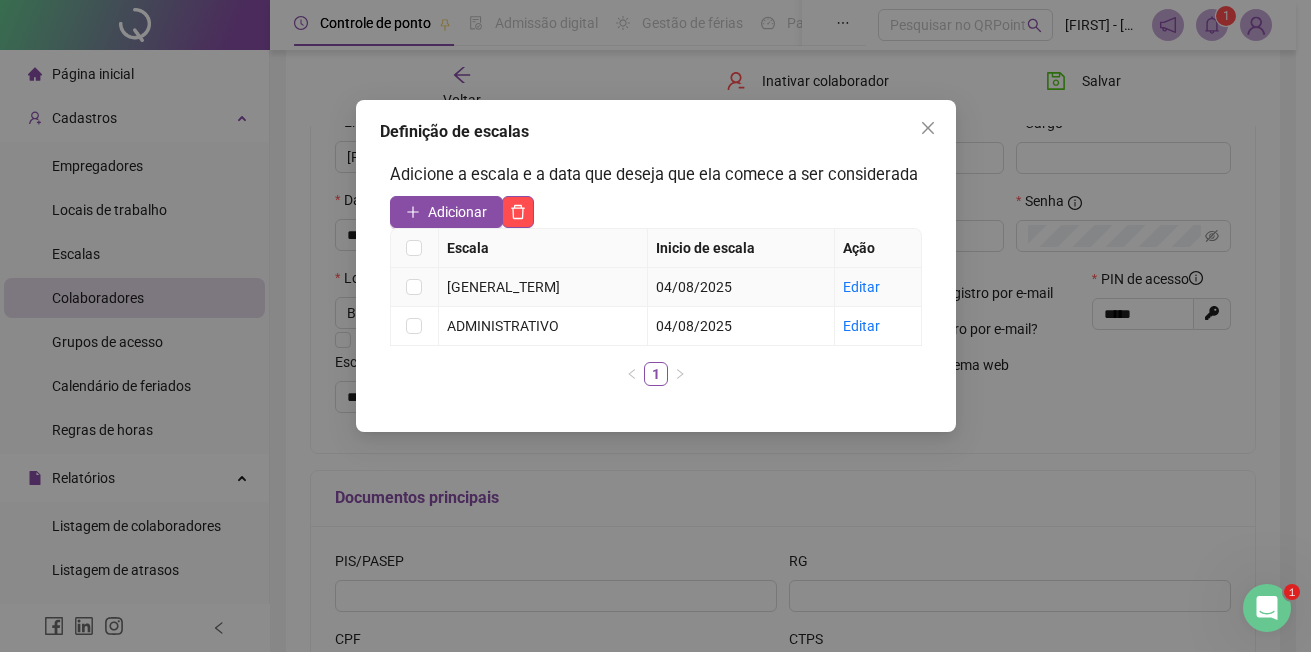 click on "[GENERAL_TERM]" at bounding box center (543, 287) 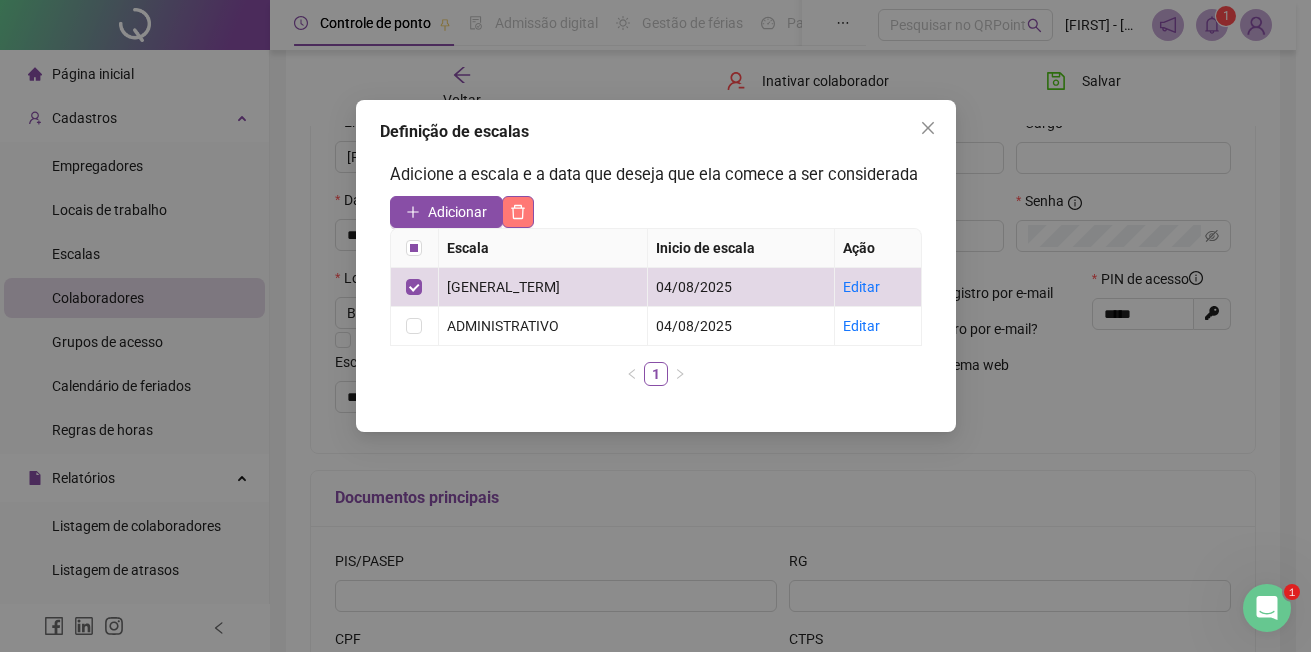 click 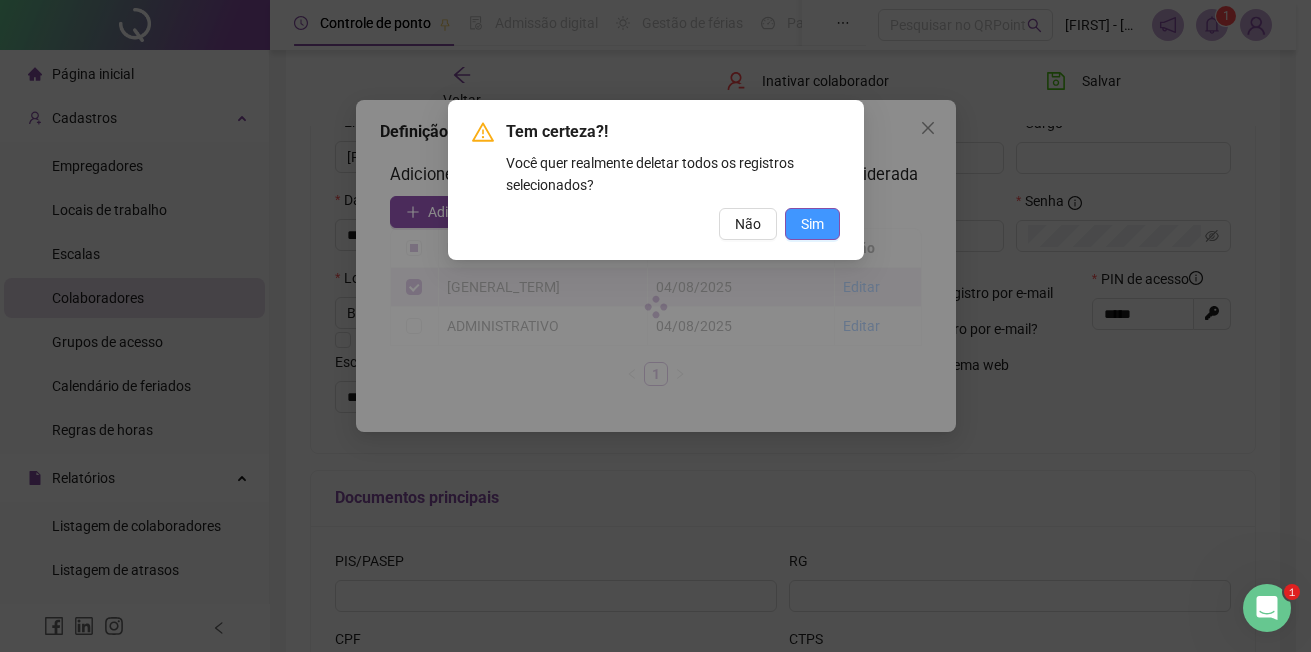 click on "Sim" at bounding box center (812, 224) 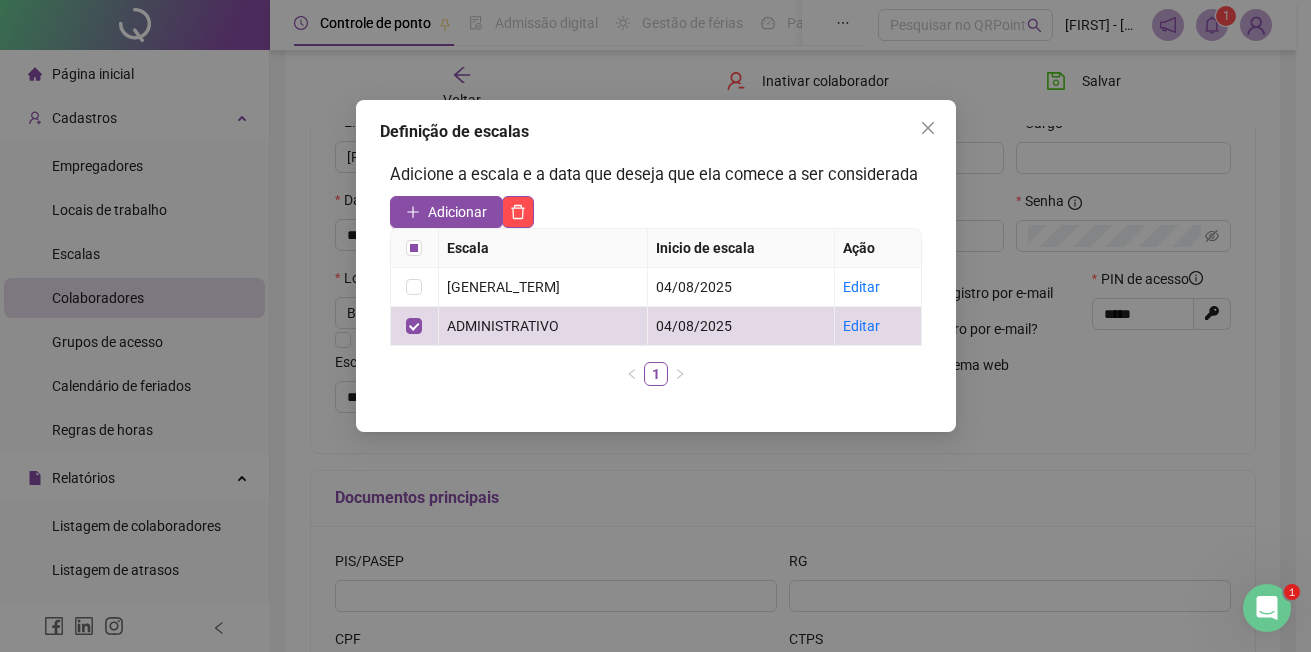 click on "1" at bounding box center (656, 374) 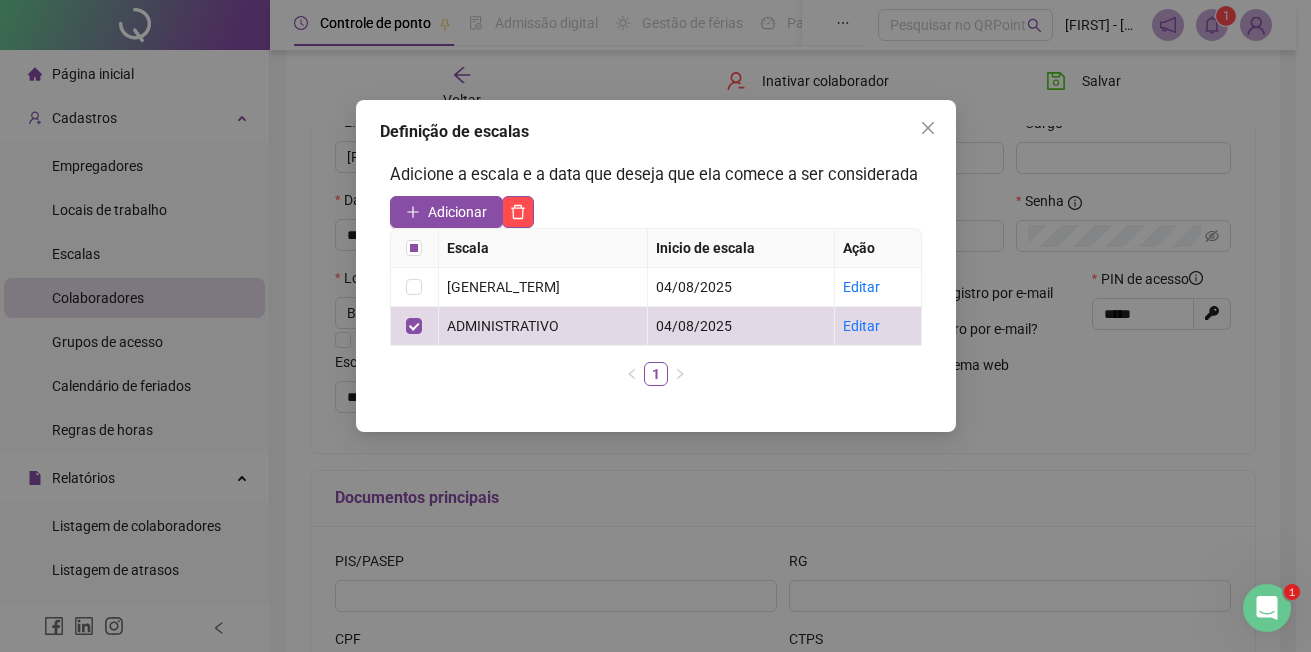 click 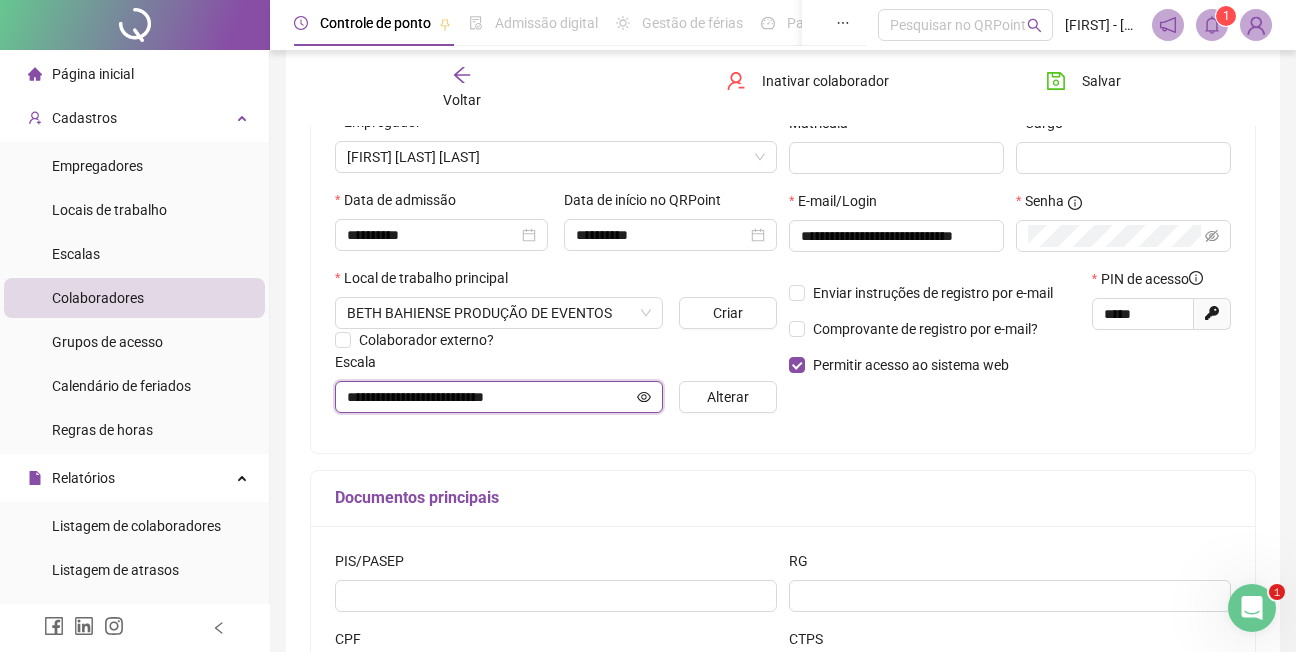 click 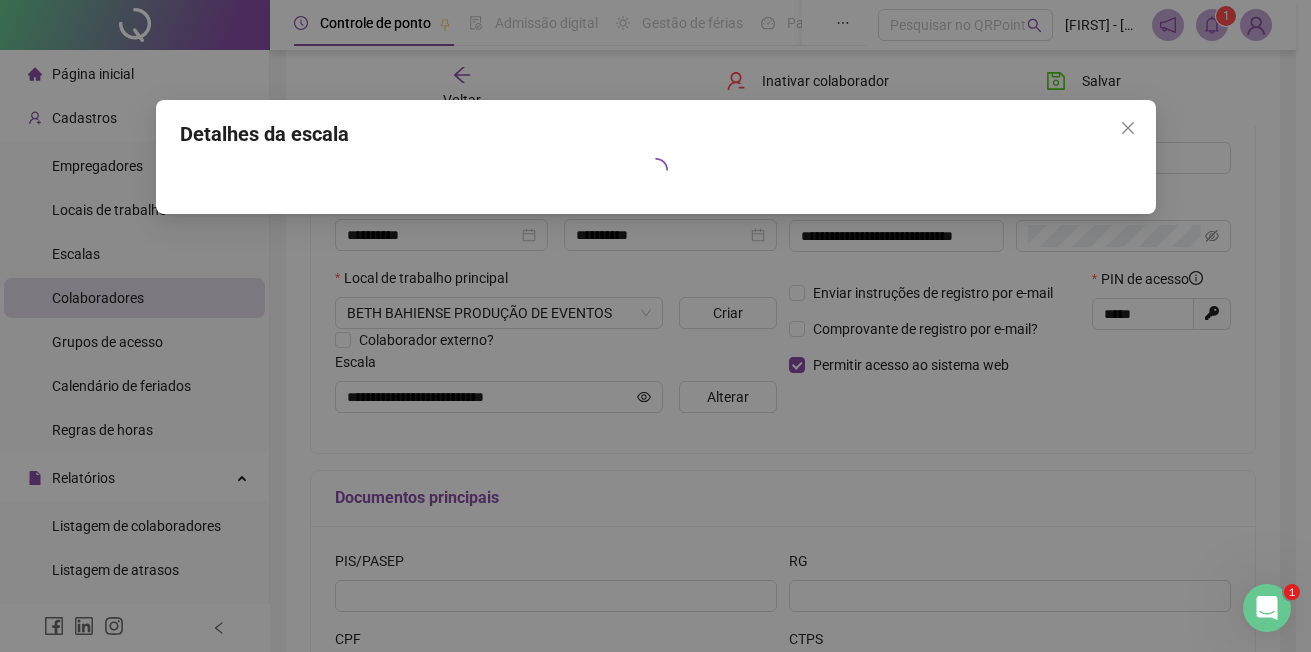 click on "Detalhes da escala" at bounding box center (655, 326) 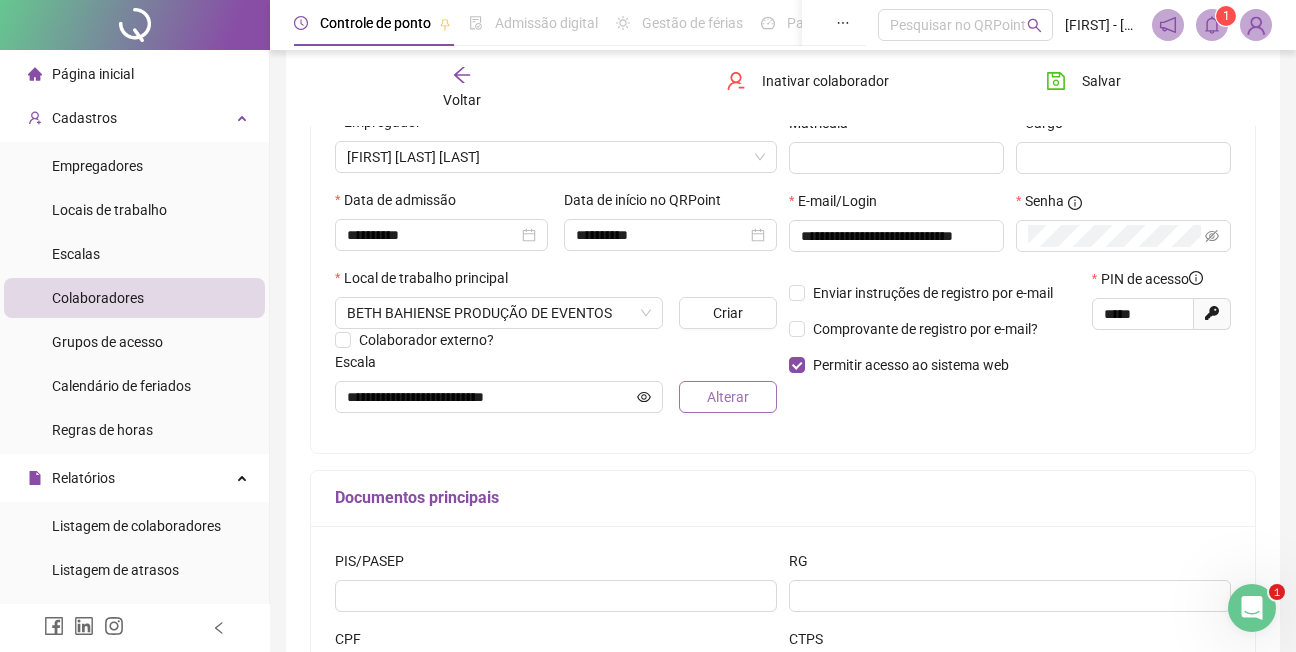 click on "Alterar" at bounding box center [728, 397] 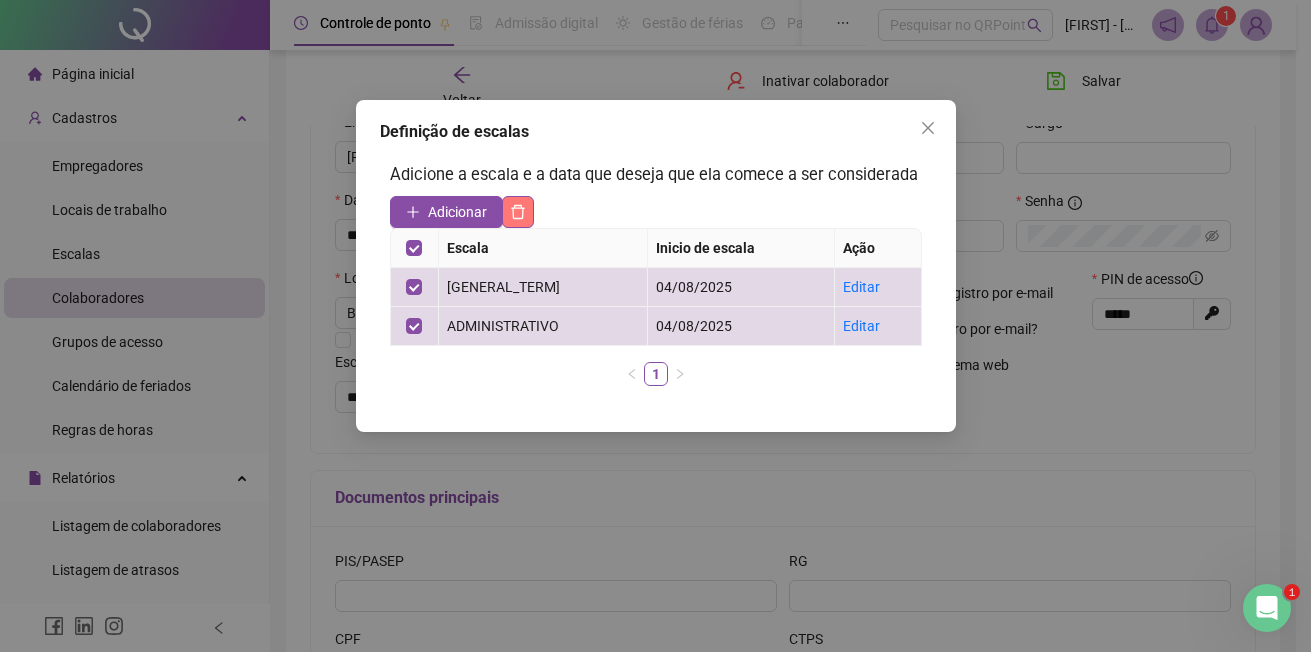 click 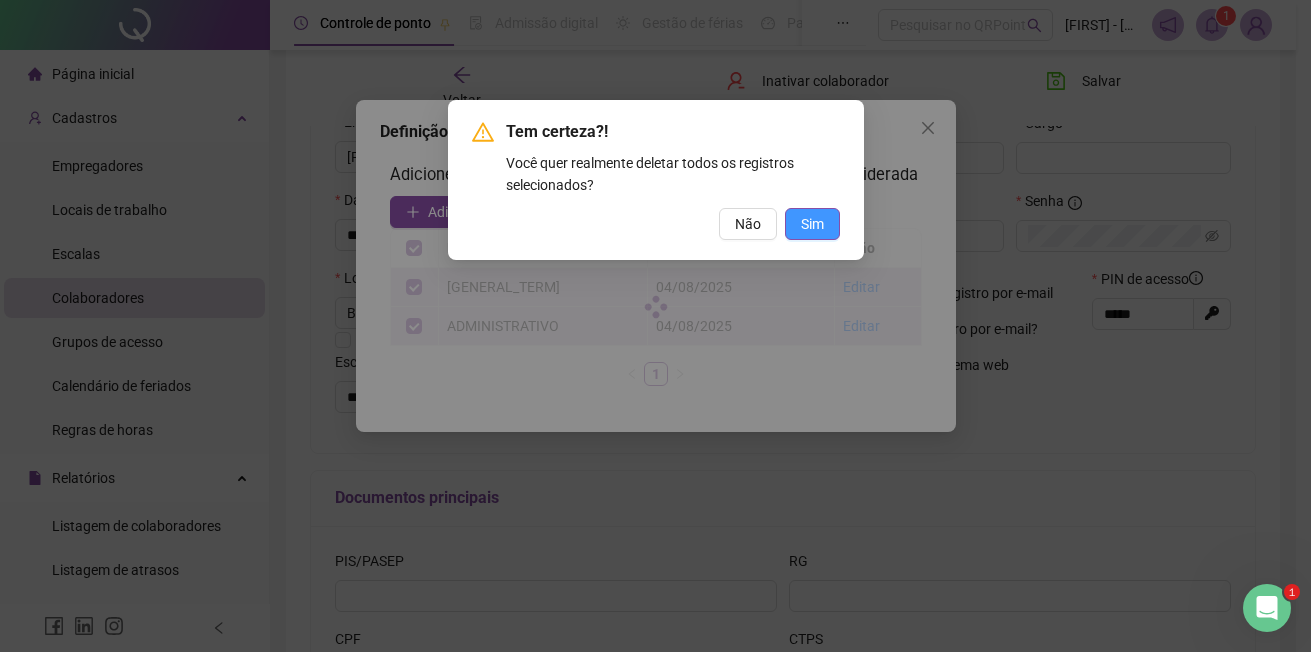click on "Sim" at bounding box center (812, 224) 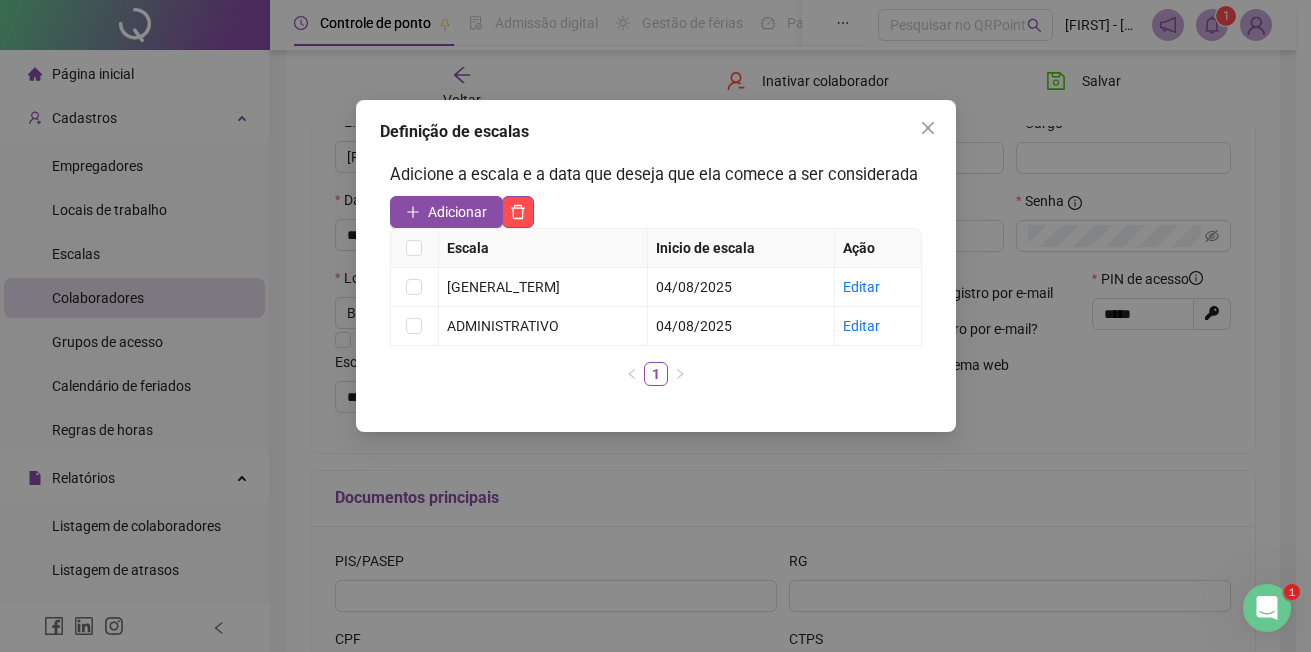 click on "Definição de escalas Adicione a escala e a data que deseja que ela comece a ser considerada Adicionar Escala Inicio de escala Ação         [GENERAL_TERM] 1   [DATE] Editar [GENERAL_TERM]   [DATE] Editar 1" at bounding box center (655, 326) 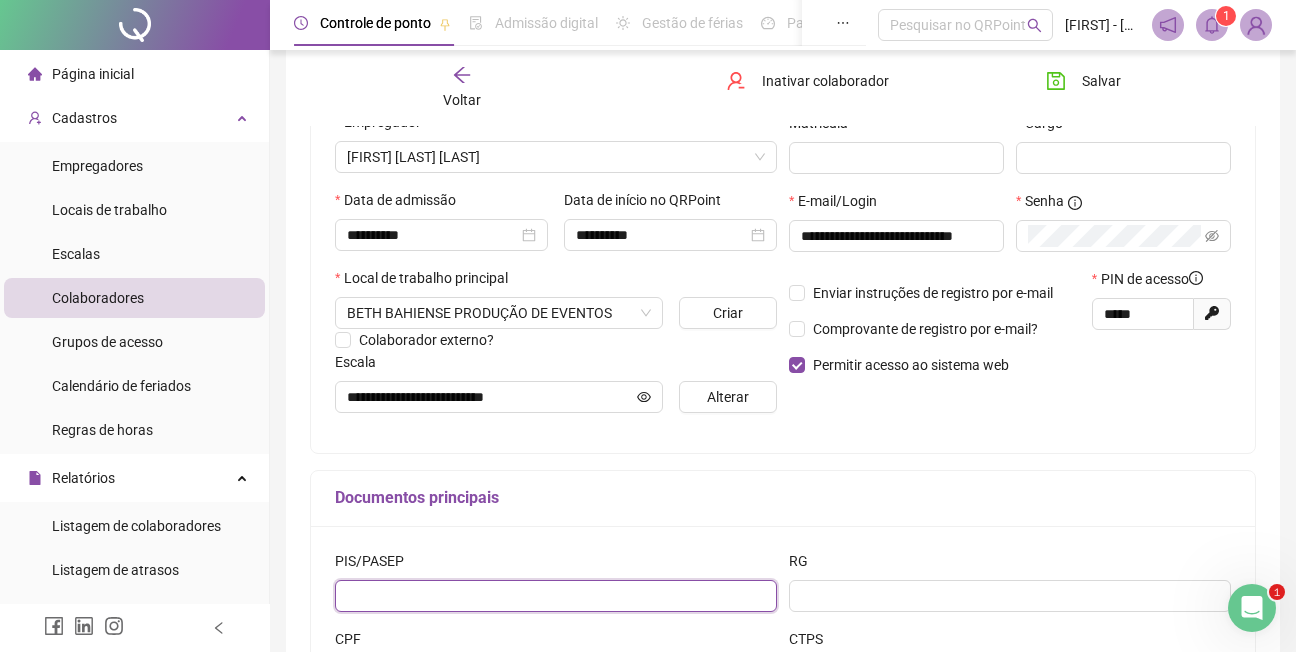 click at bounding box center (556, 596) 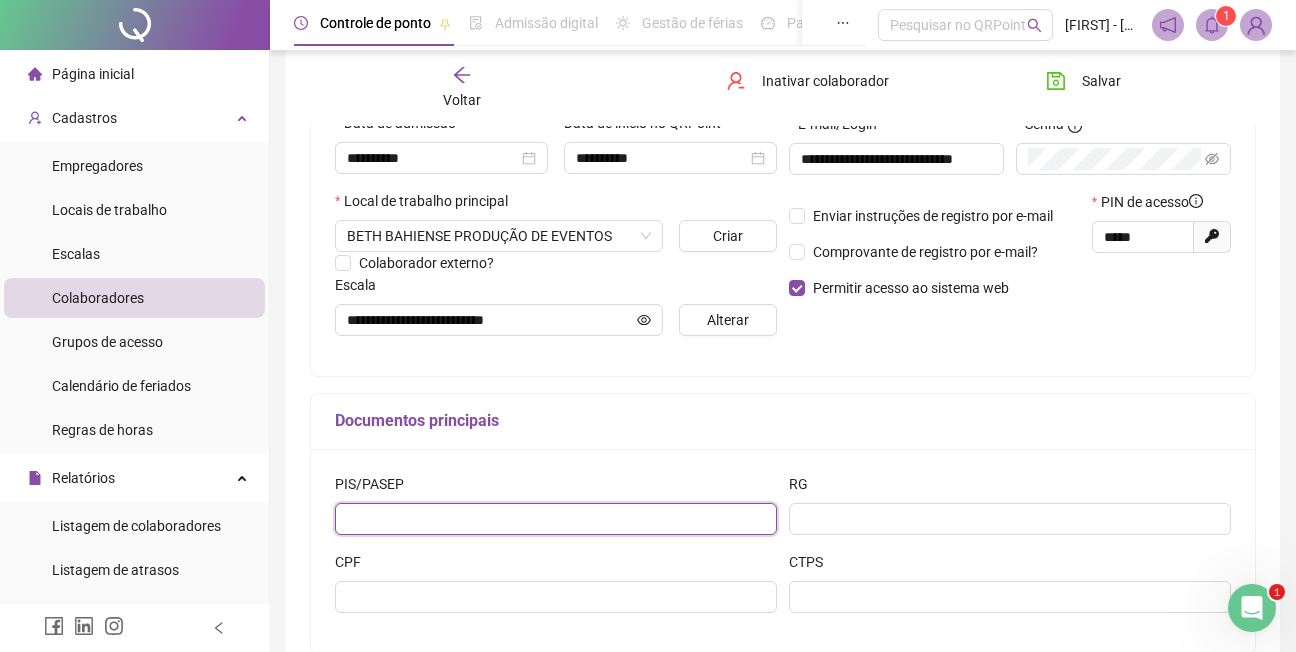 scroll, scrollTop: 489, scrollLeft: 0, axis: vertical 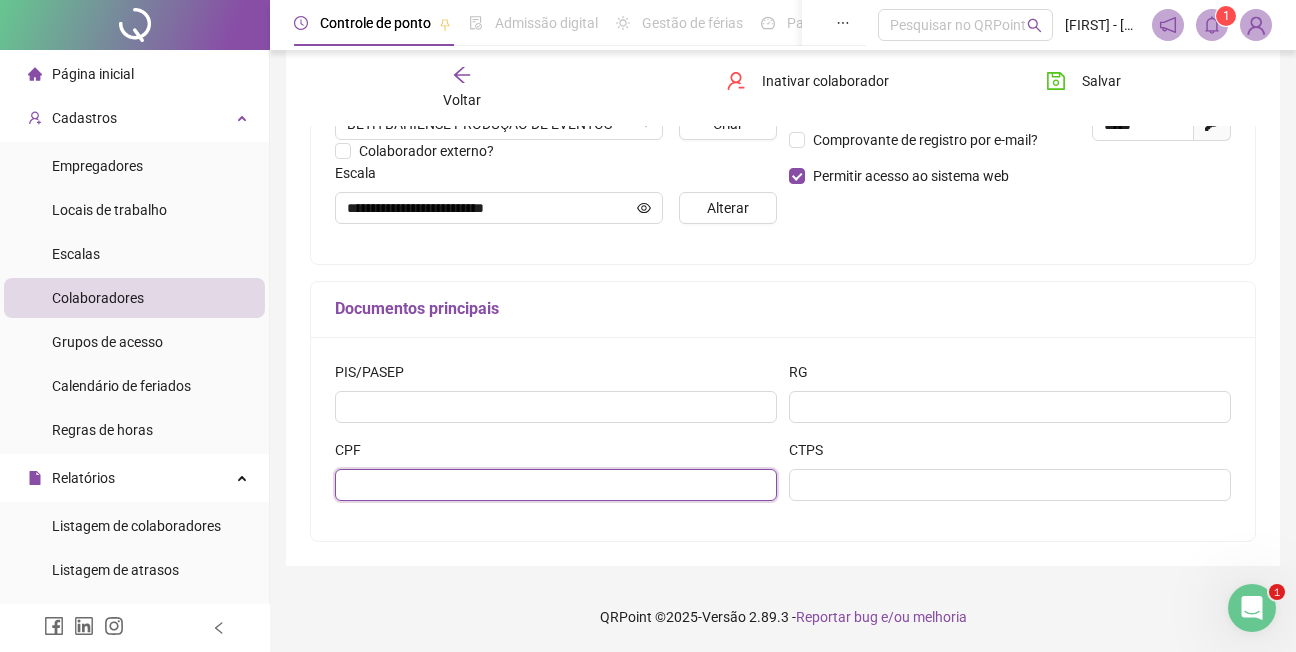 click at bounding box center [556, 485] 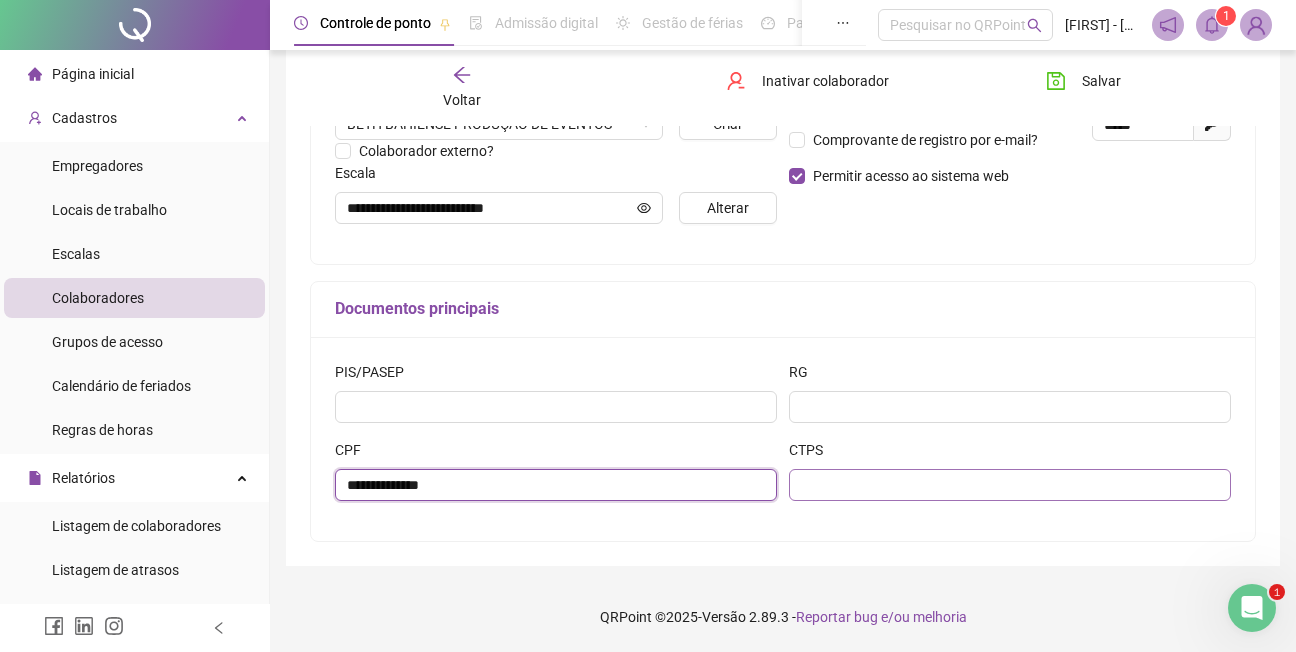 type on "**********" 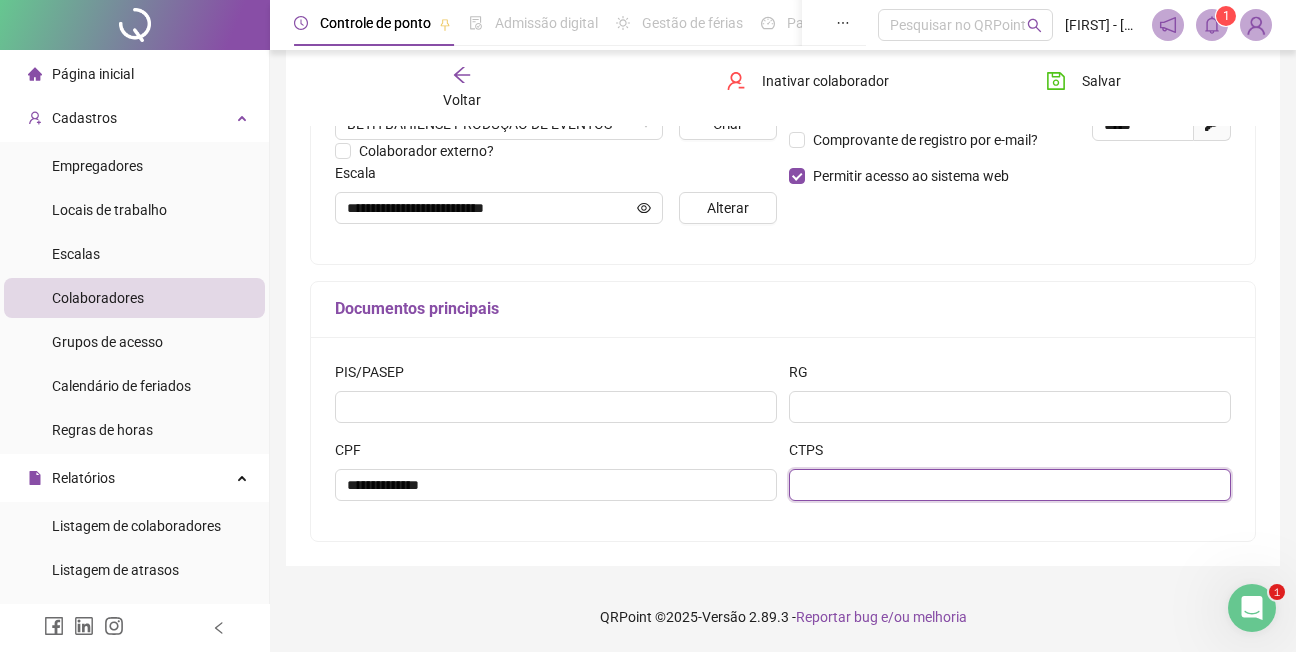 click at bounding box center [1010, 485] 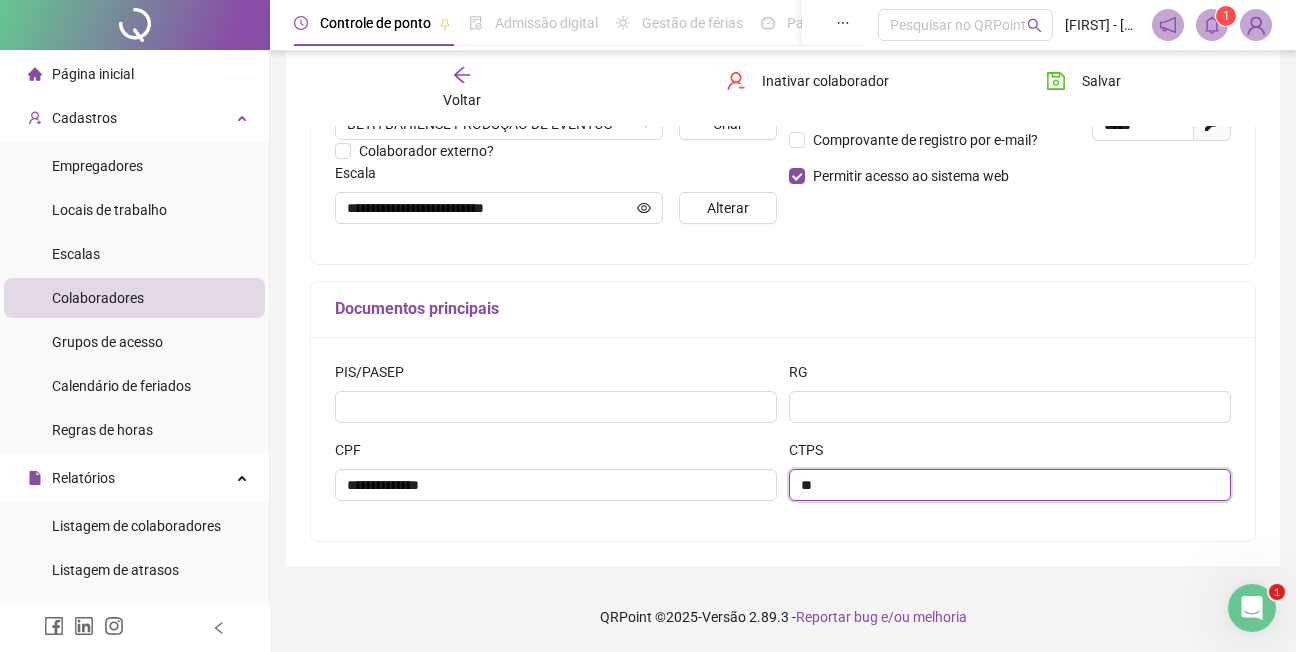 type on "*" 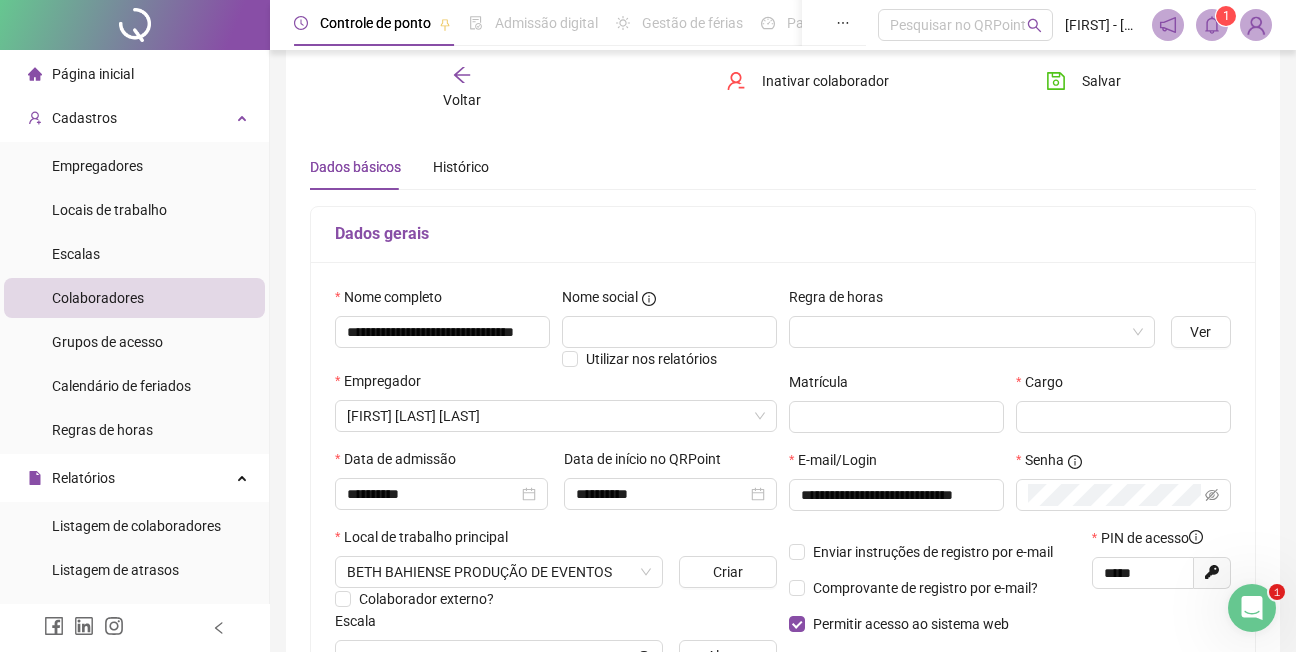 scroll, scrollTop: 0, scrollLeft: 0, axis: both 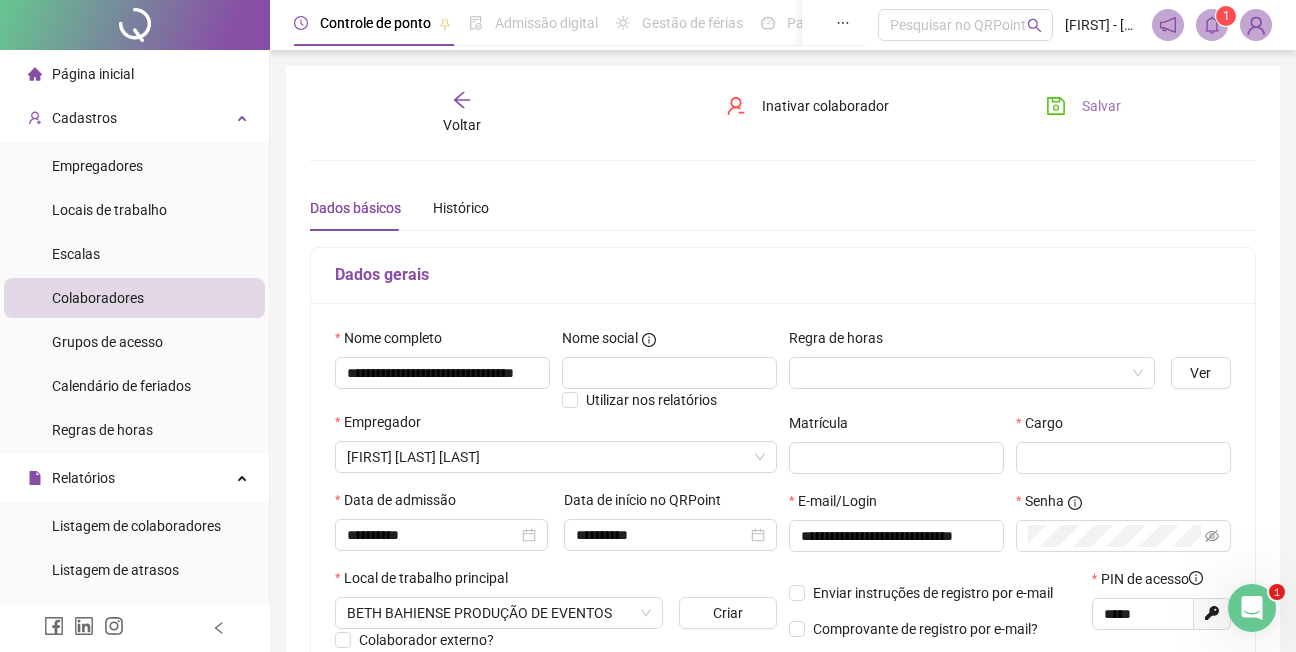 type on "**********" 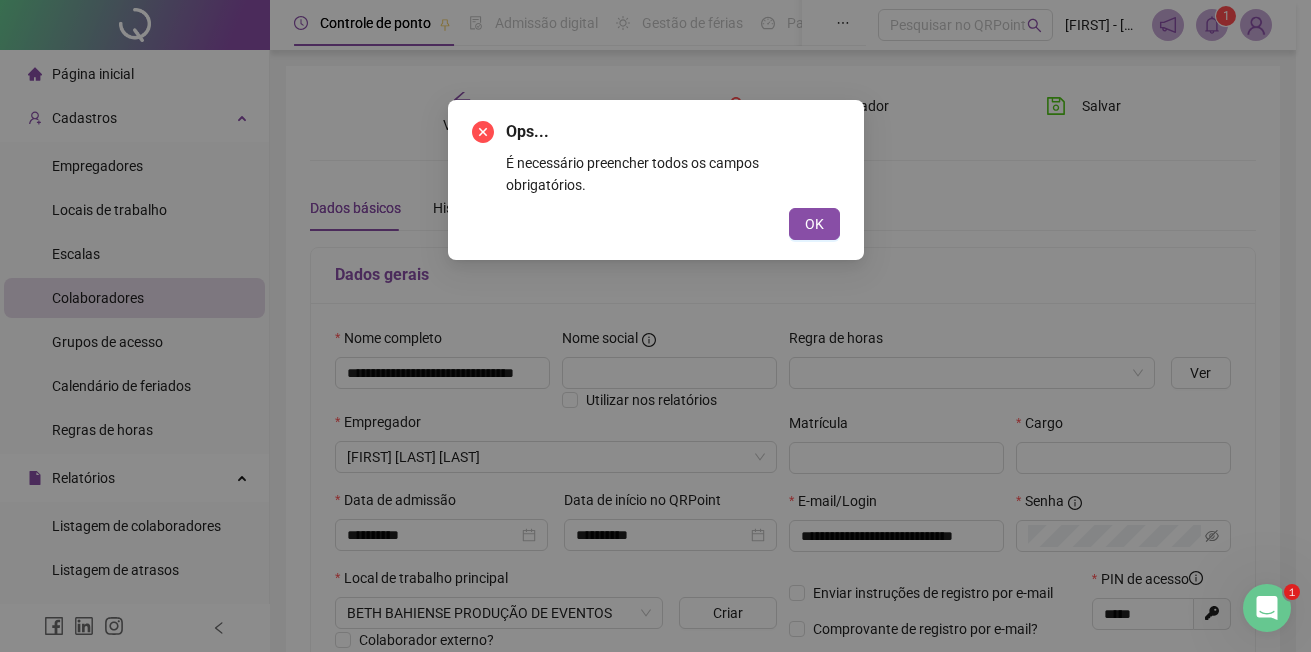 click on "OK" at bounding box center (814, 224) 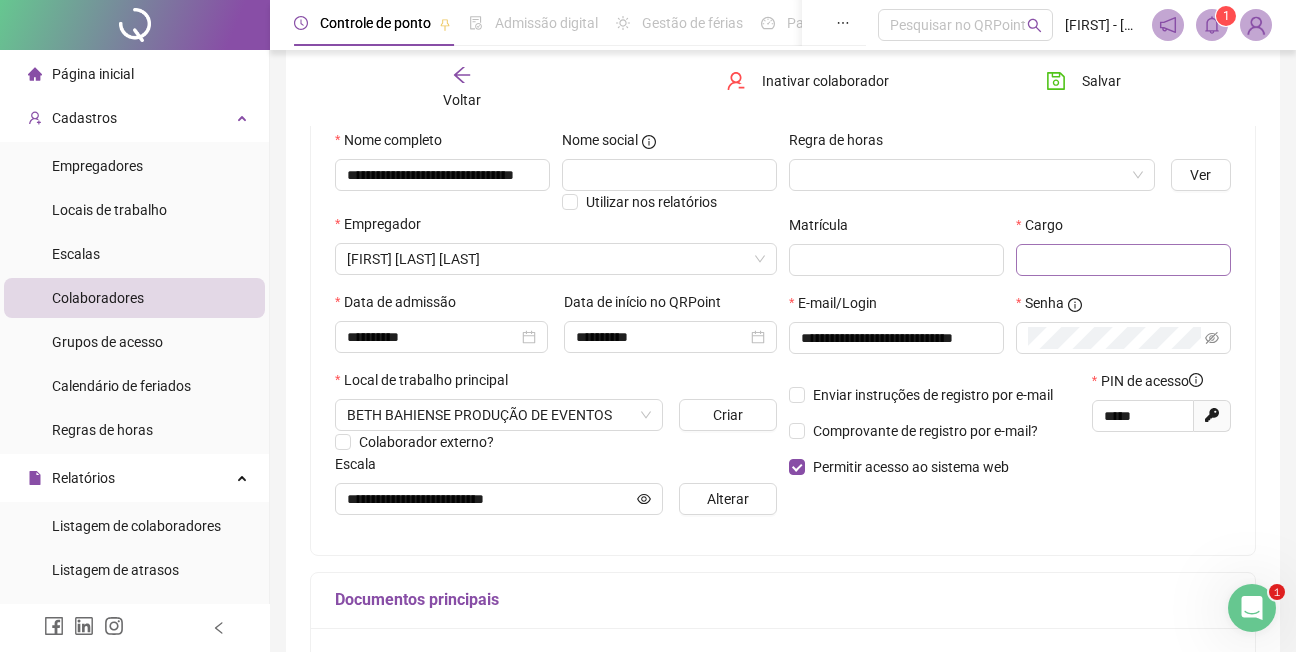 scroll, scrollTop: 200, scrollLeft: 0, axis: vertical 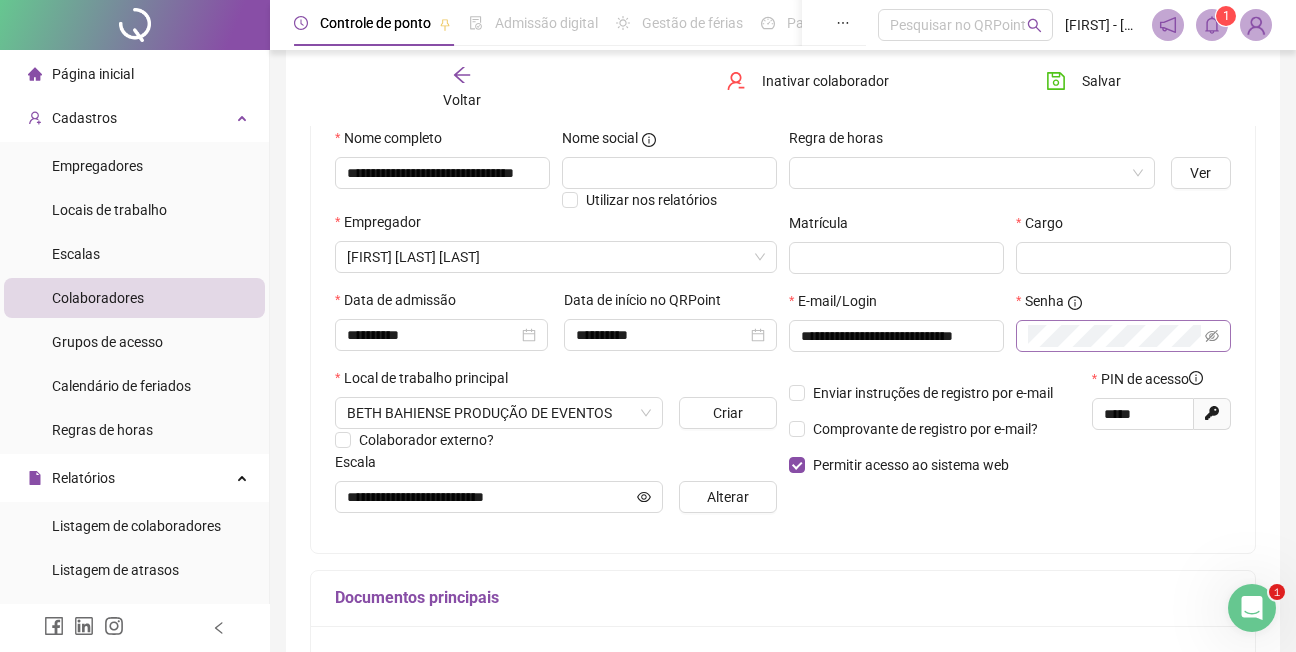 click at bounding box center [1123, 336] 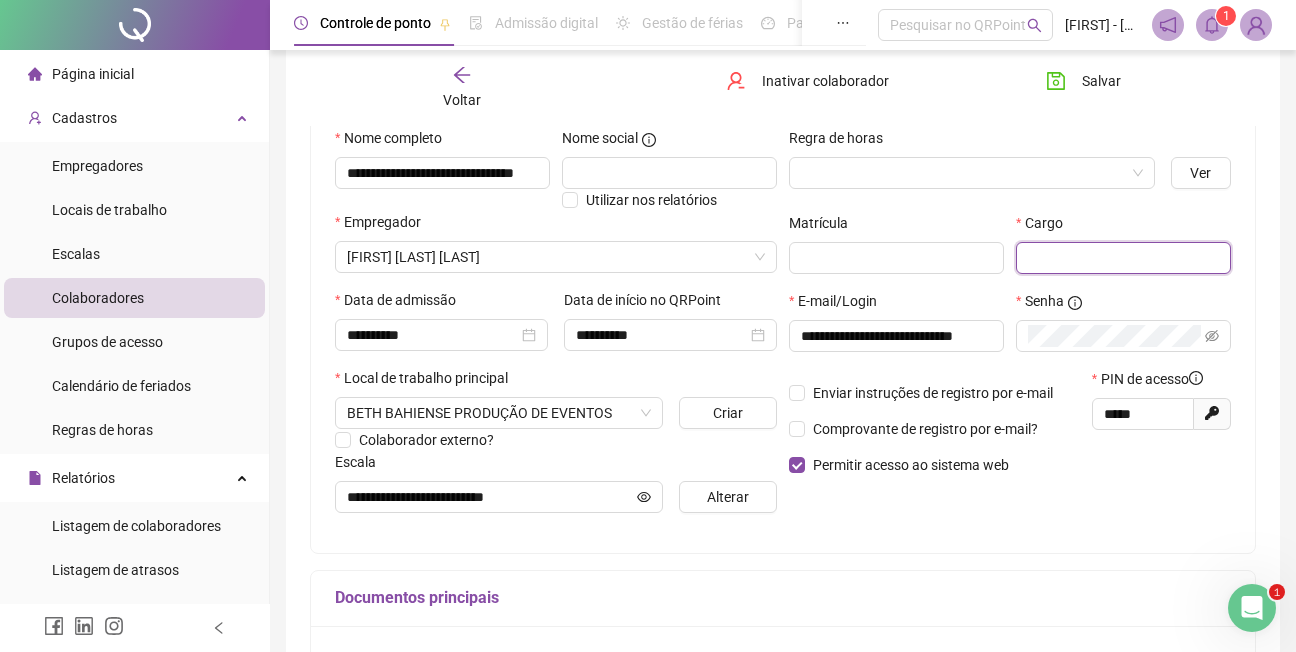 click at bounding box center (1123, 258) 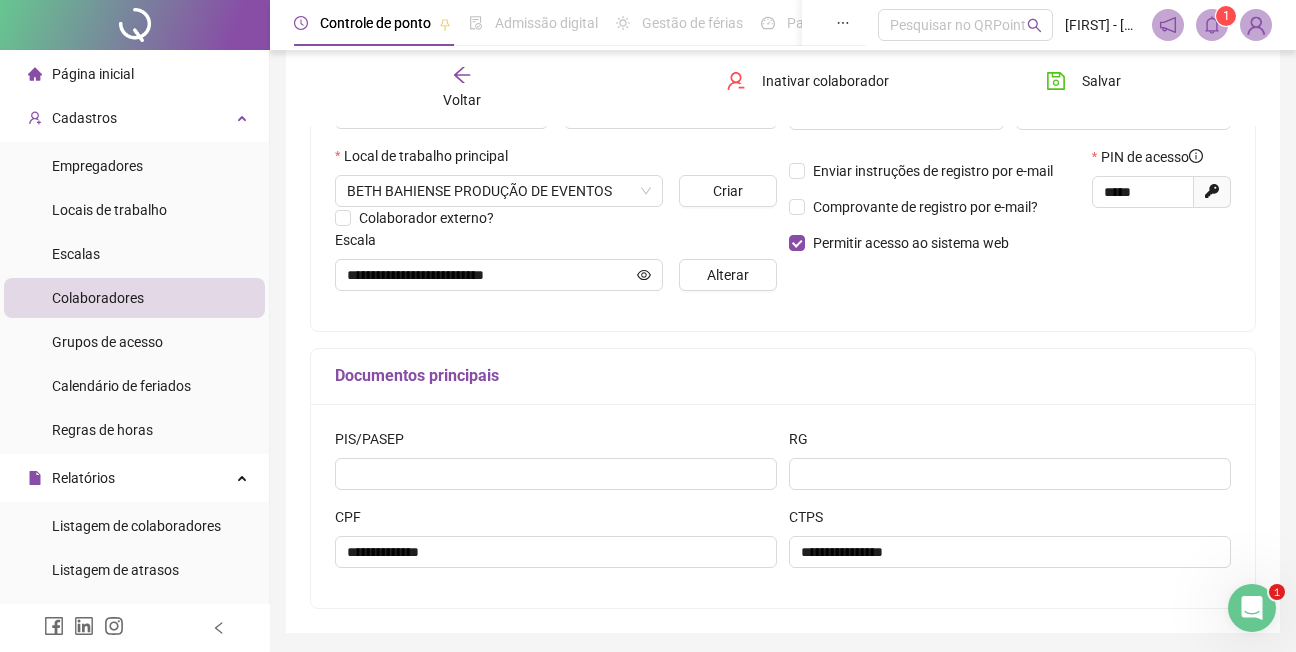 scroll, scrollTop: 489, scrollLeft: 0, axis: vertical 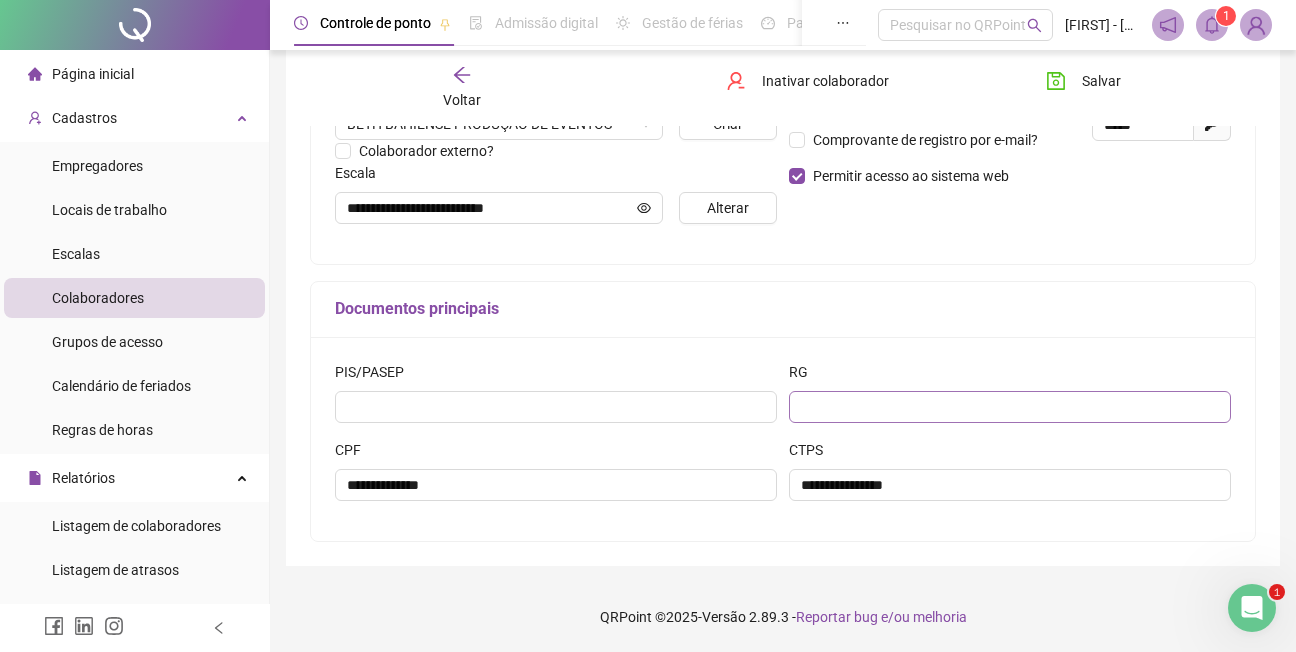 type on "**********" 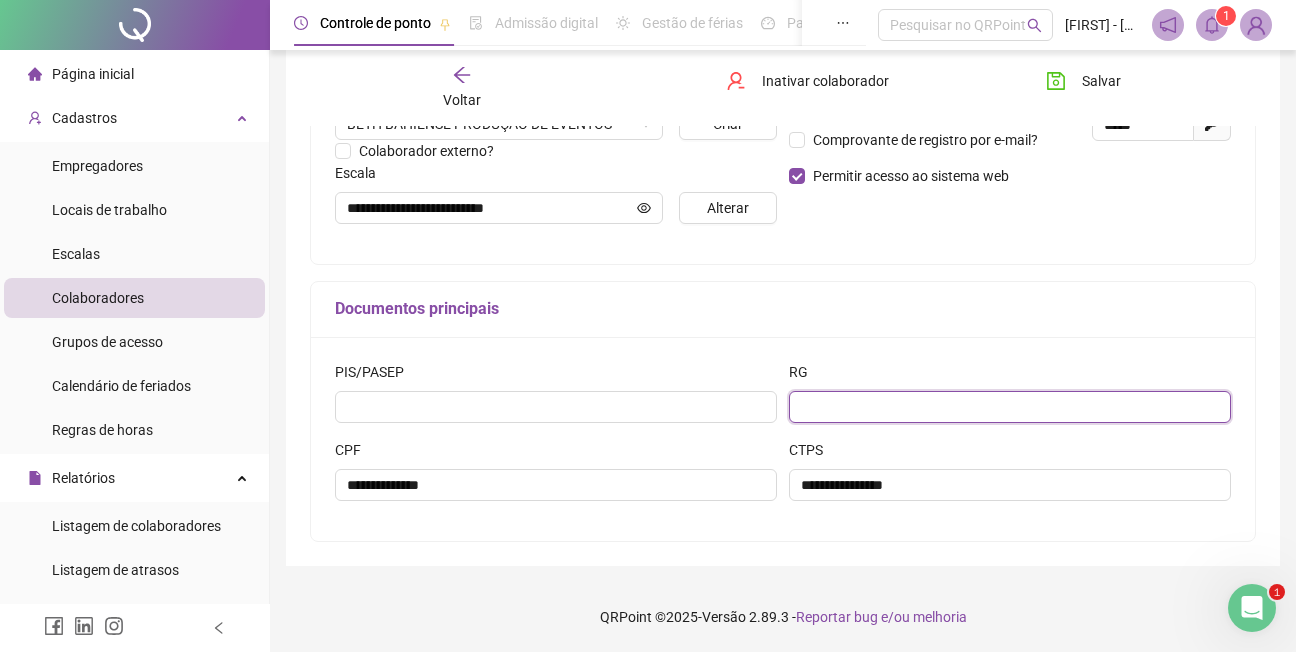 click at bounding box center (1010, 407) 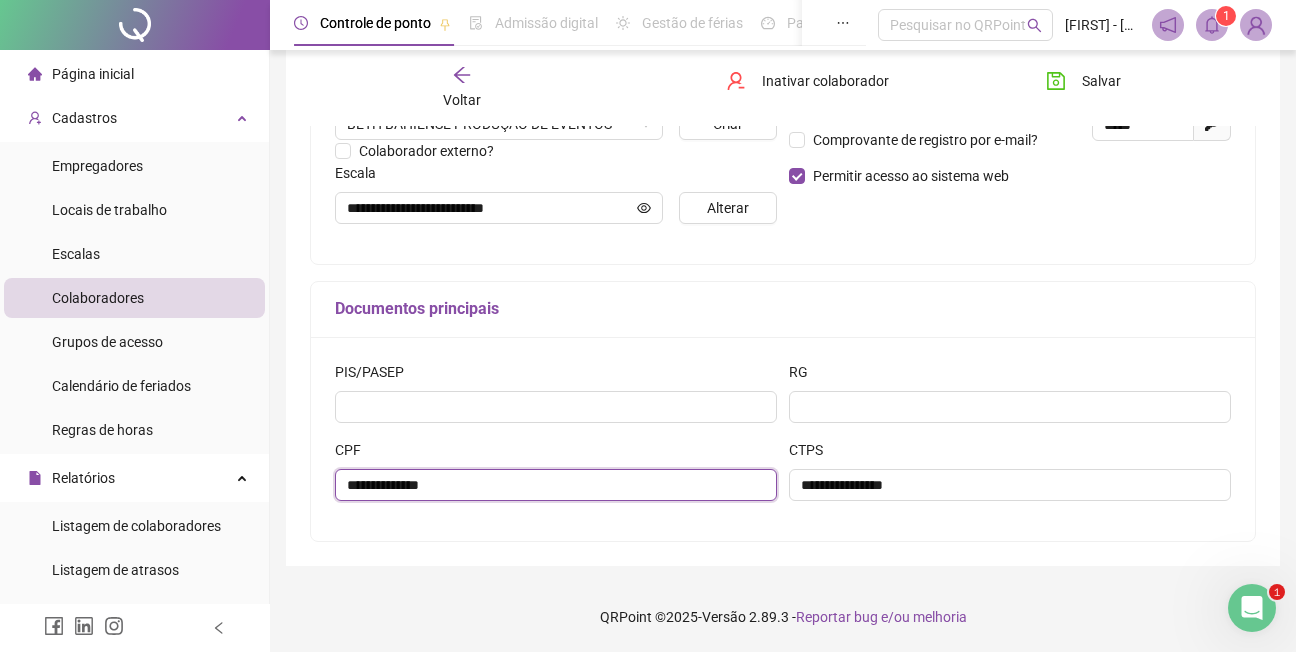 click on "**********" at bounding box center [556, 485] 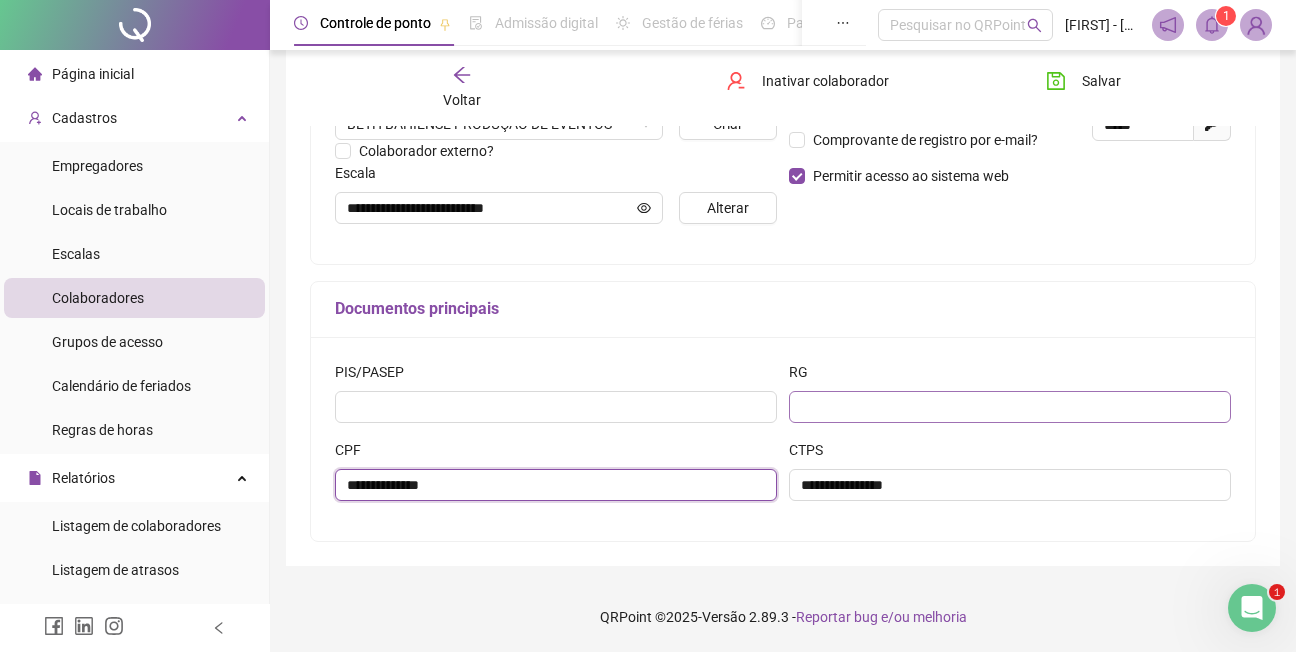 type on "**********" 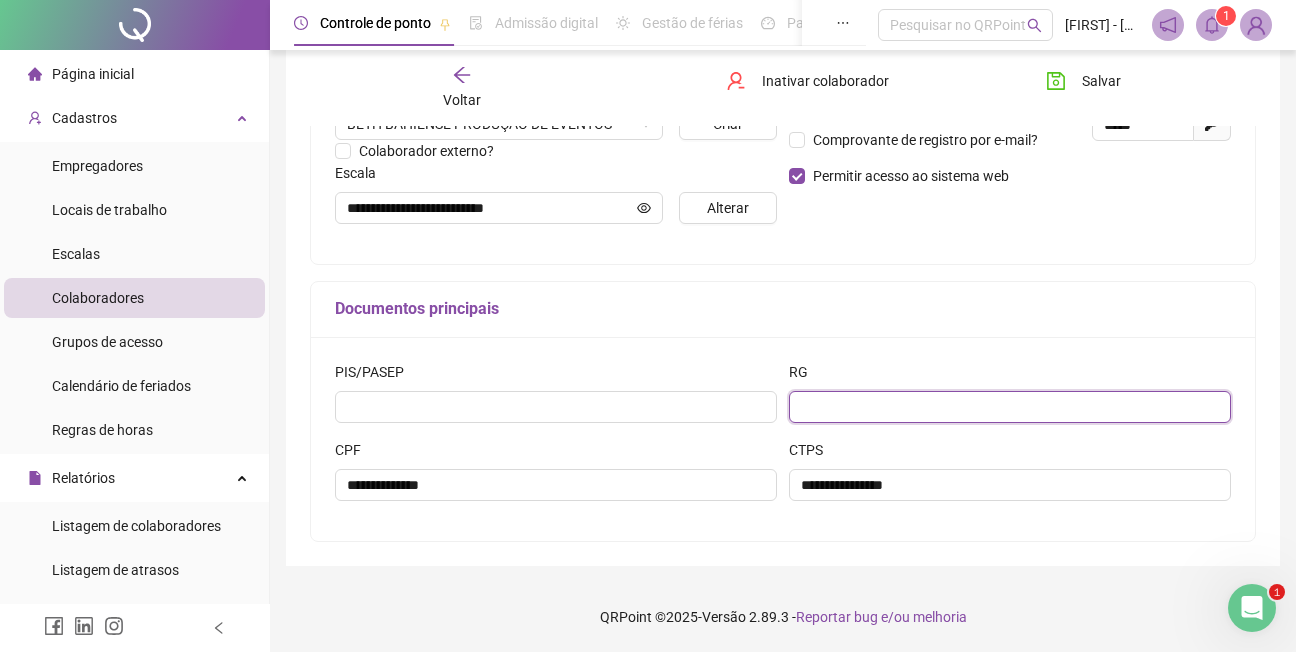 click at bounding box center [1010, 407] 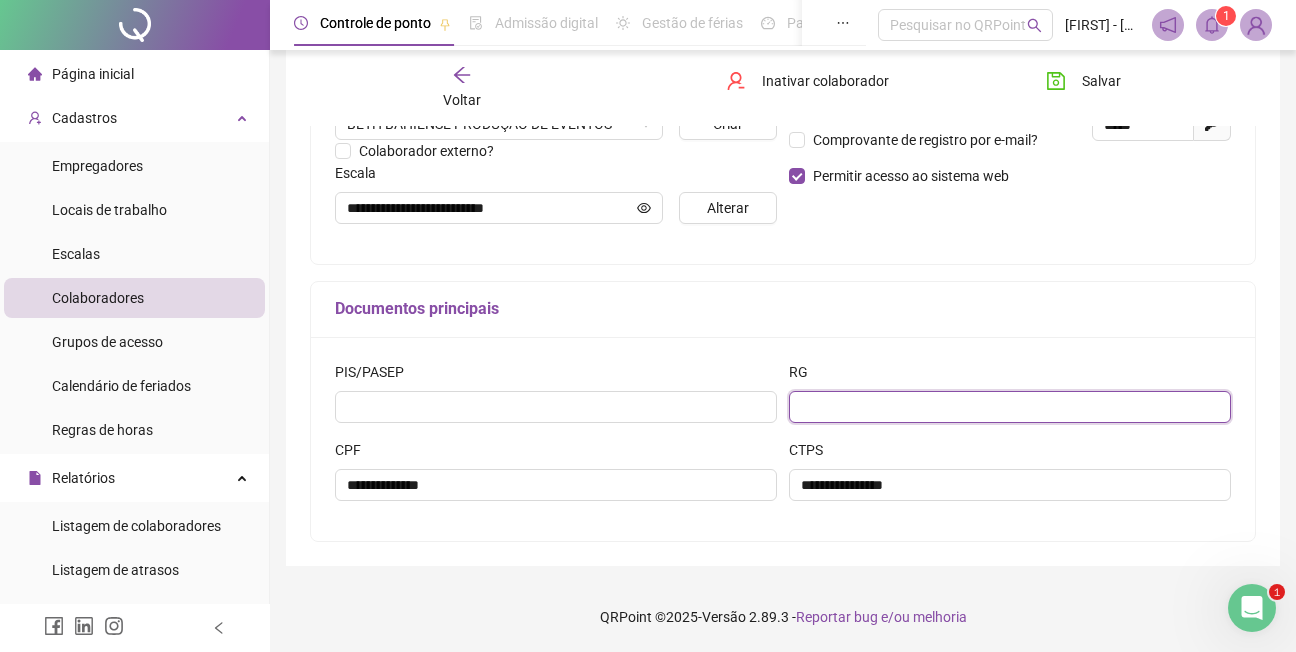 click at bounding box center (1010, 407) 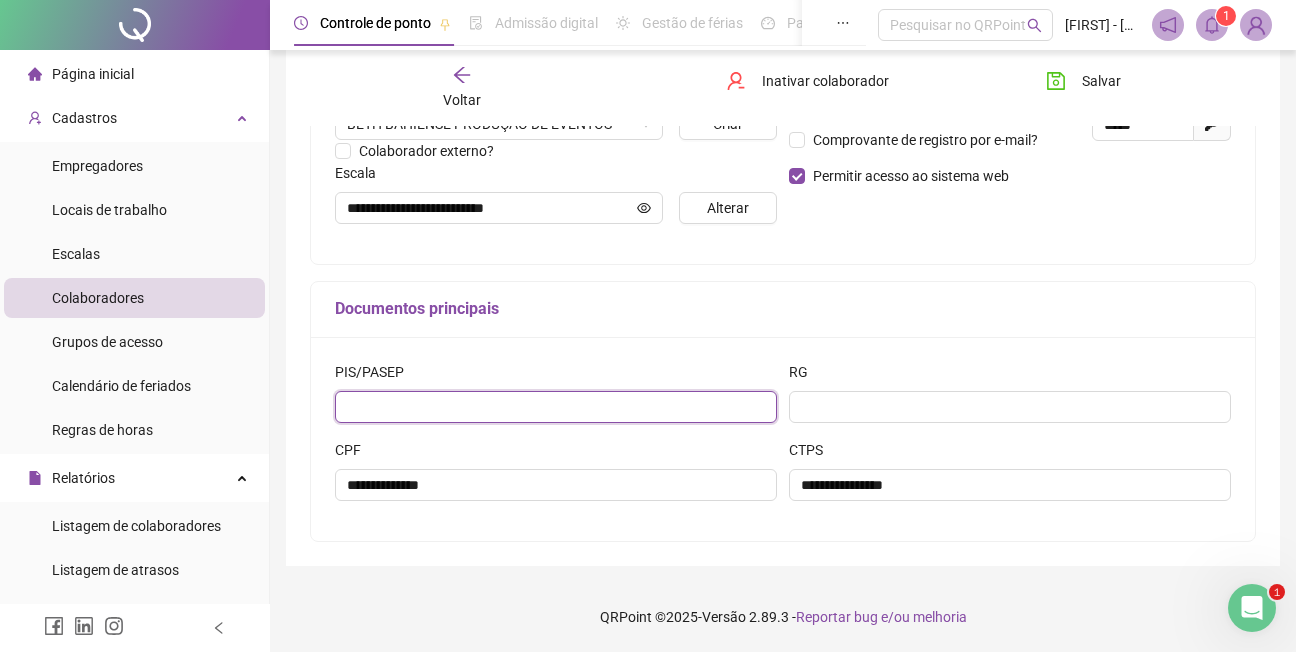 click at bounding box center [556, 407] 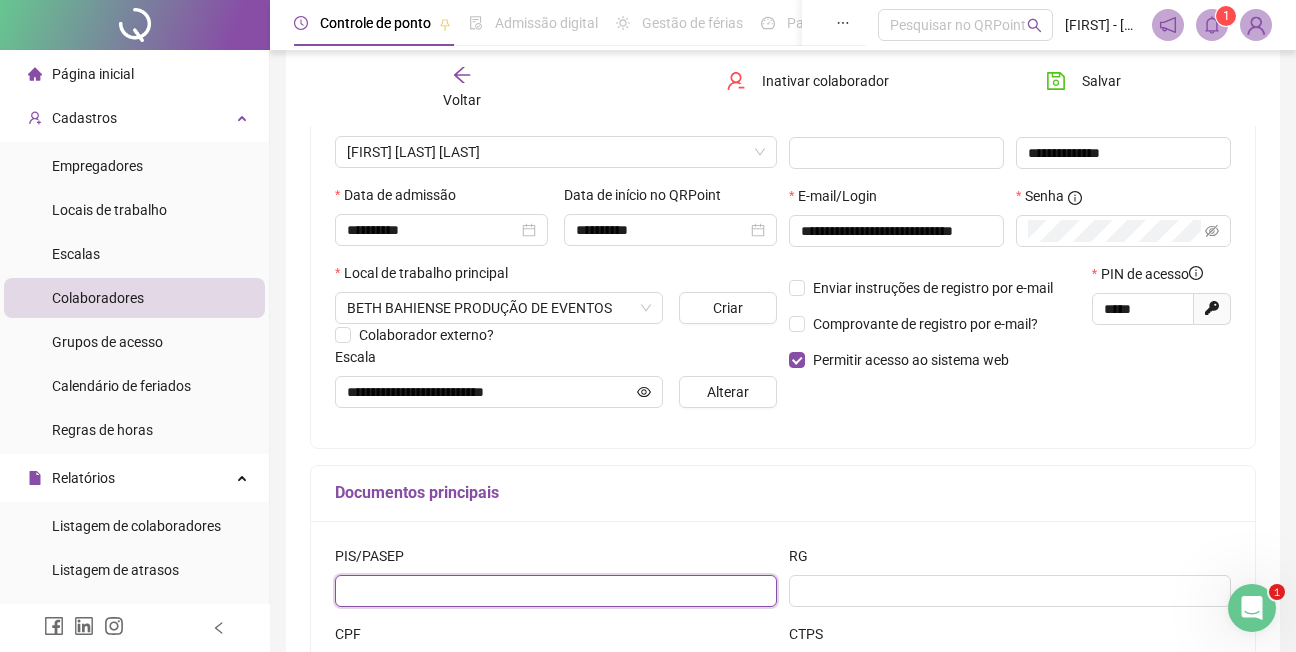 scroll, scrollTop: 0, scrollLeft: 0, axis: both 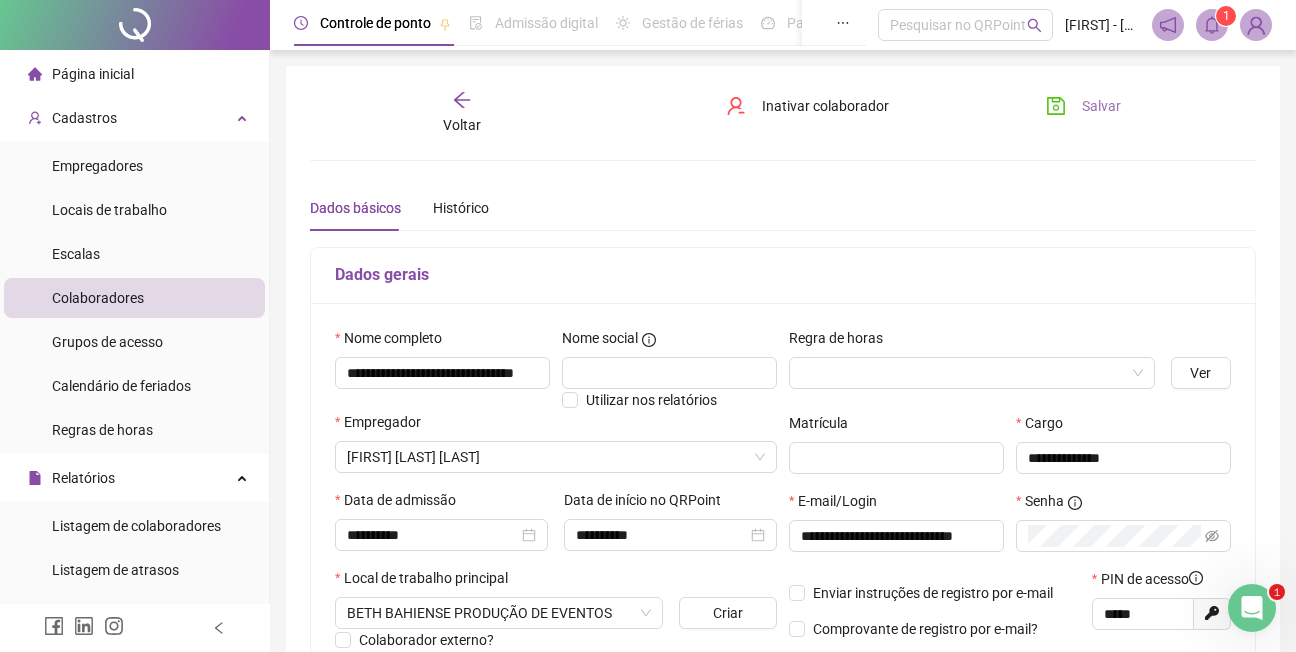 click on "Salvar" at bounding box center (1101, 106) 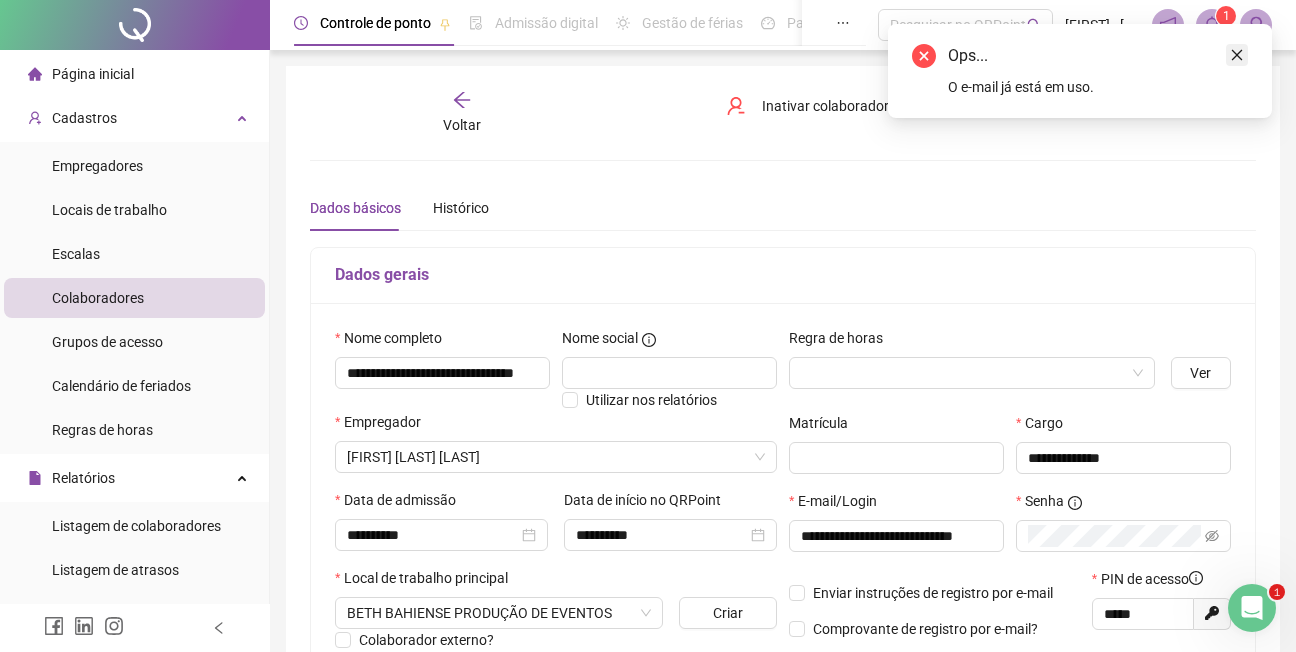click 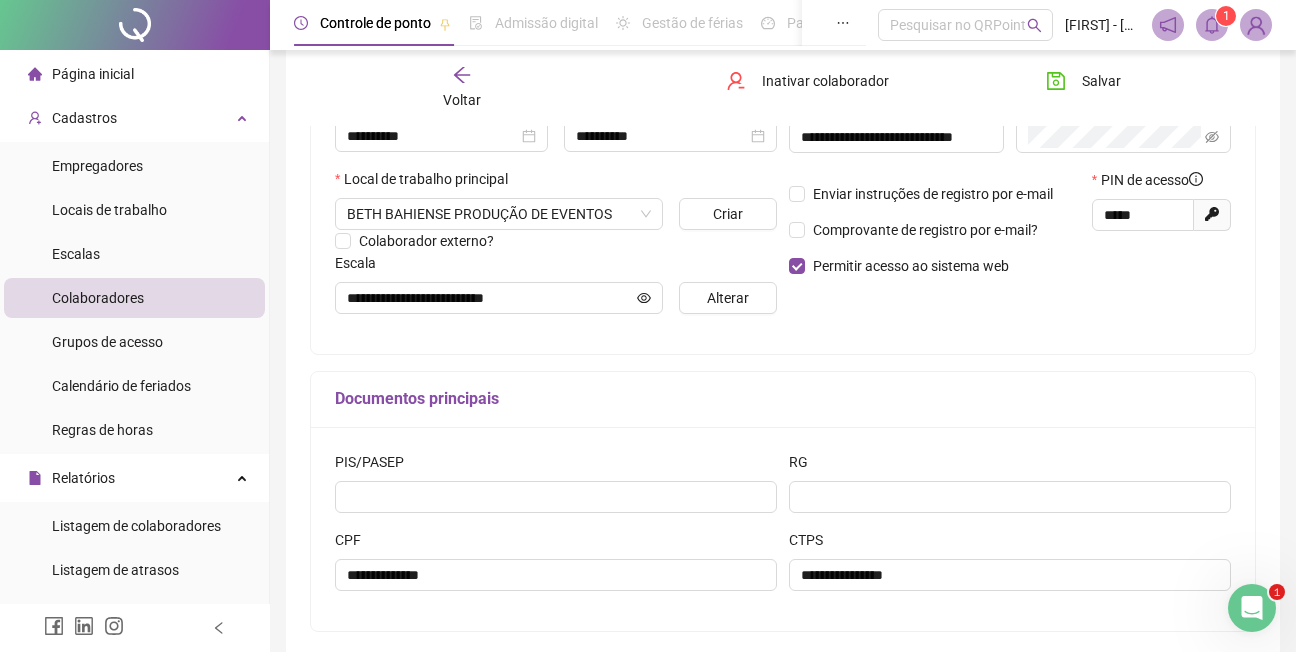 scroll, scrollTop: 400, scrollLeft: 0, axis: vertical 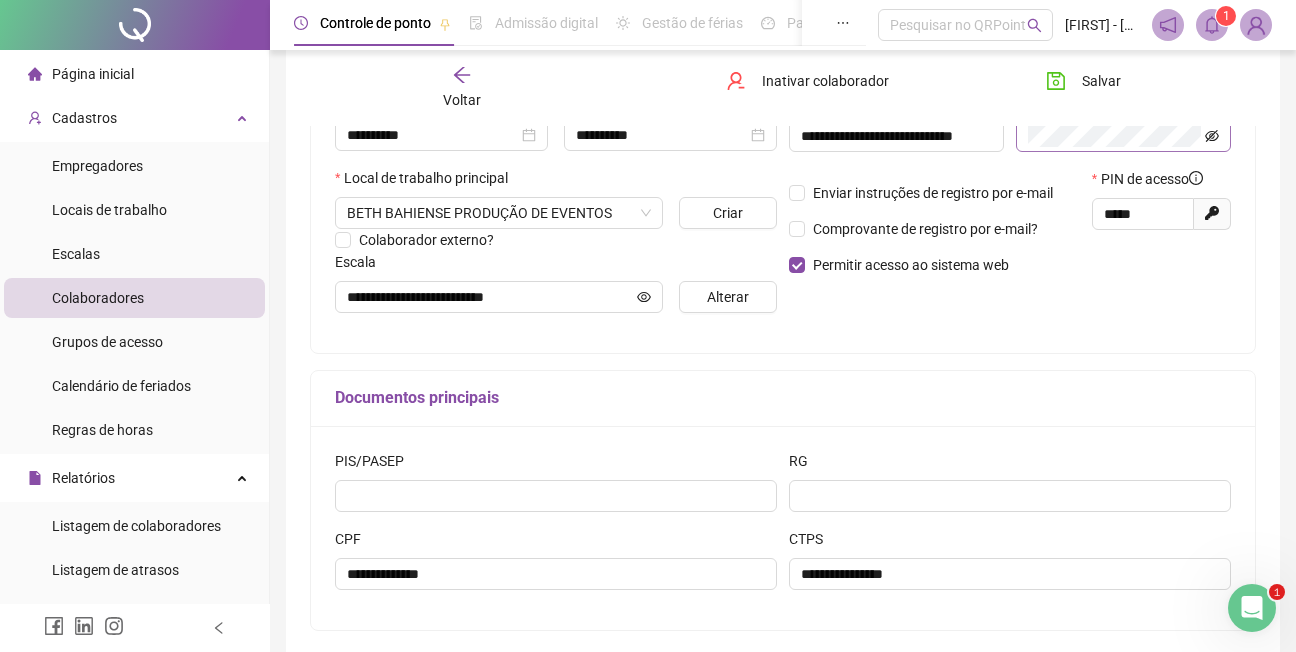 click 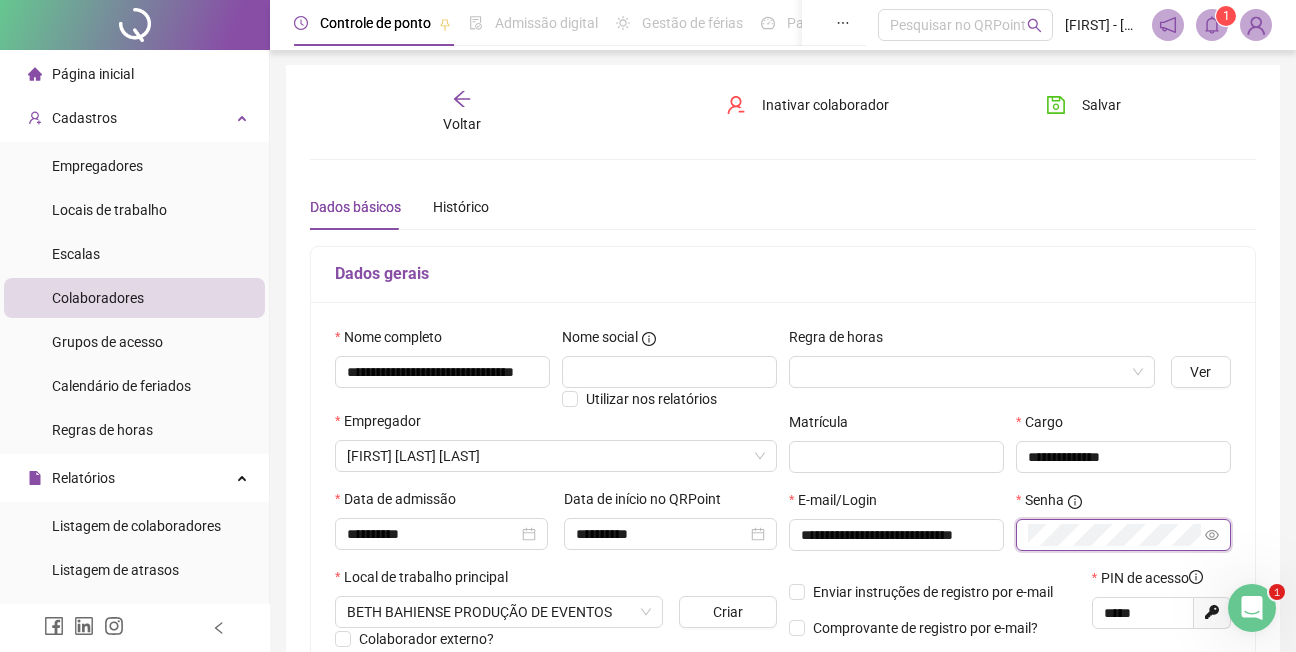 scroll, scrollTop: 0, scrollLeft: 0, axis: both 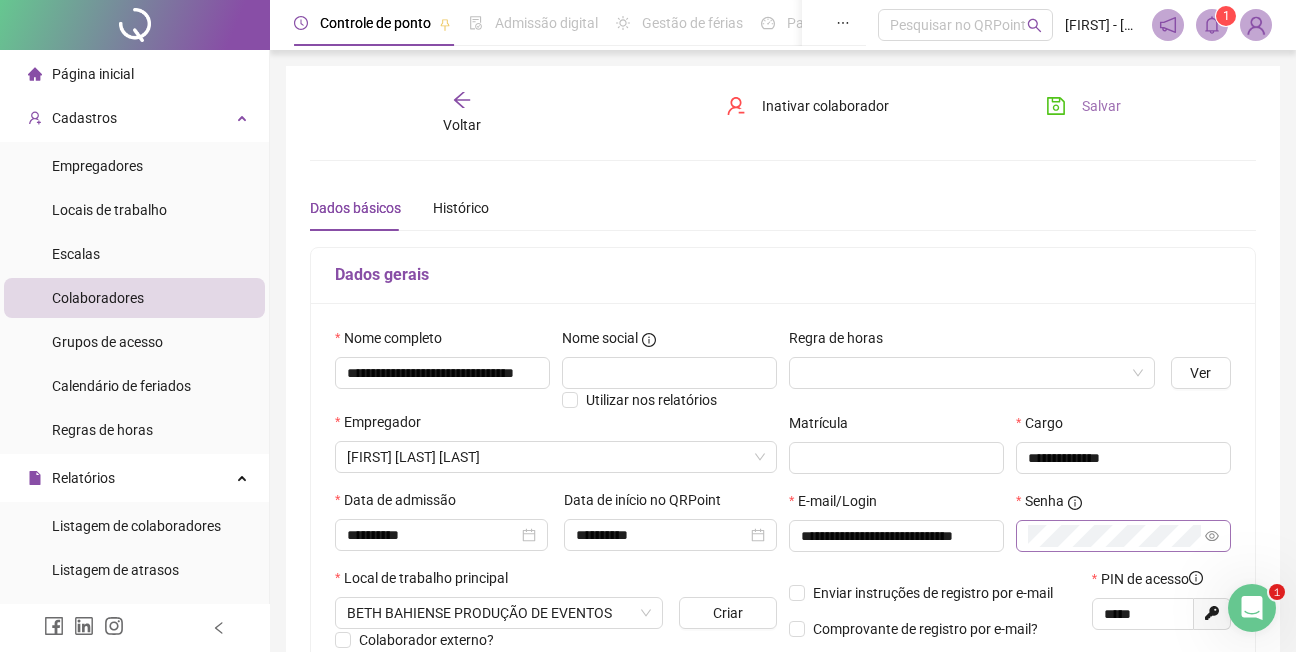 click on "Salvar" at bounding box center [1101, 106] 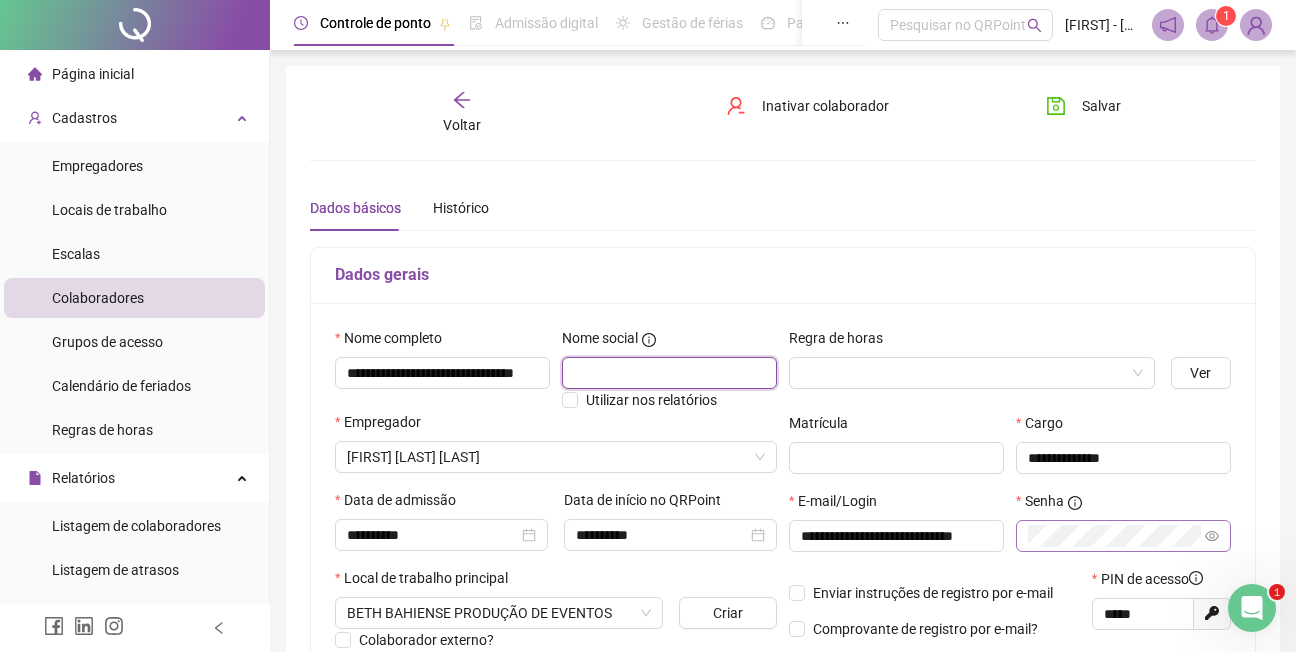 click at bounding box center [669, 373] 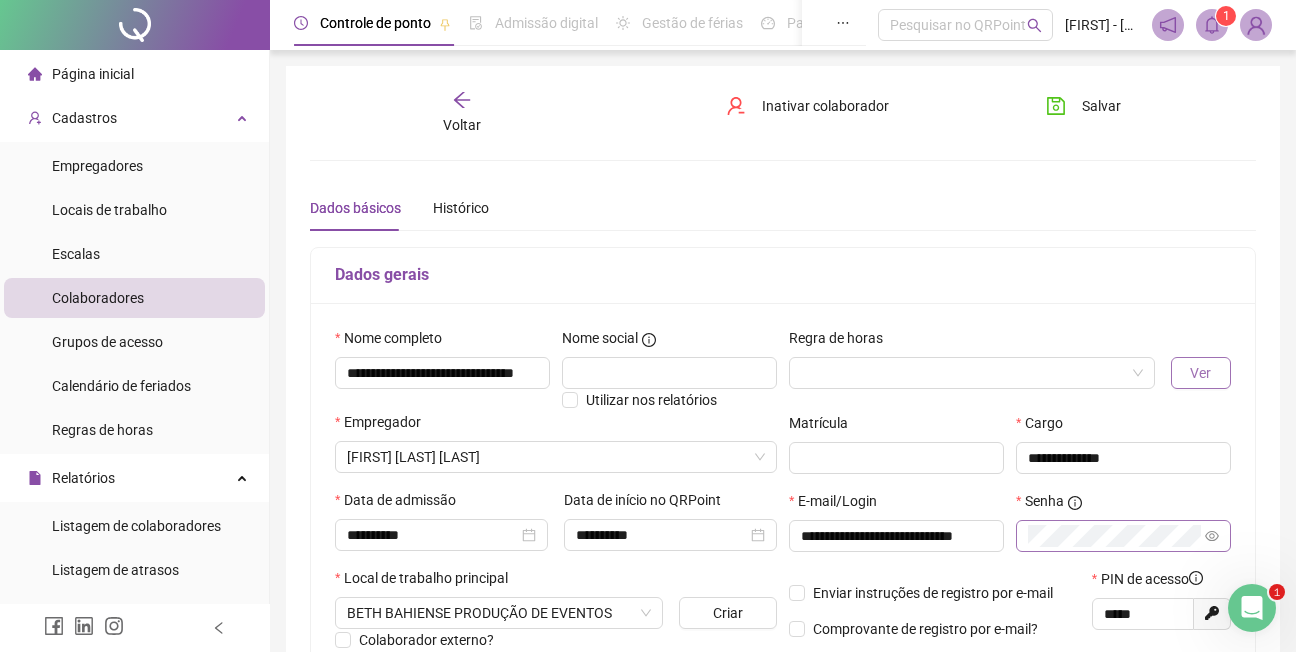 click on "Ver" at bounding box center [1200, 373] 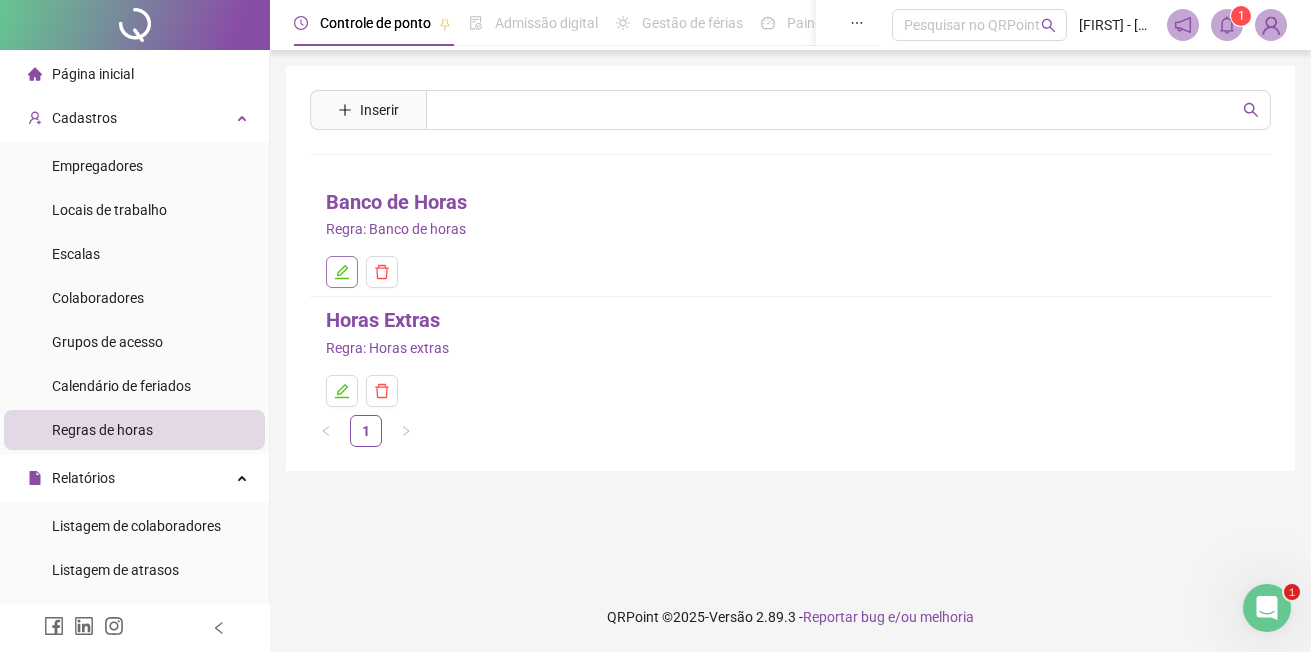 click 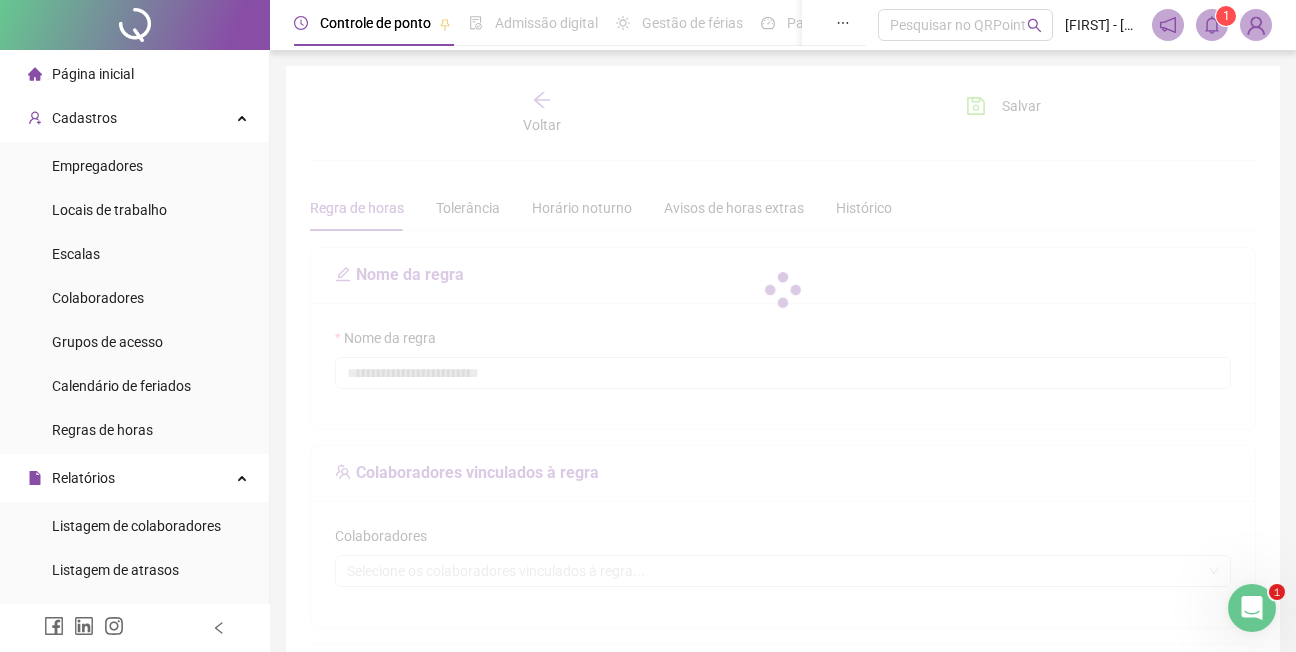 type on "**********" 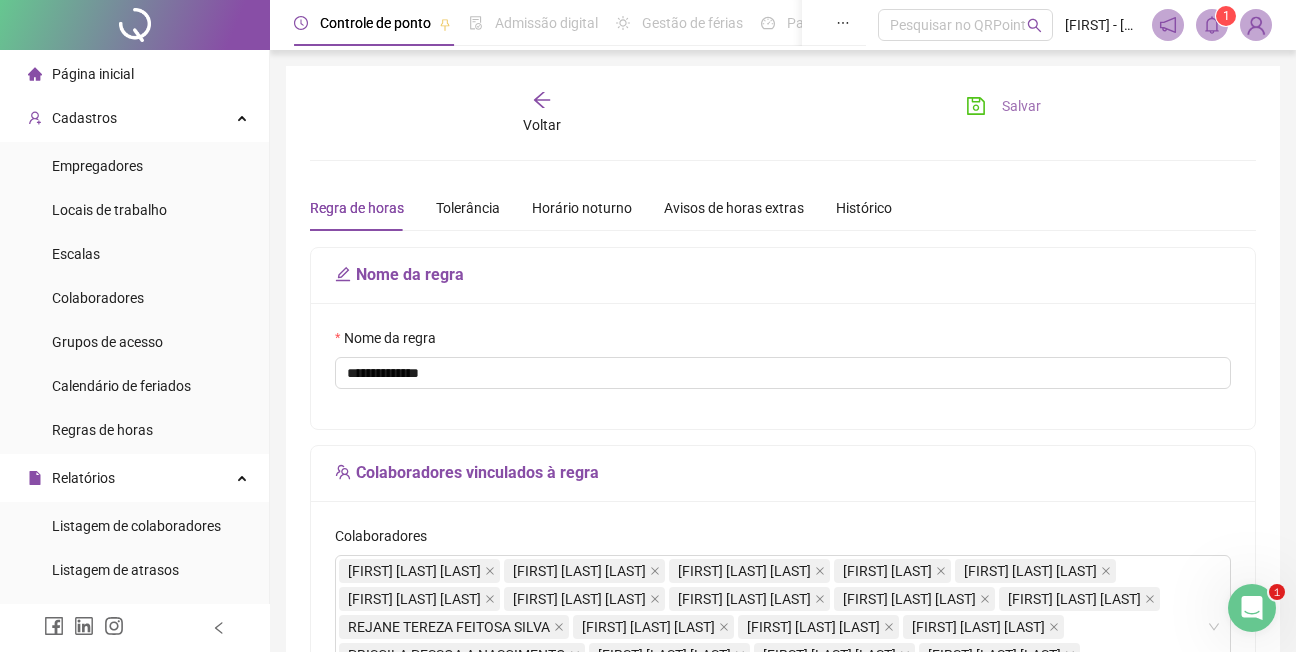 click on "Salvar" at bounding box center [1021, 106] 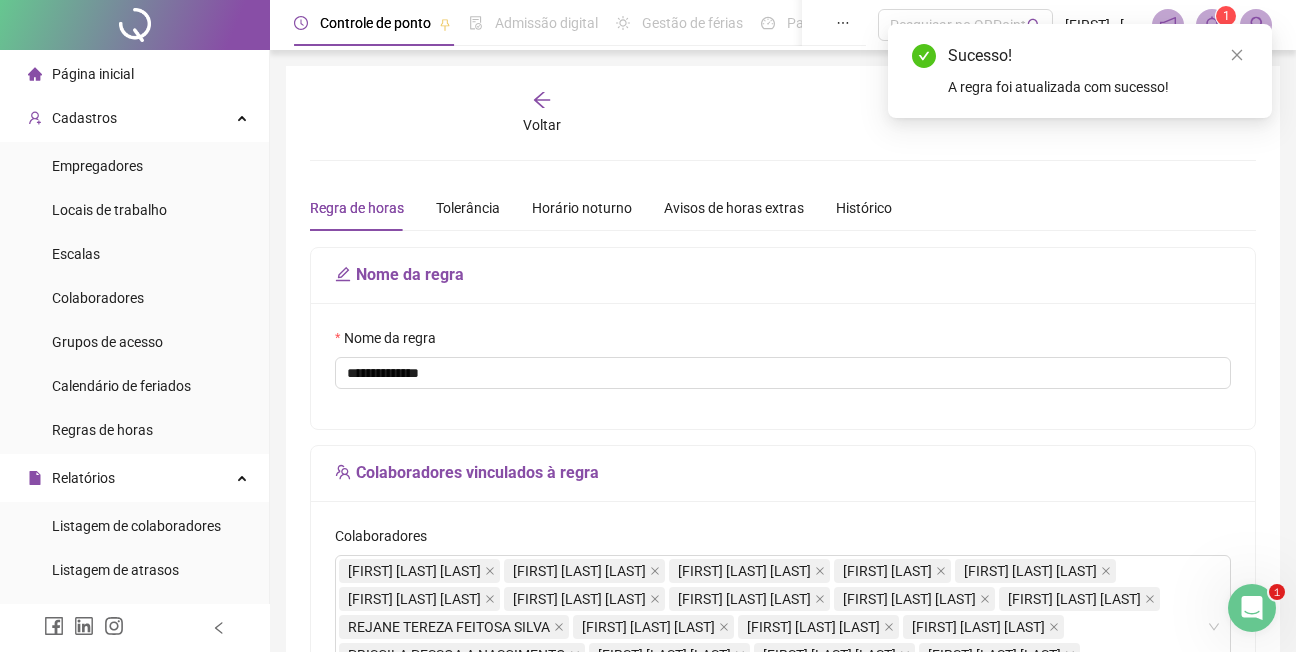 drag, startPoint x: 1241, startPoint y: 55, endPoint x: 1245, endPoint y: 43, distance: 12.649111 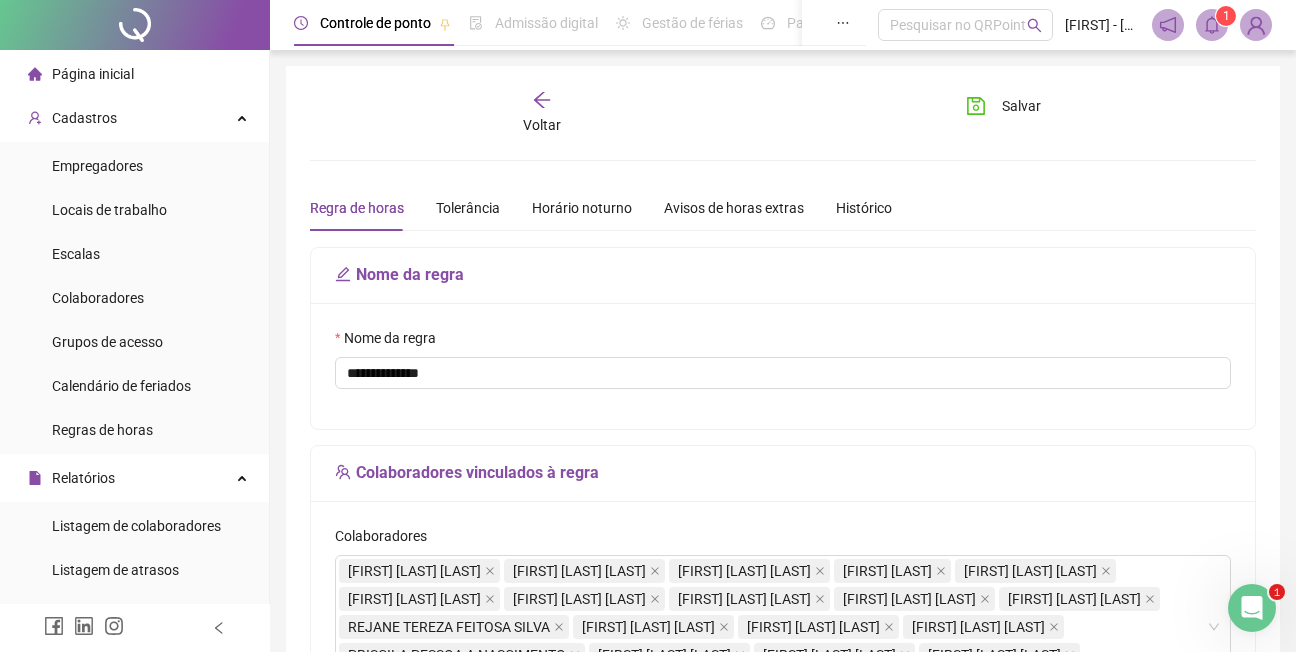 click 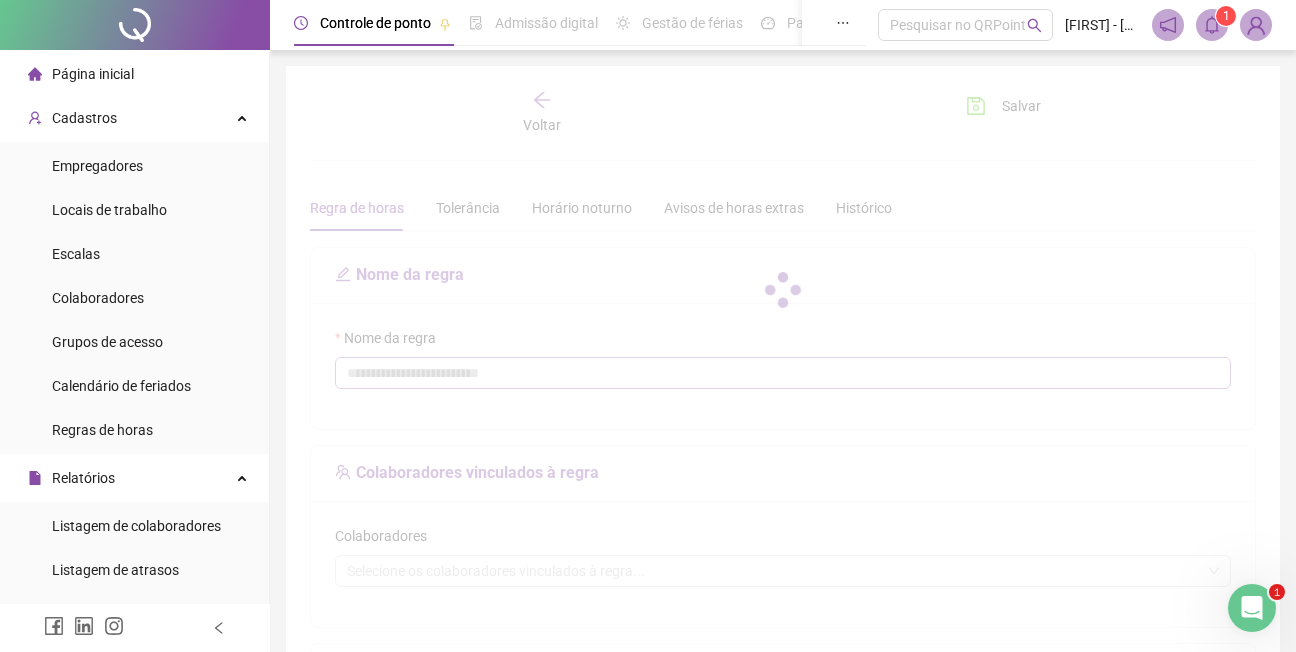 type on "**********" 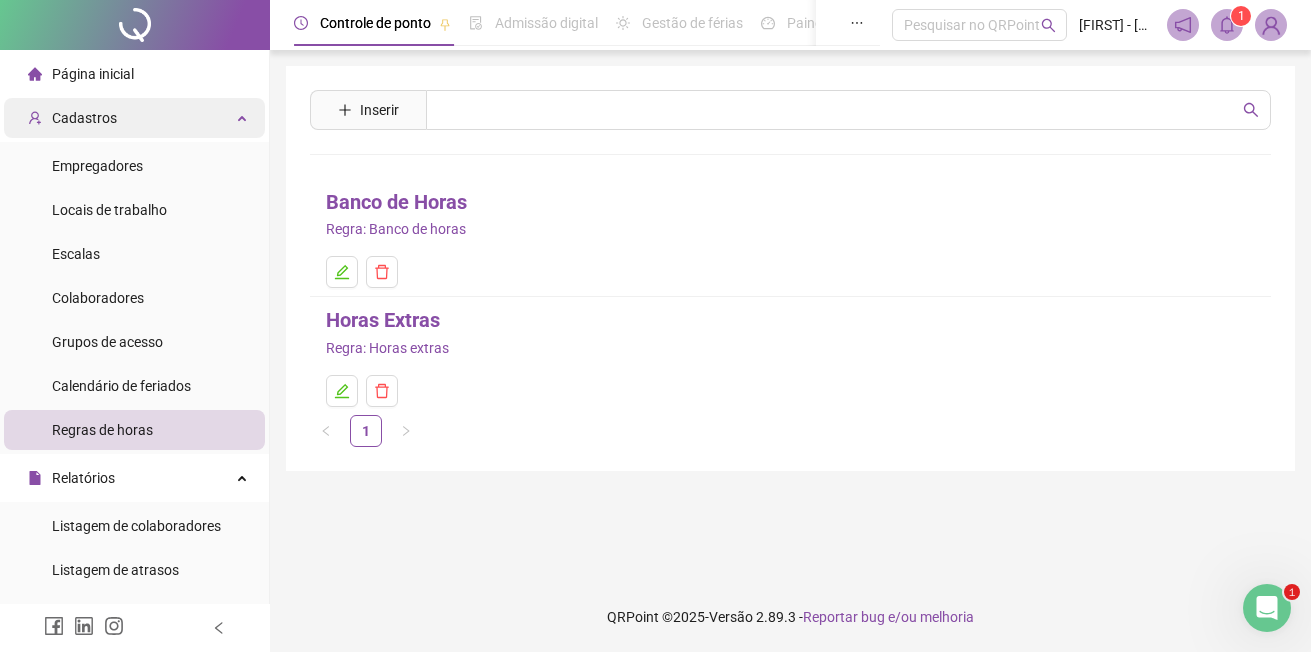 click on "Cadastros" at bounding box center [72, 118] 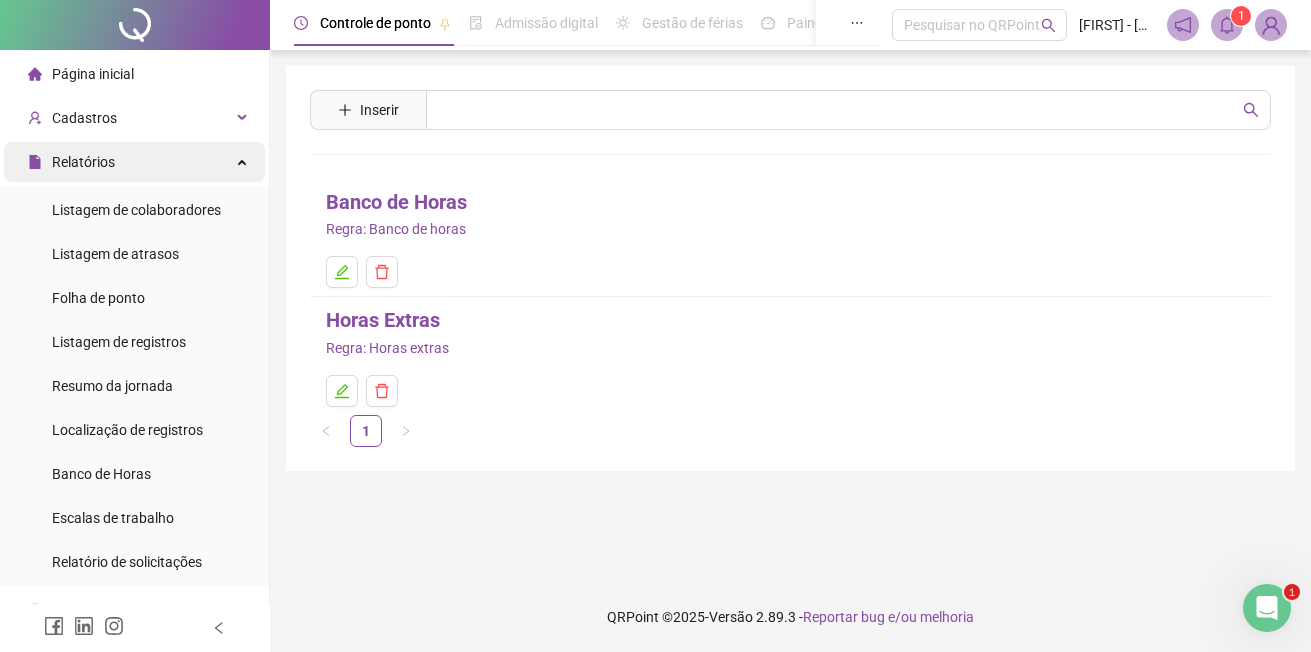 click on "Relatórios" at bounding box center (83, 162) 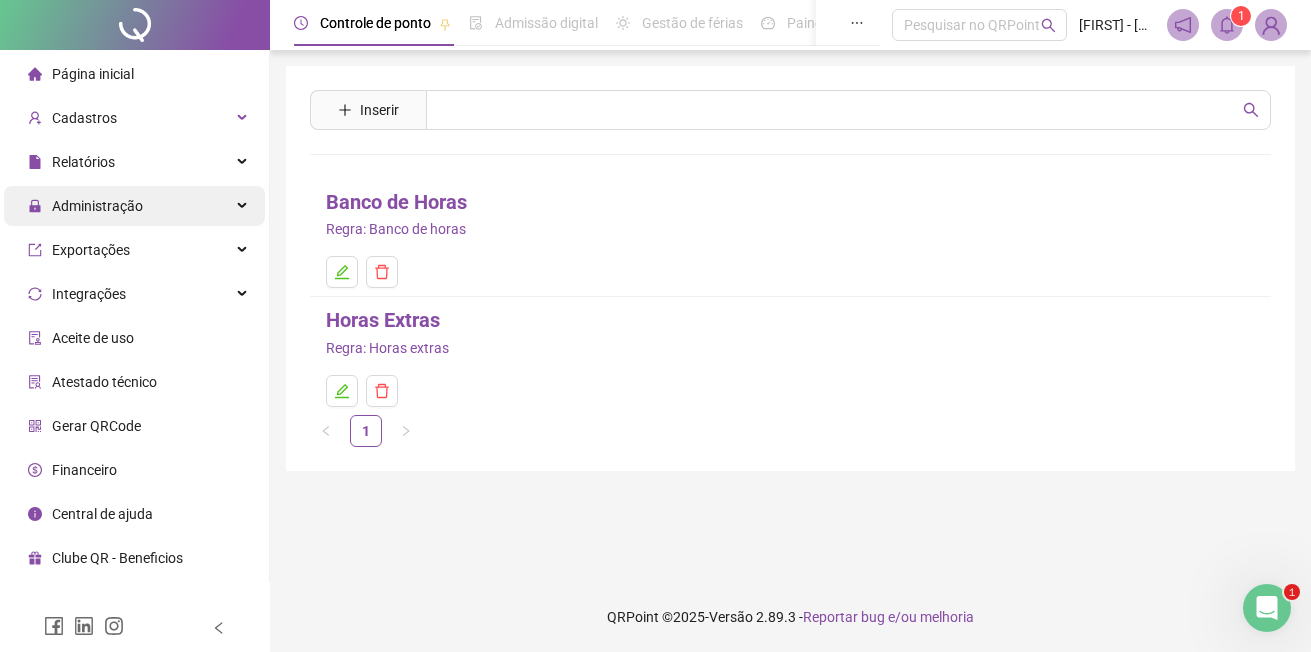 click on "Administração" at bounding box center [97, 206] 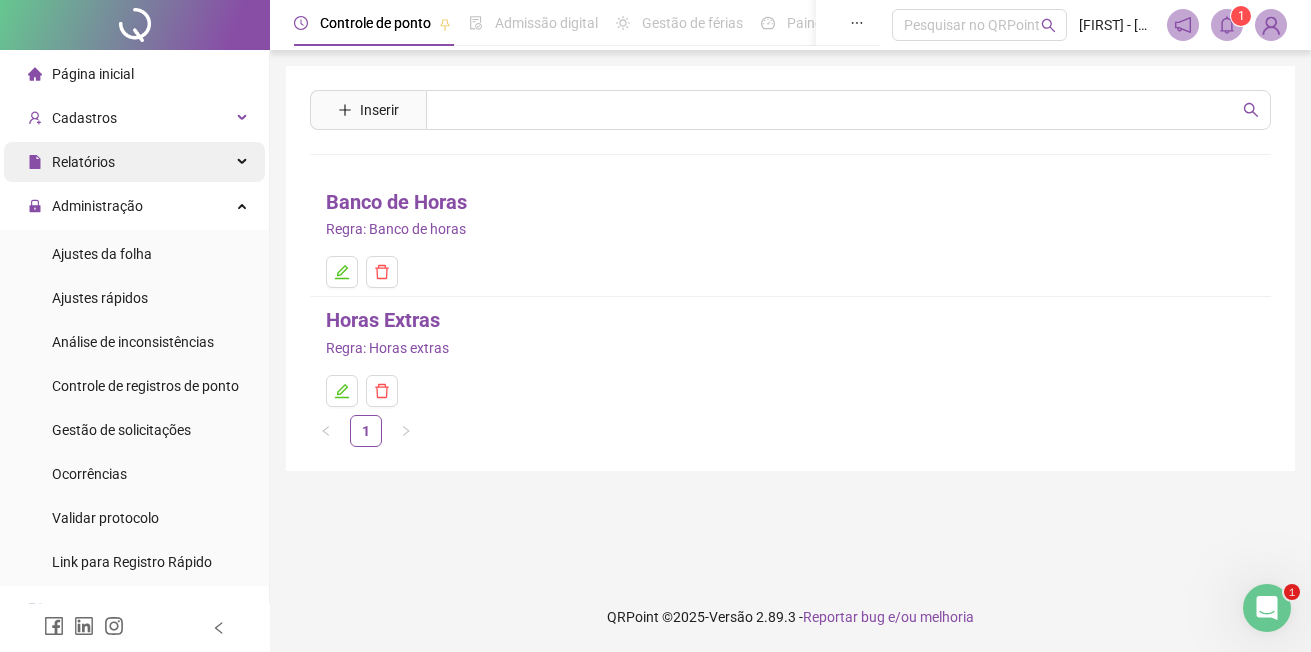 click on "Relatórios" at bounding box center [83, 162] 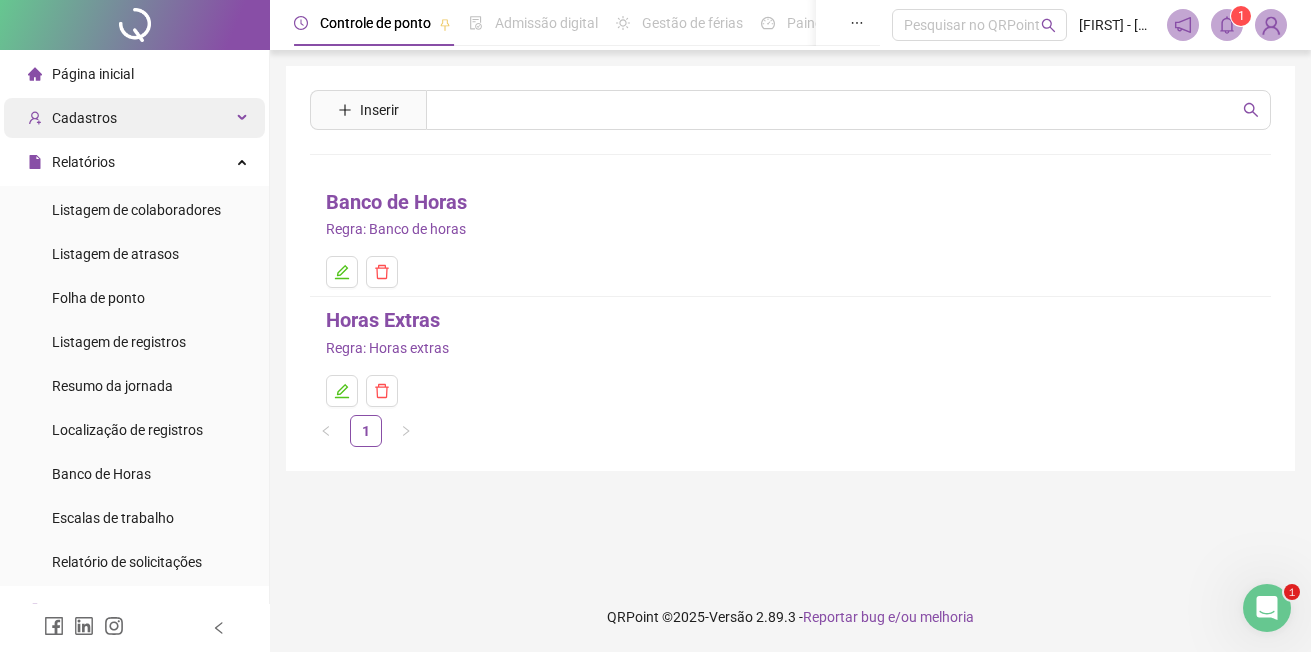 click on "Cadastros" at bounding box center [84, 118] 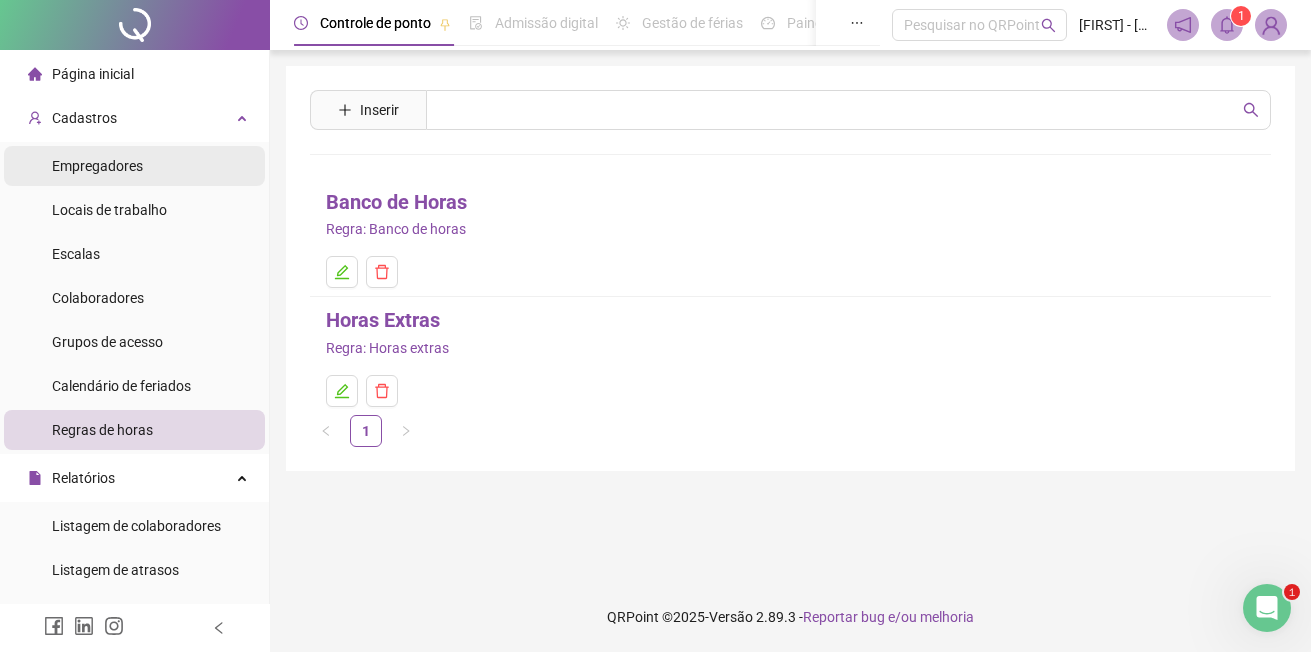 click on "Empregadores" at bounding box center (97, 166) 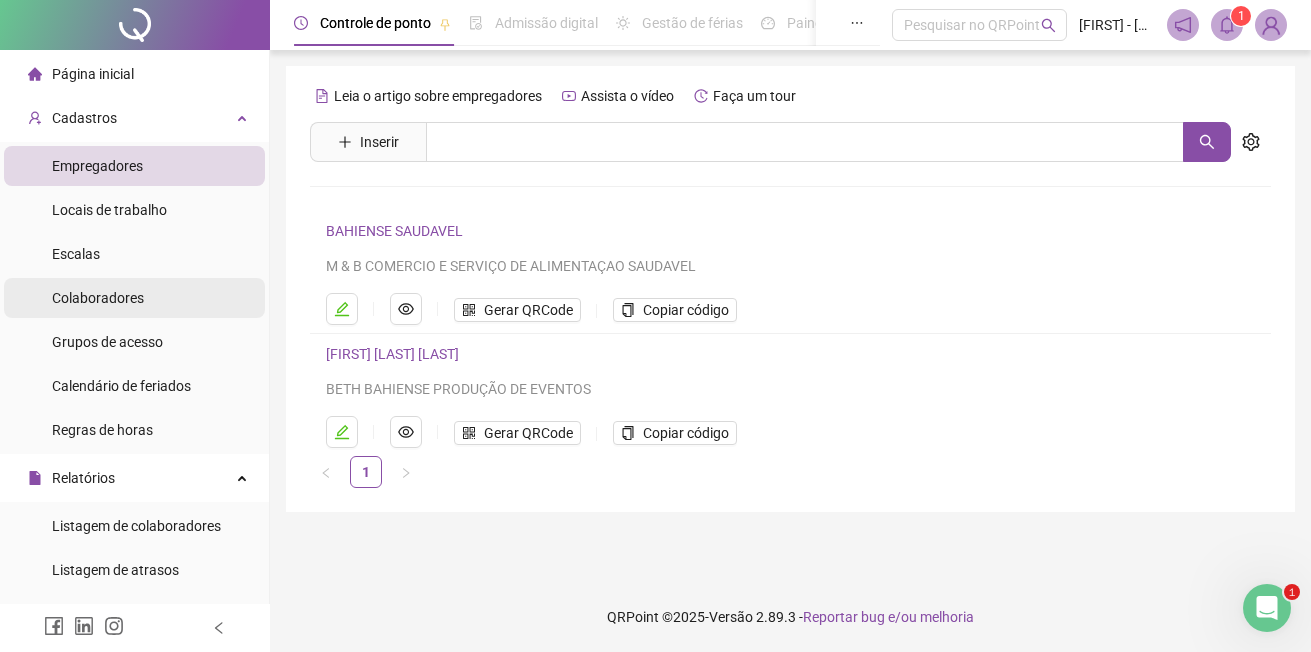 click on "Colaboradores" at bounding box center [98, 298] 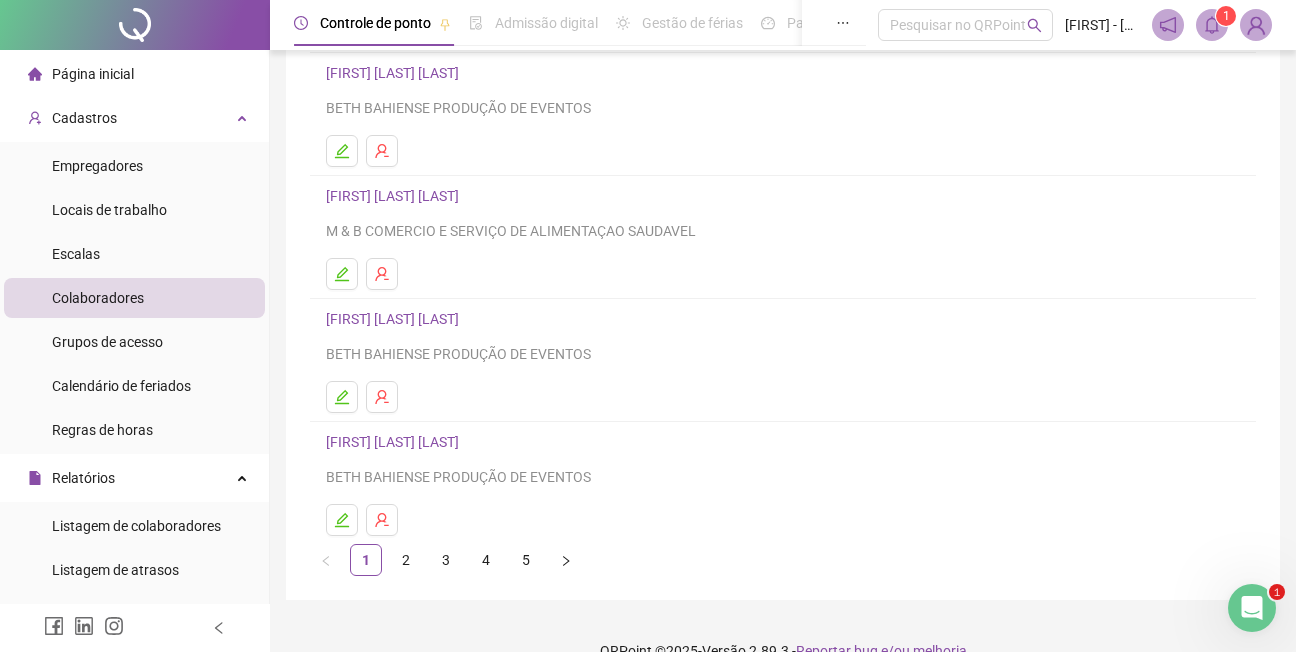 scroll, scrollTop: 315, scrollLeft: 0, axis: vertical 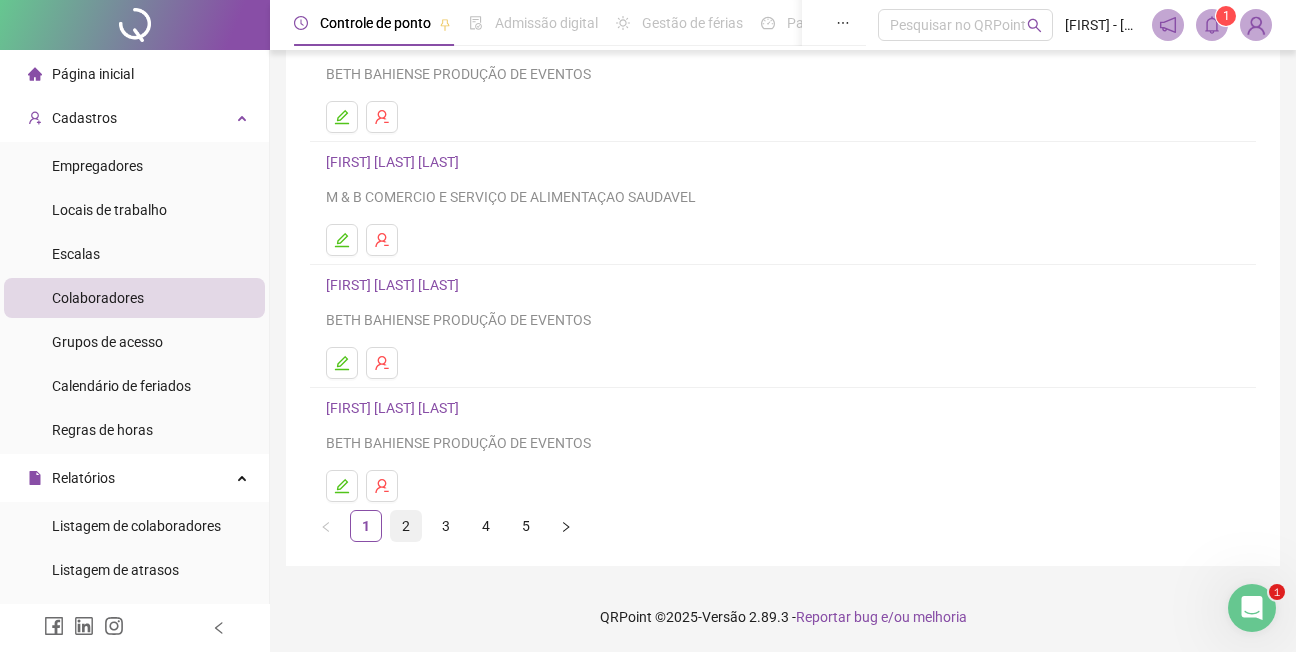 click on "2" at bounding box center (406, 526) 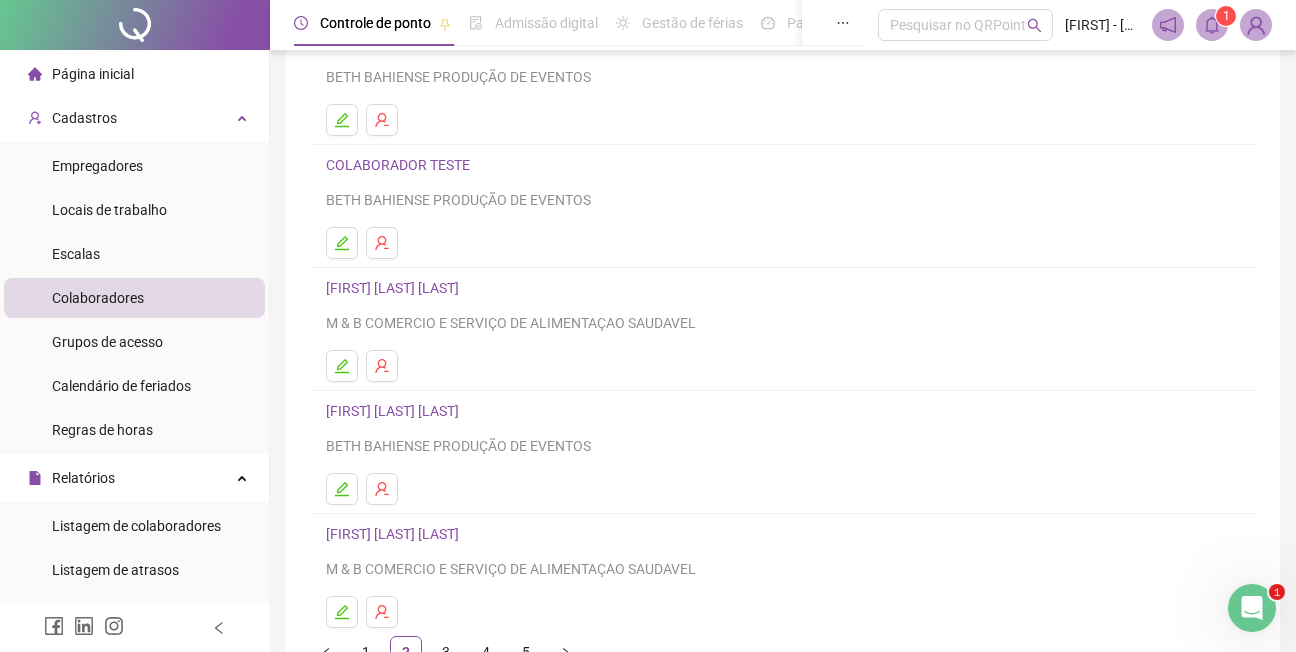 scroll, scrollTop: 200, scrollLeft: 0, axis: vertical 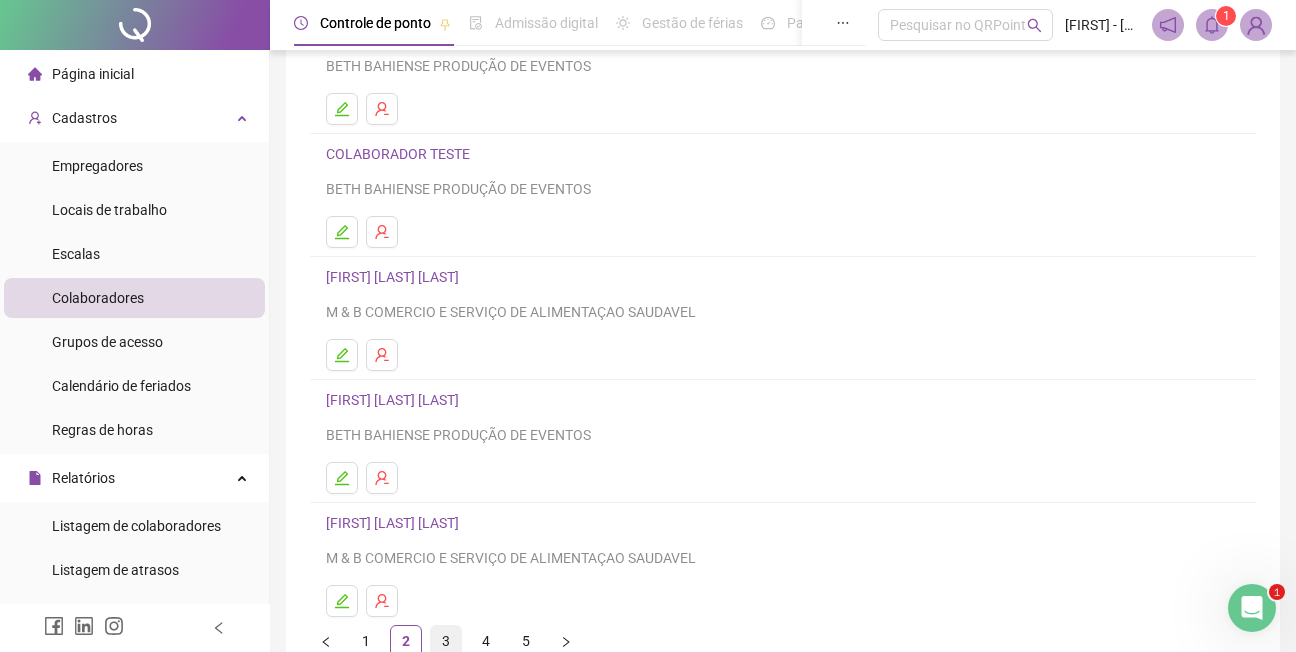 click on "3" at bounding box center (446, 641) 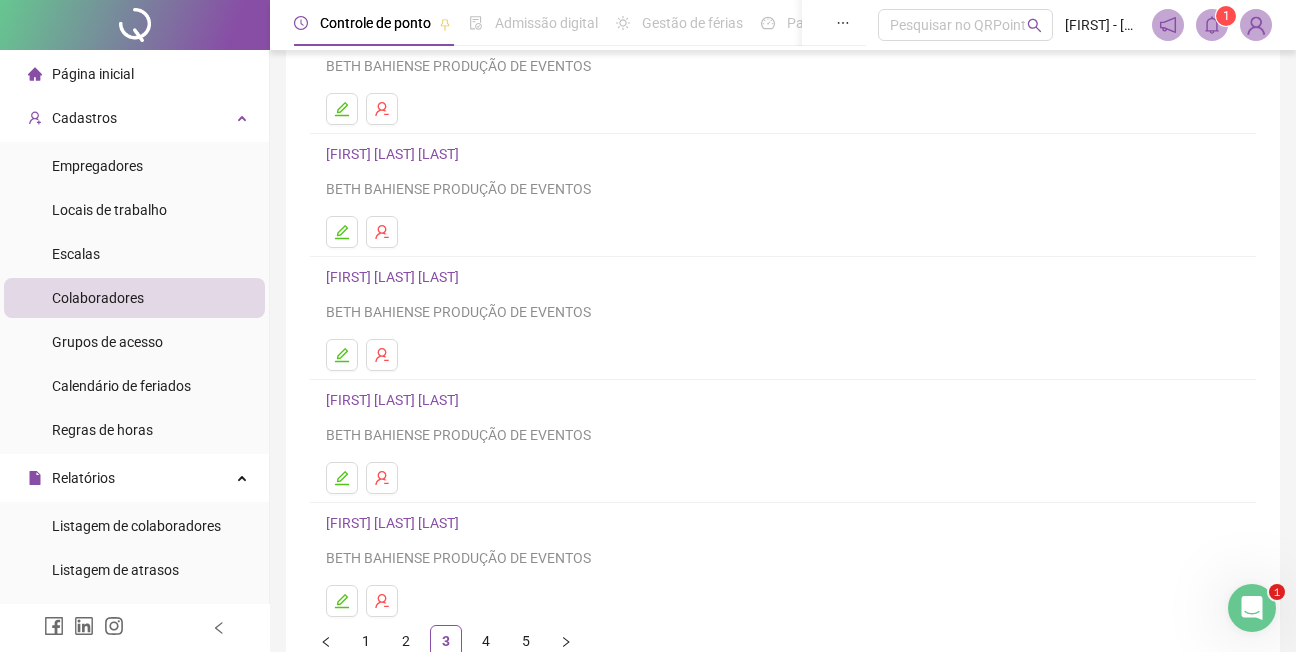 scroll, scrollTop: 300, scrollLeft: 0, axis: vertical 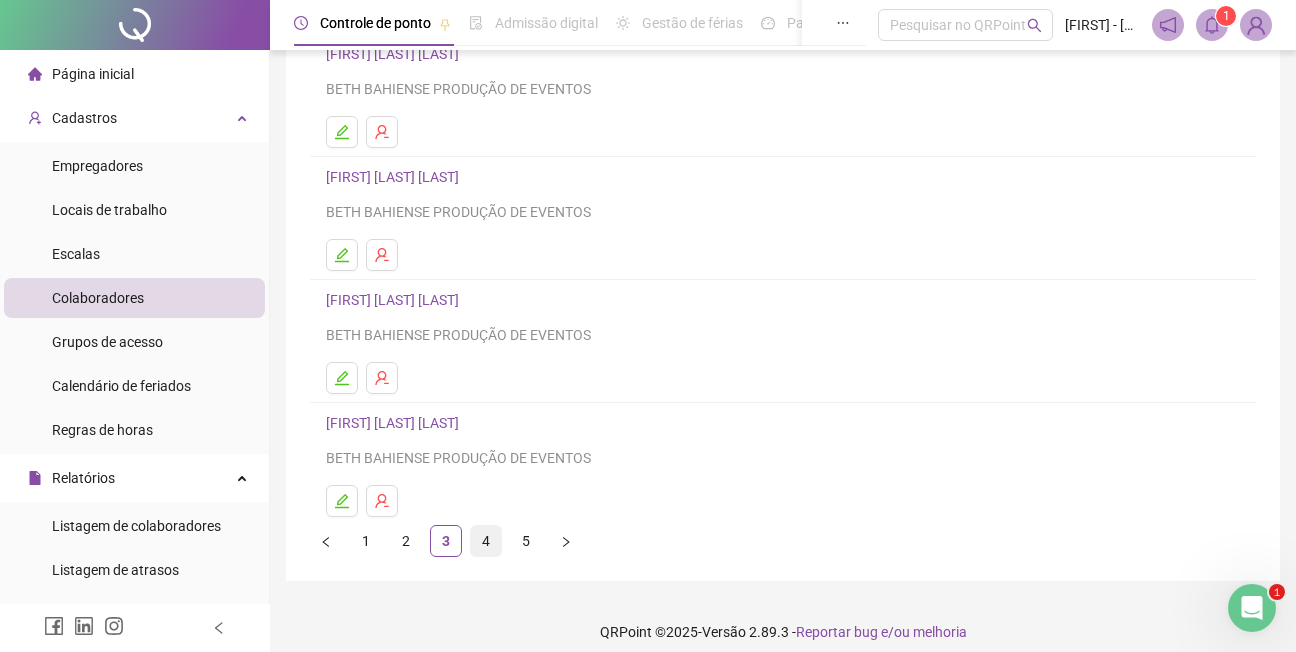 click on "4" at bounding box center [486, 541] 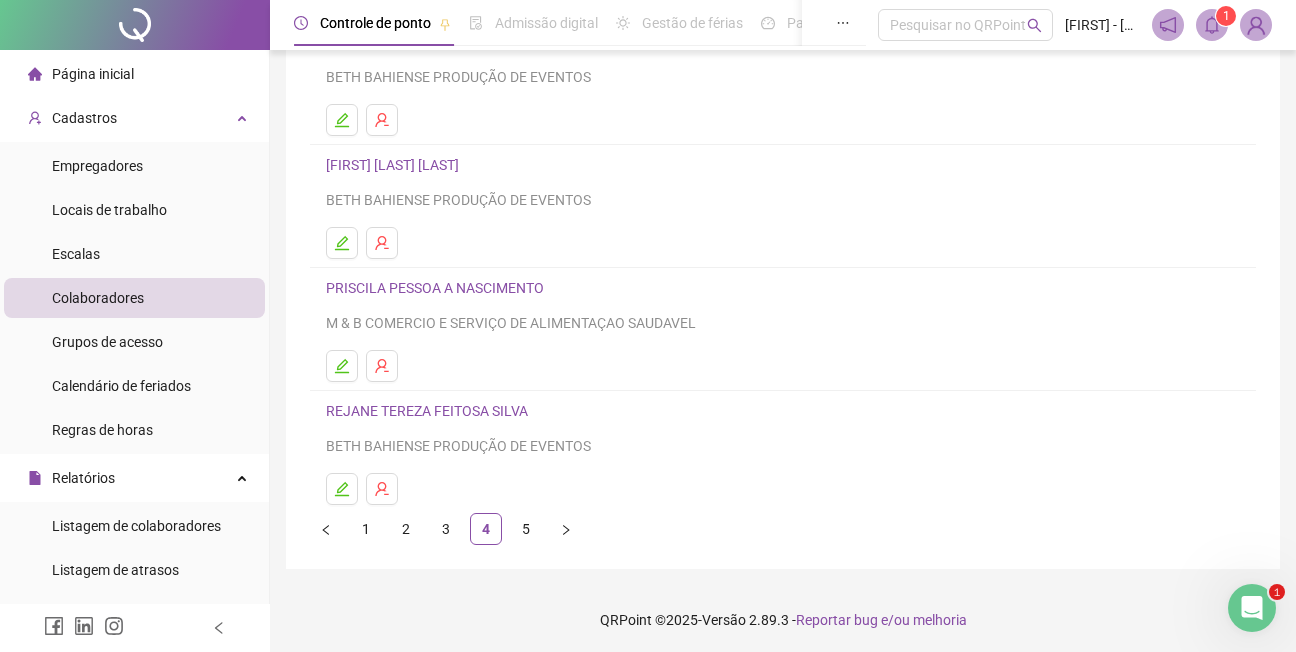 scroll, scrollTop: 315, scrollLeft: 0, axis: vertical 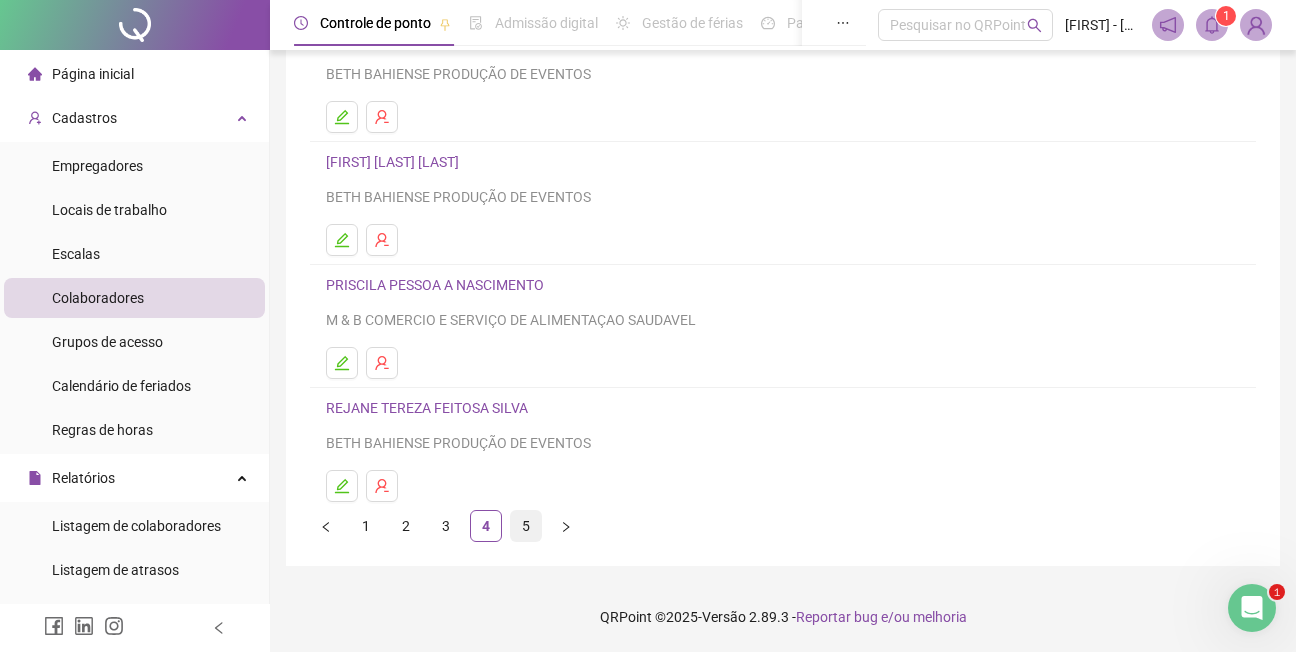 click on "5" at bounding box center (526, 526) 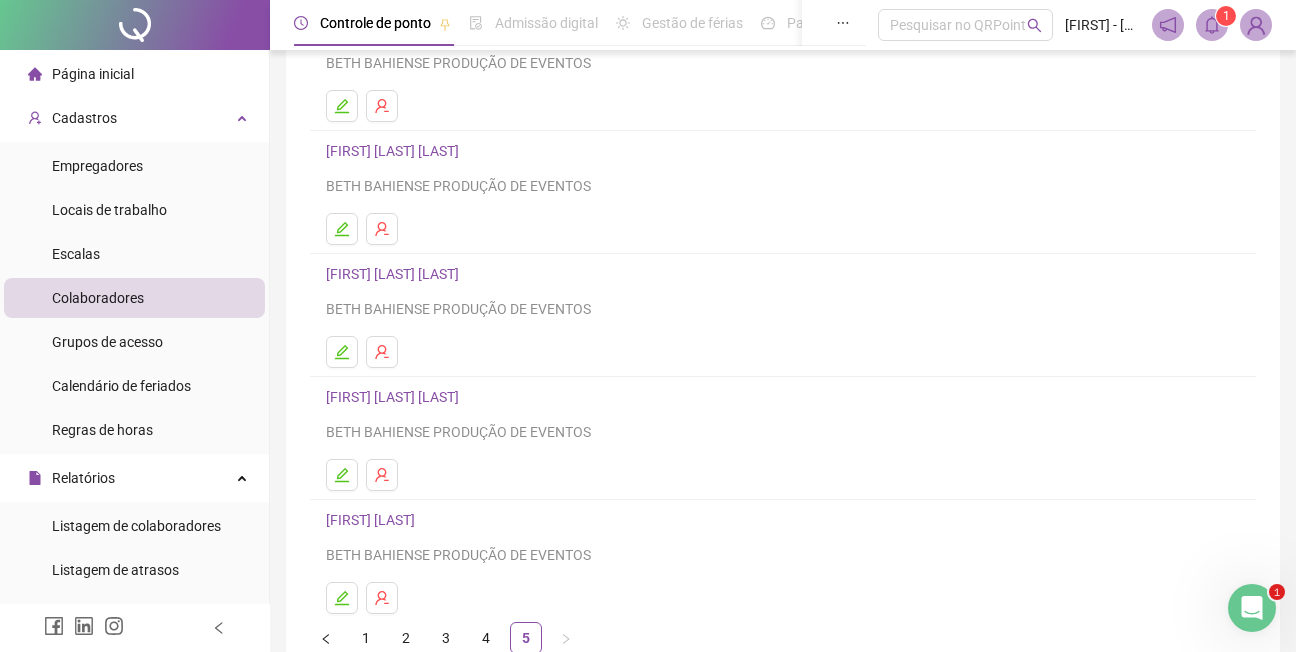 scroll, scrollTop: 315, scrollLeft: 0, axis: vertical 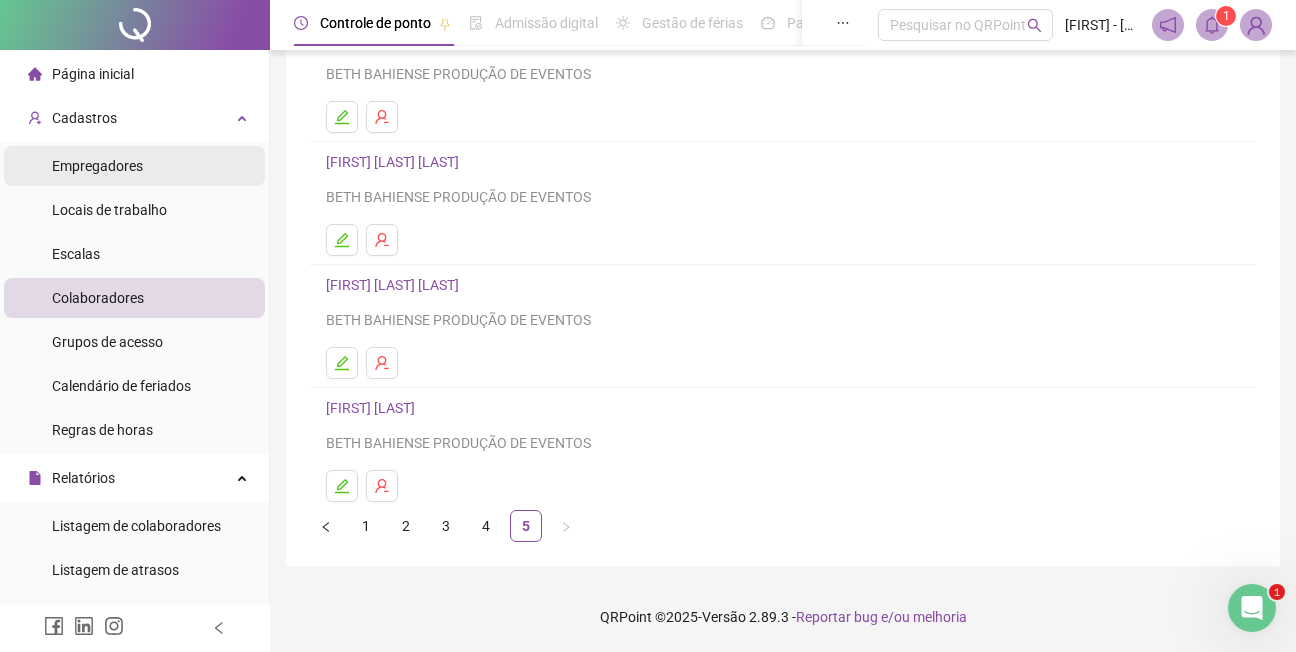 click on "Empregadores" at bounding box center [97, 166] 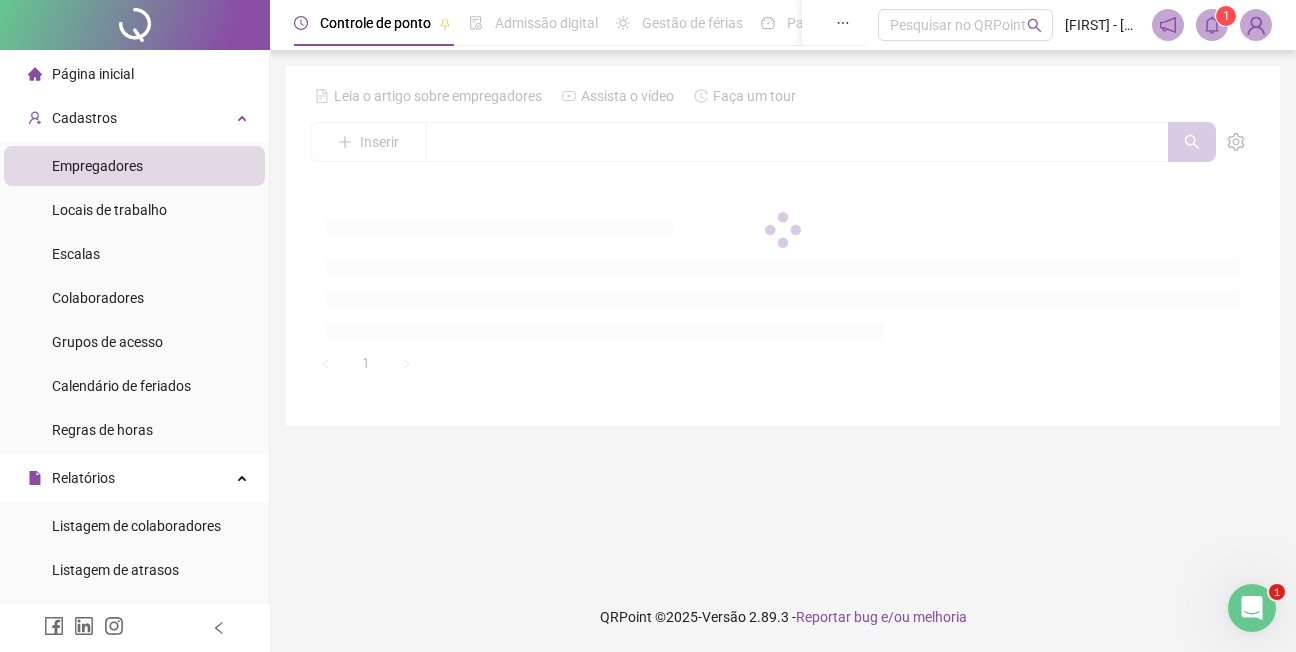 scroll, scrollTop: 0, scrollLeft: 0, axis: both 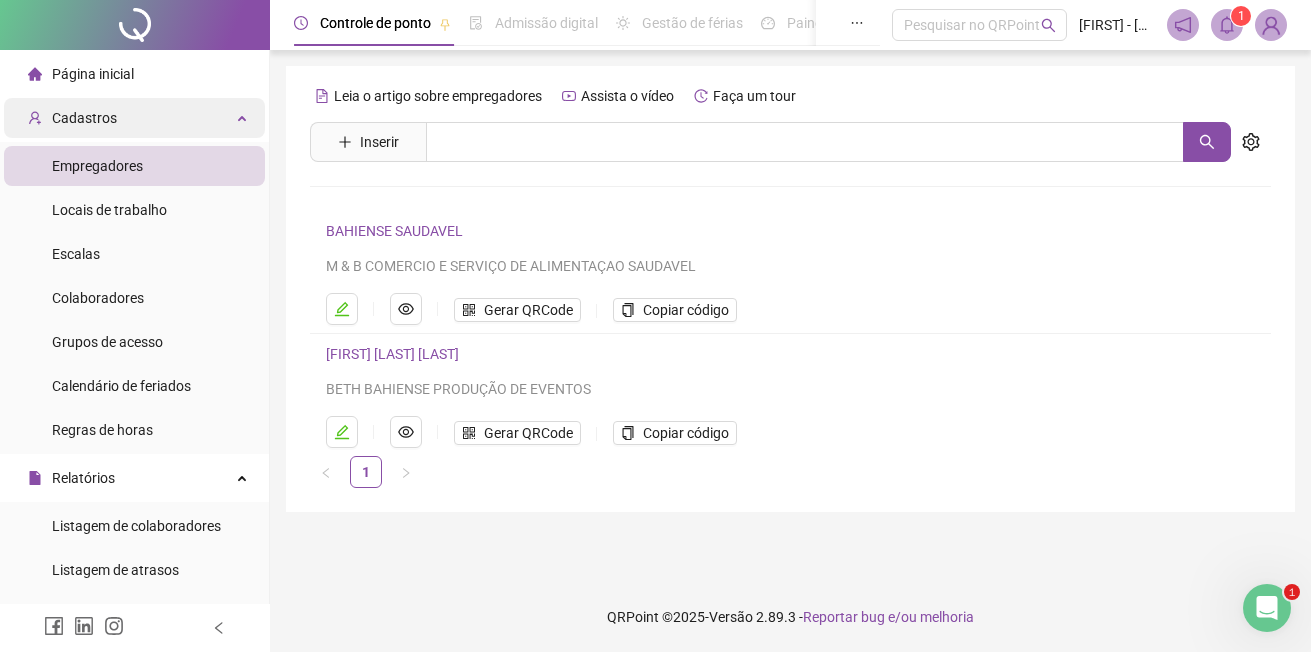 click on "Cadastros" at bounding box center (84, 118) 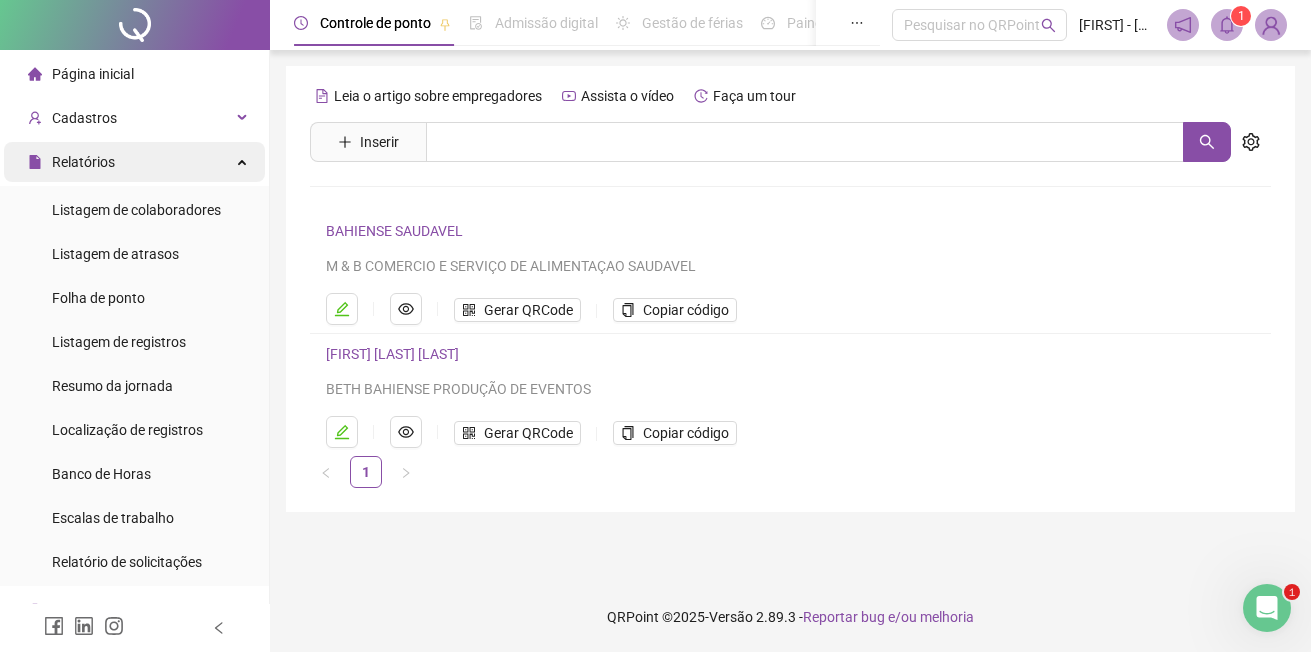 click on "Relatórios" at bounding box center [83, 162] 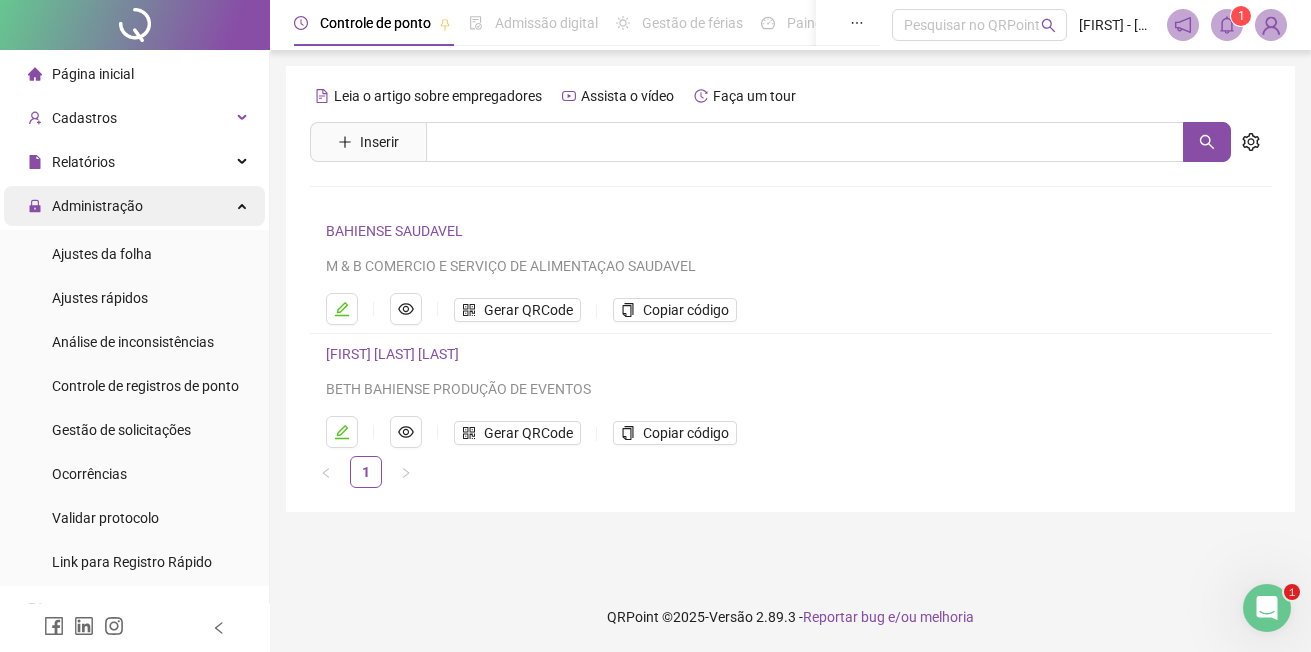 click on "Administração" at bounding box center [97, 206] 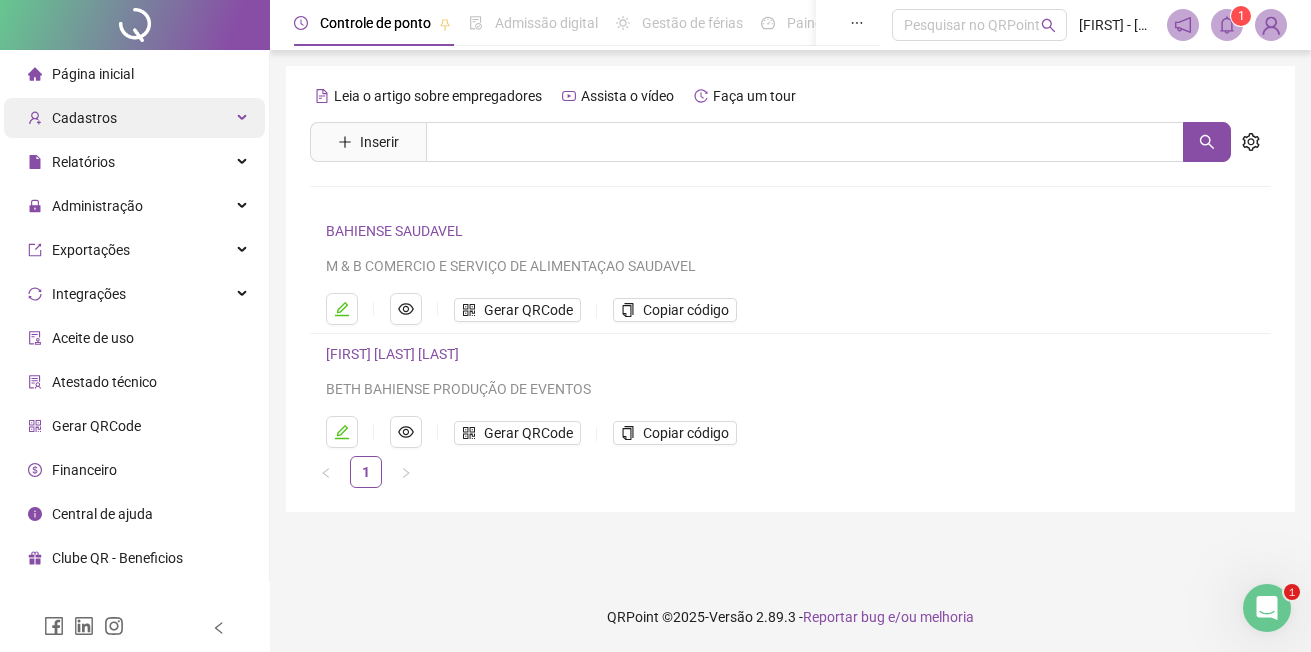 click on "Cadastros" at bounding box center (84, 118) 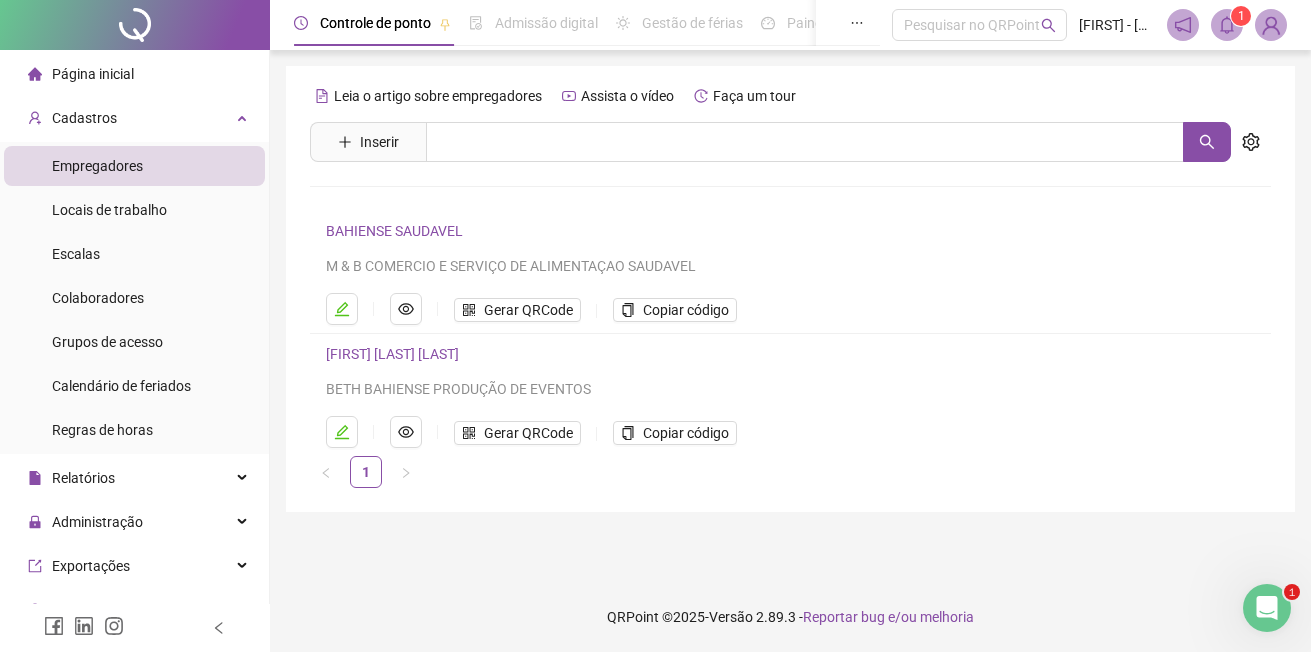 click on "Empregadores" at bounding box center (97, 166) 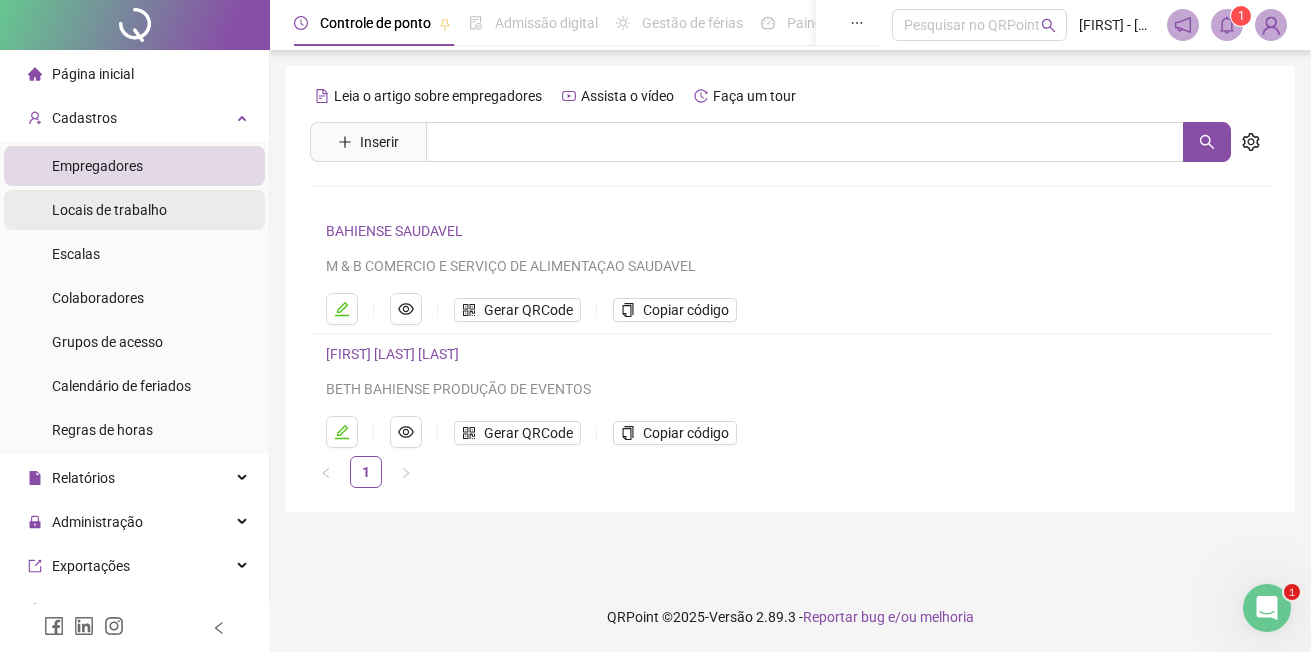 click on "Locais de trabalho" at bounding box center (109, 210) 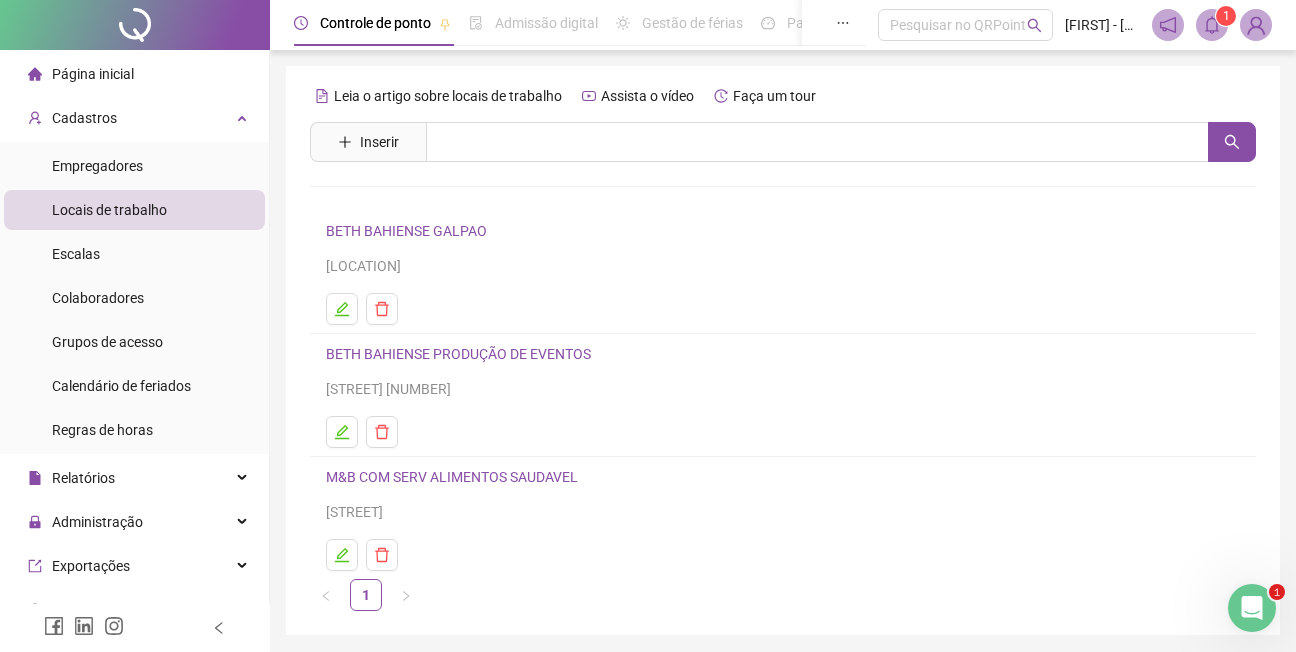 click on "BETH BAHIENSE PRODUÇÃO DE EVENTOS" at bounding box center [458, 354] 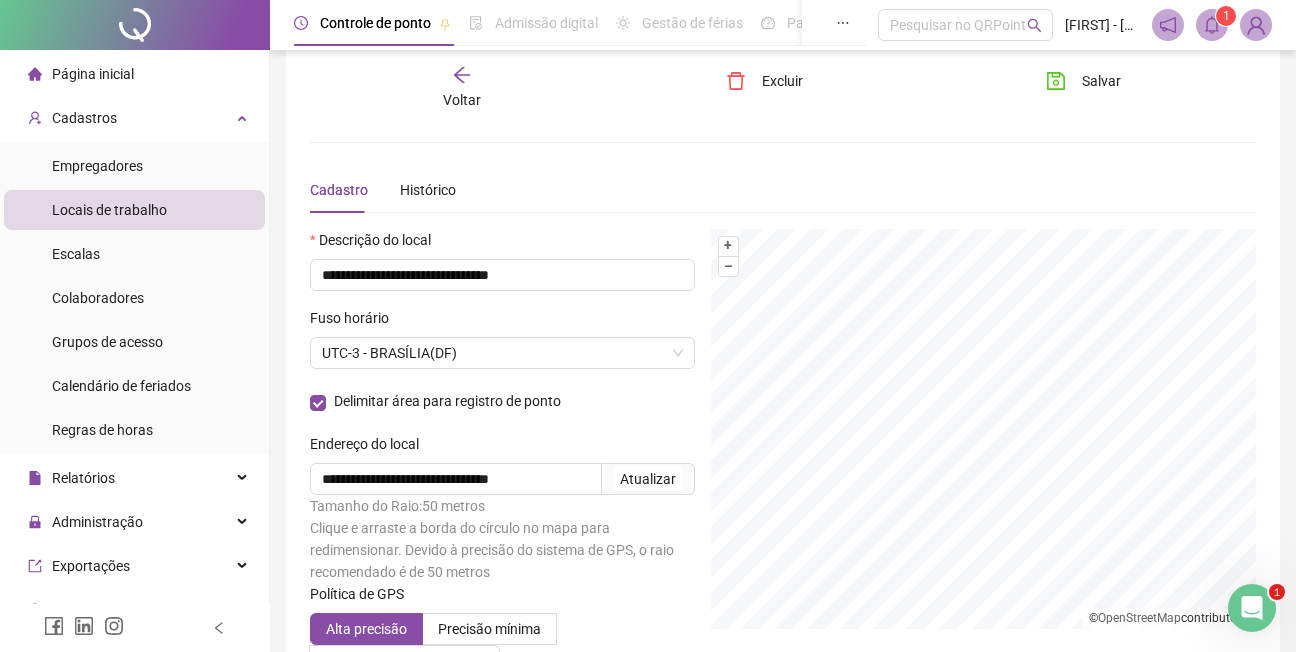 scroll, scrollTop: 0, scrollLeft: 0, axis: both 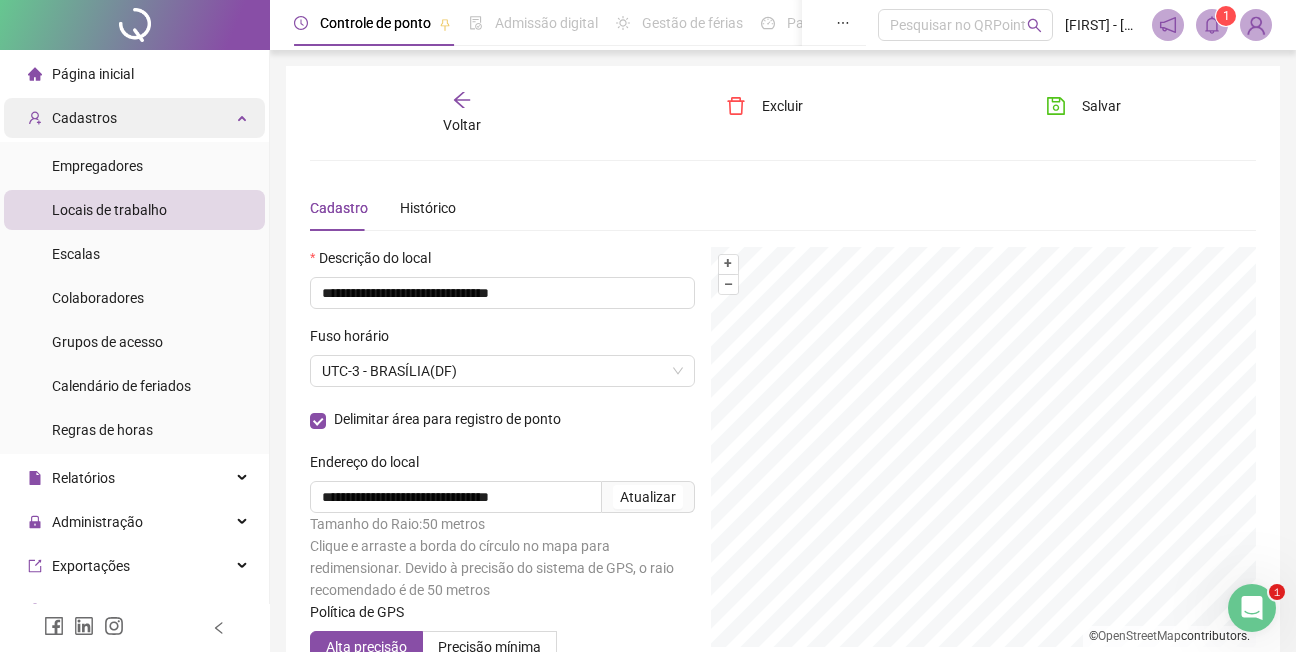 click on "Cadastros" at bounding box center (84, 118) 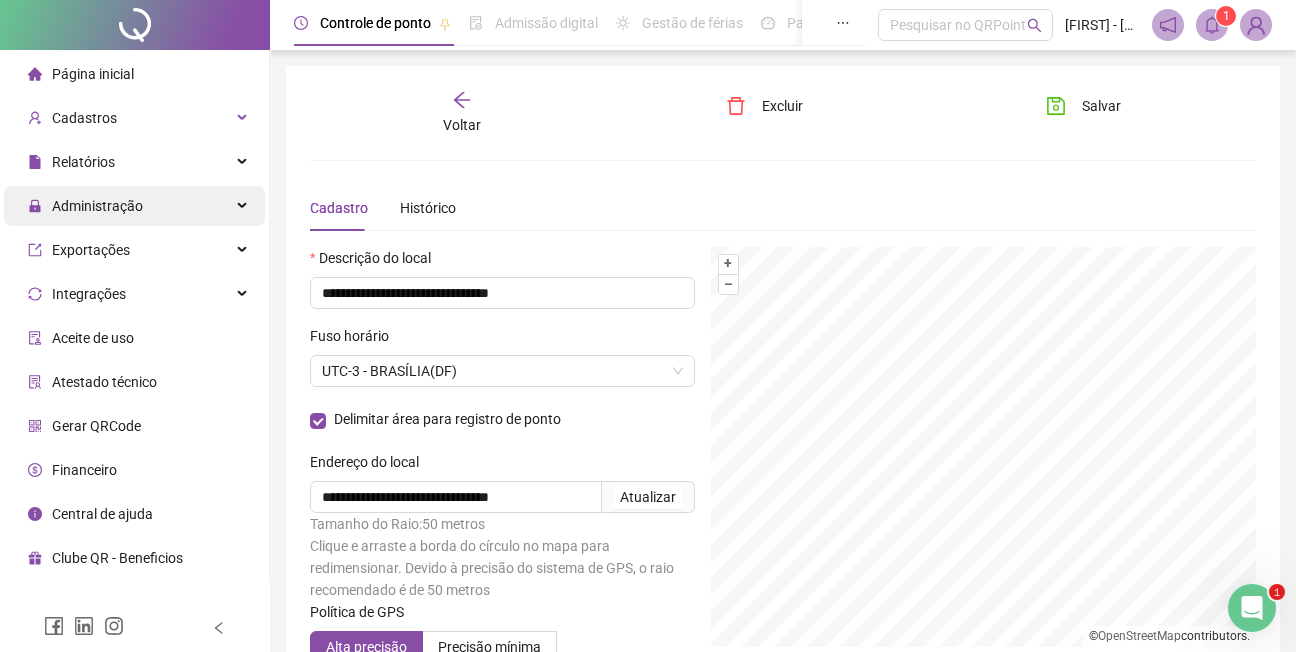 click on "Administração" at bounding box center (97, 206) 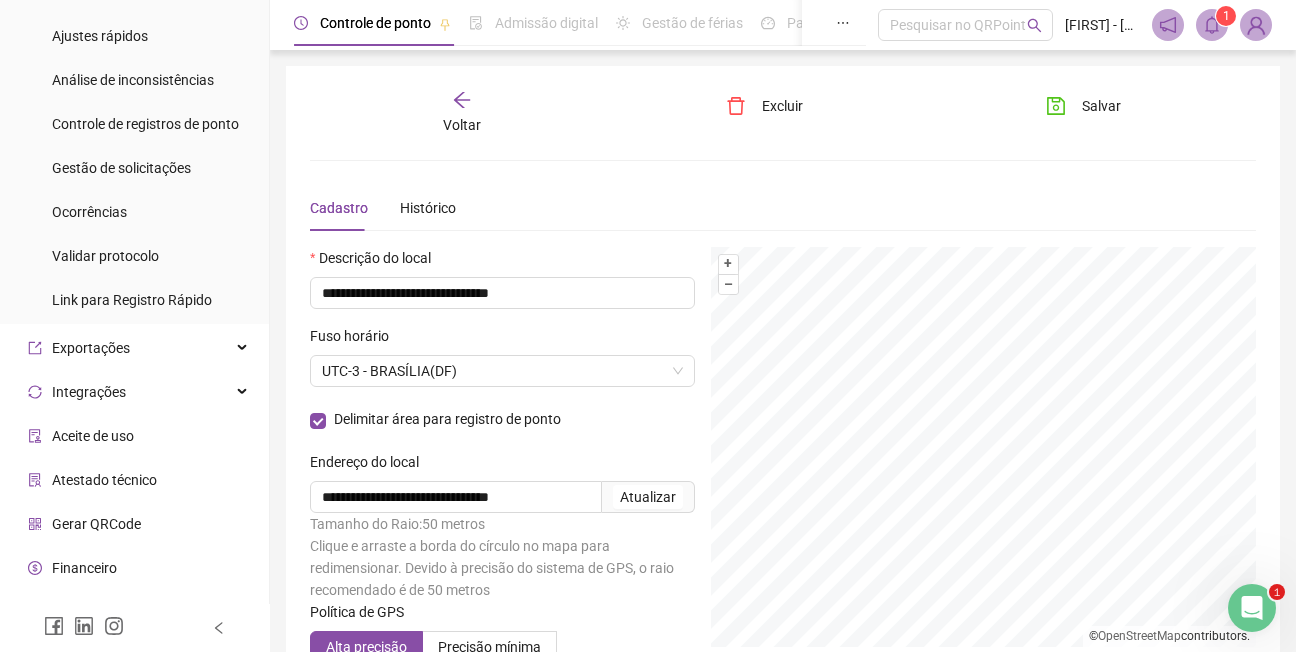 scroll, scrollTop: 290, scrollLeft: 0, axis: vertical 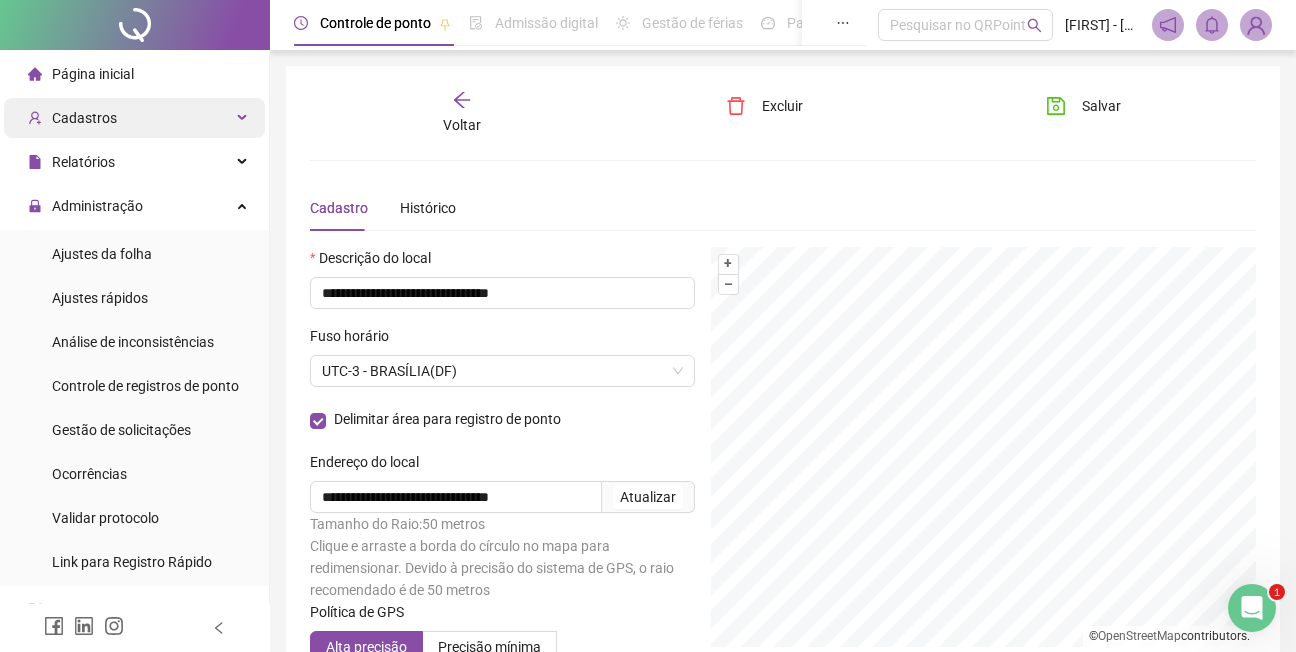 click on "Cadastros" at bounding box center [84, 118] 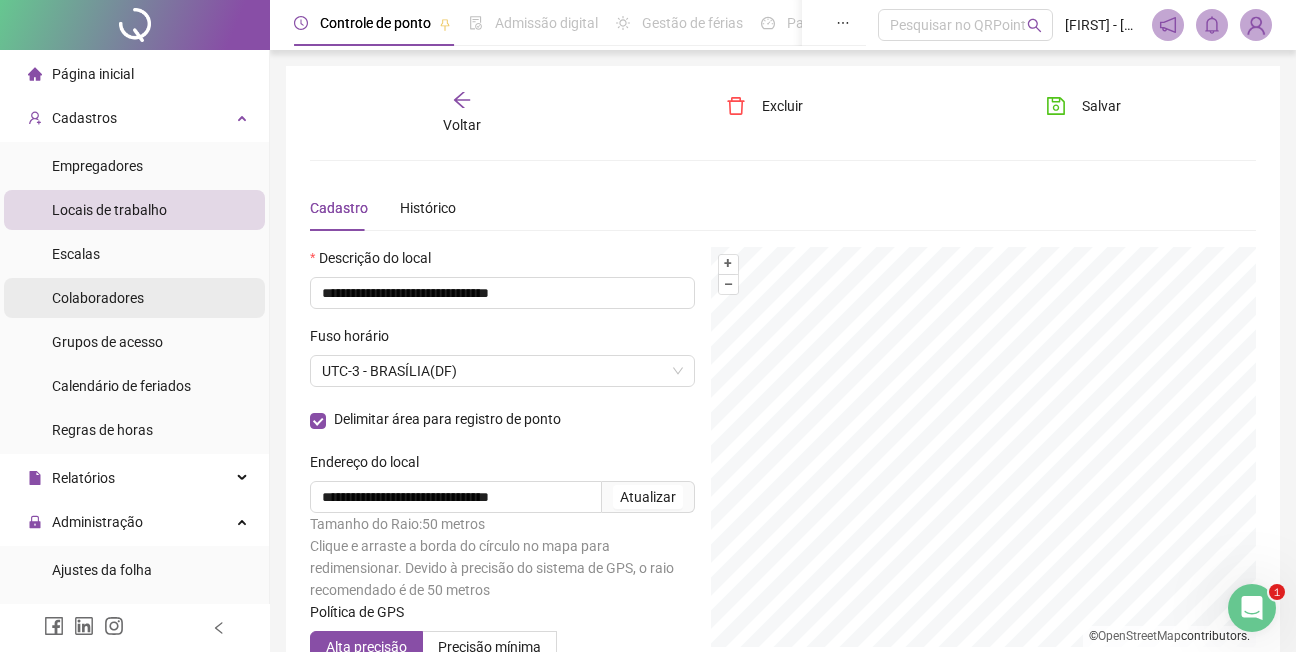 click on "Colaboradores" at bounding box center [98, 298] 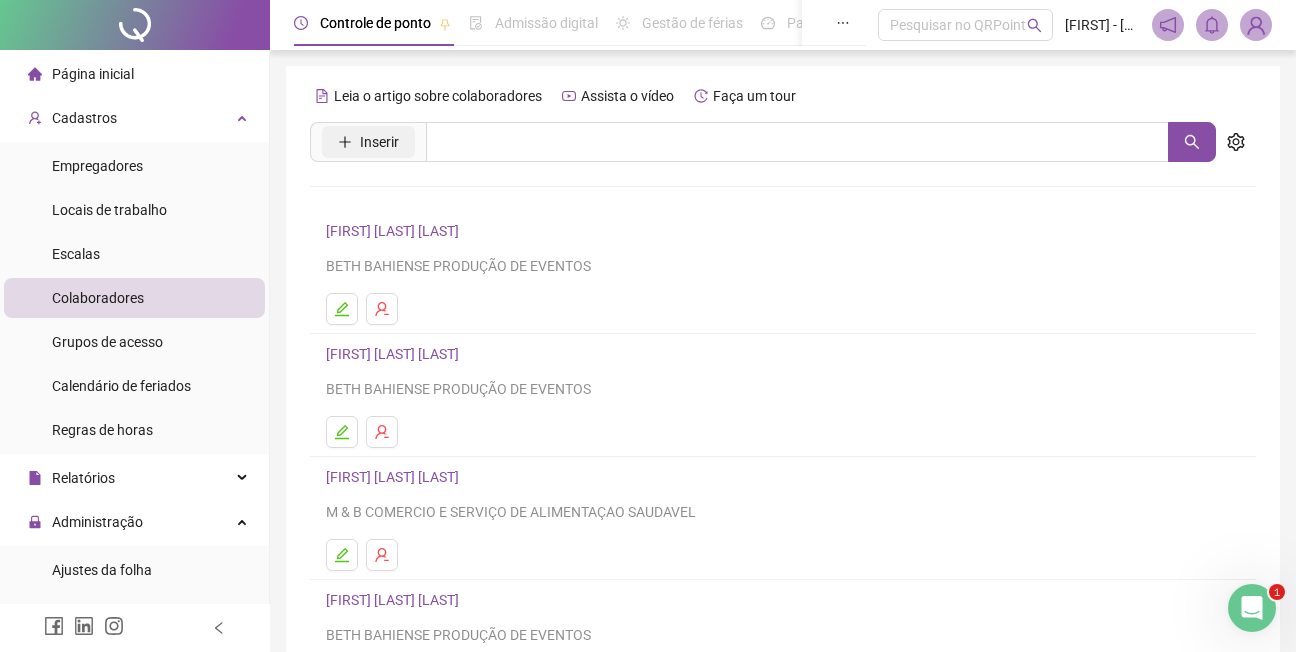 click on "Inserir" at bounding box center [379, 142] 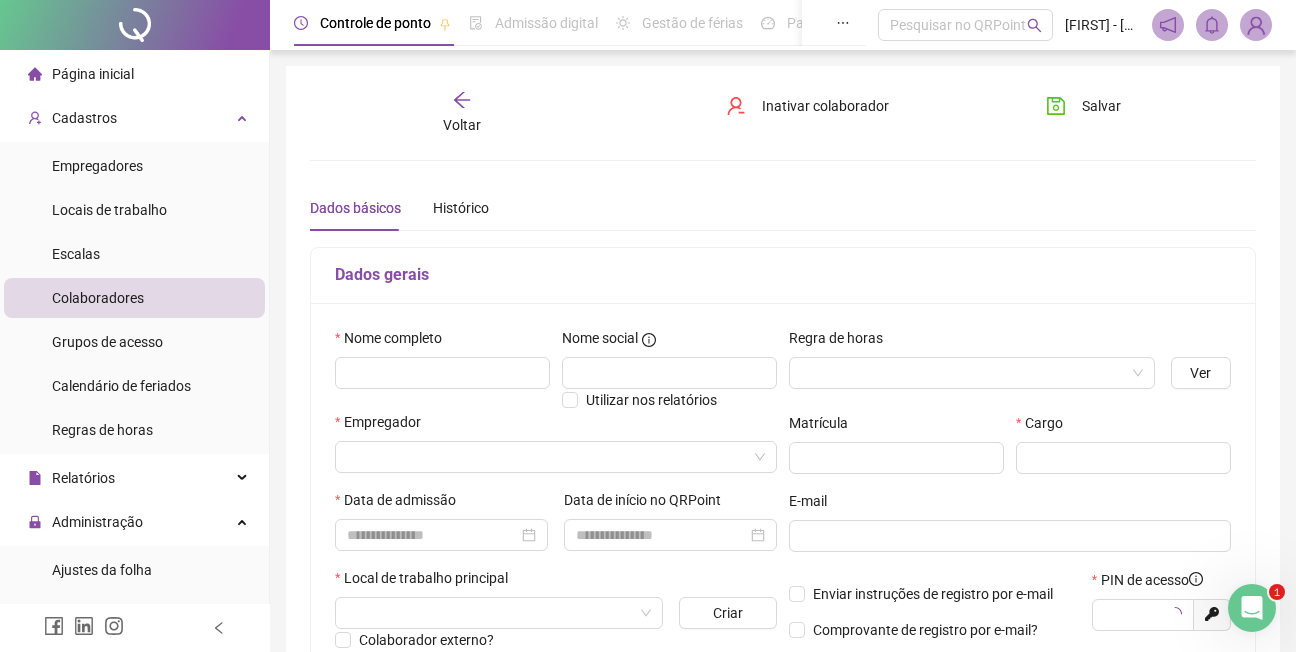 type on "*****" 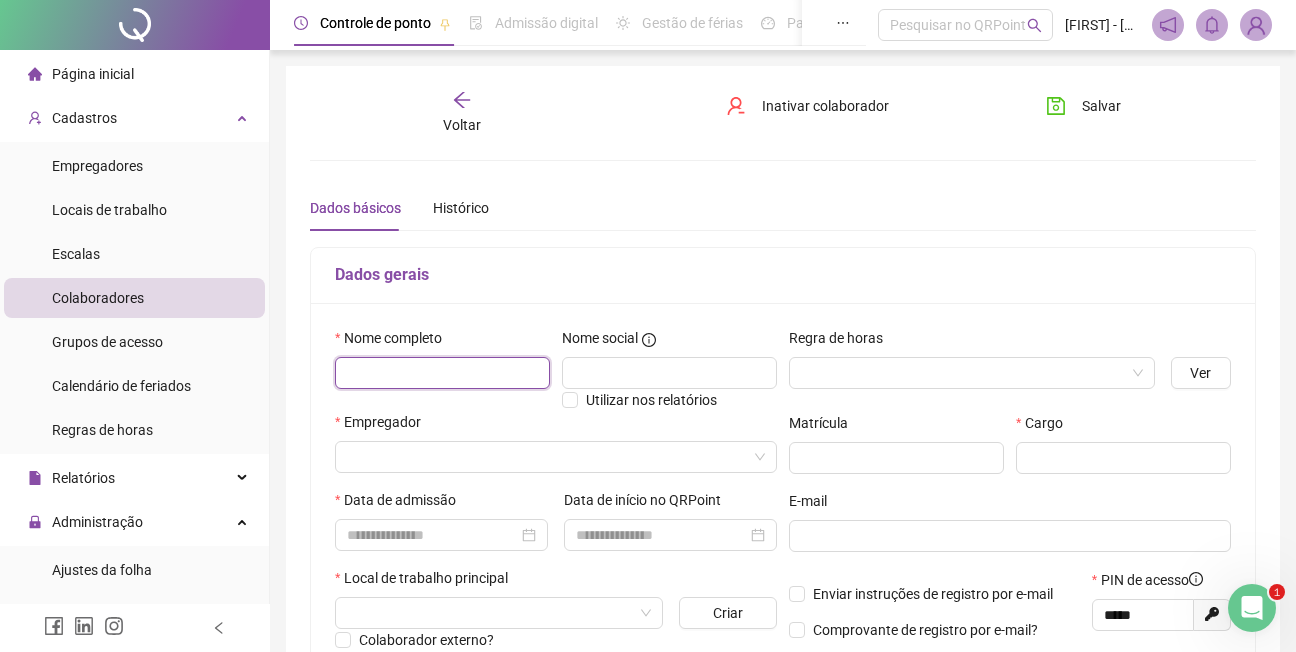 click at bounding box center [442, 373] 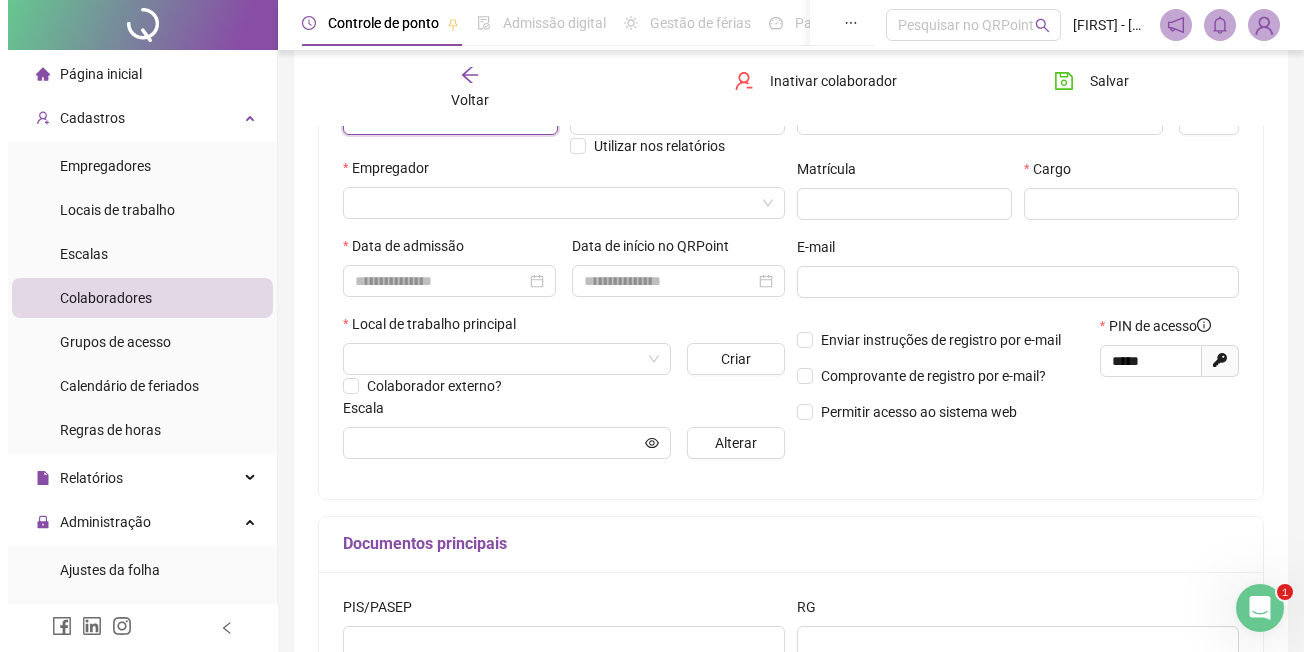 scroll, scrollTop: 0, scrollLeft: 0, axis: both 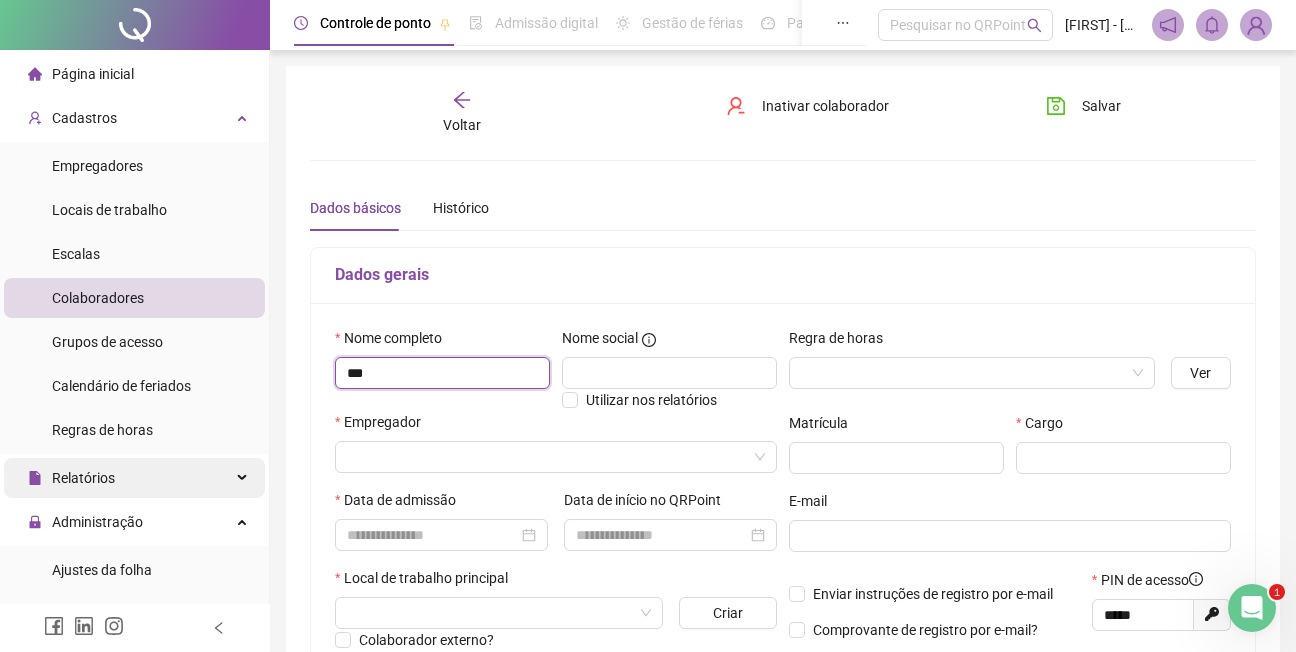 type on "***" 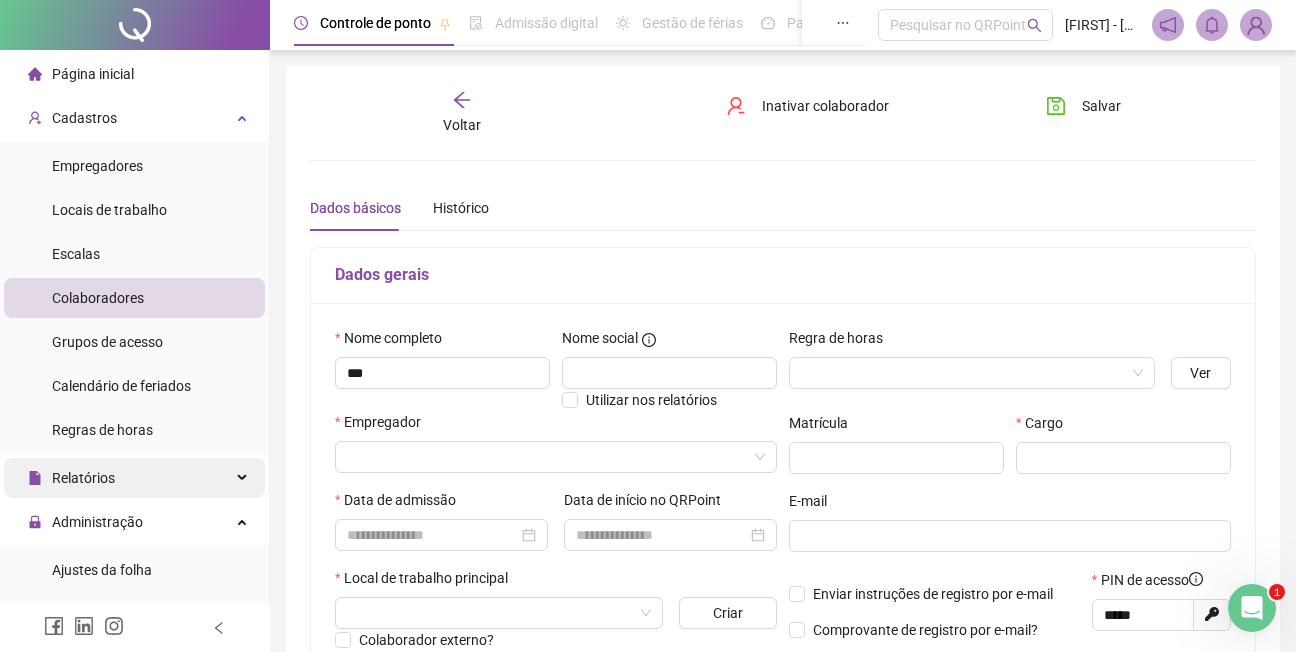 click on "Relatórios" at bounding box center [83, 478] 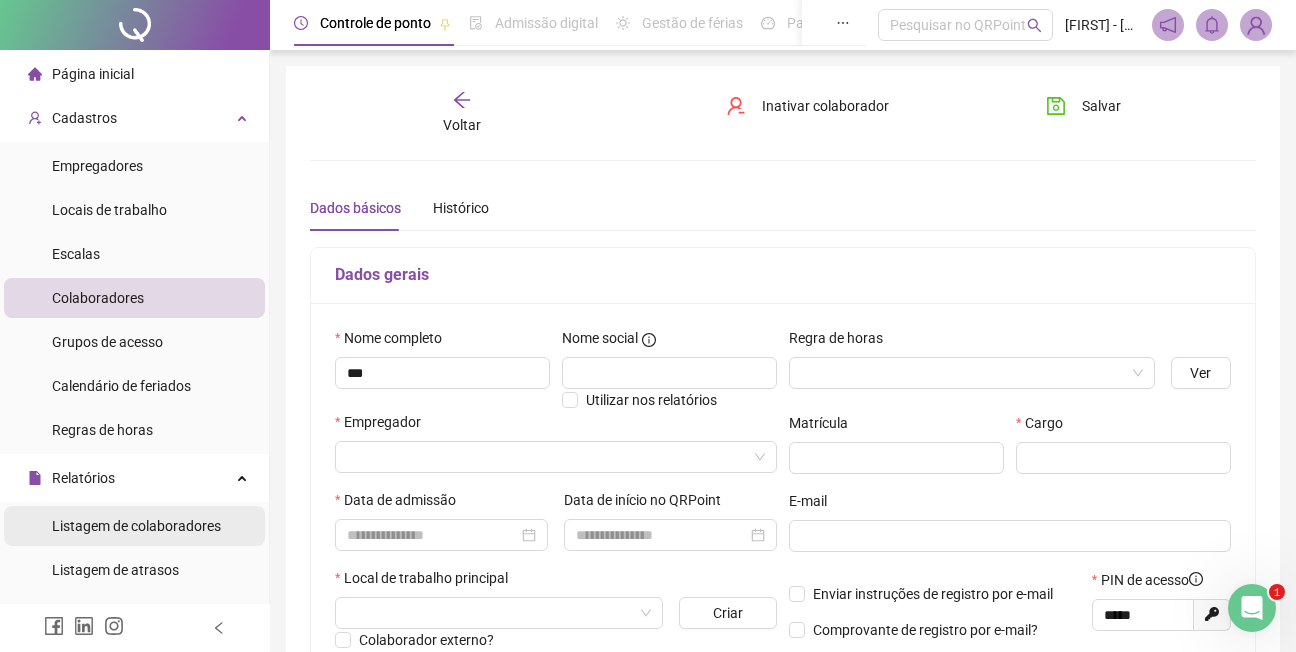 click on "Listagem de colaboradores" at bounding box center [136, 526] 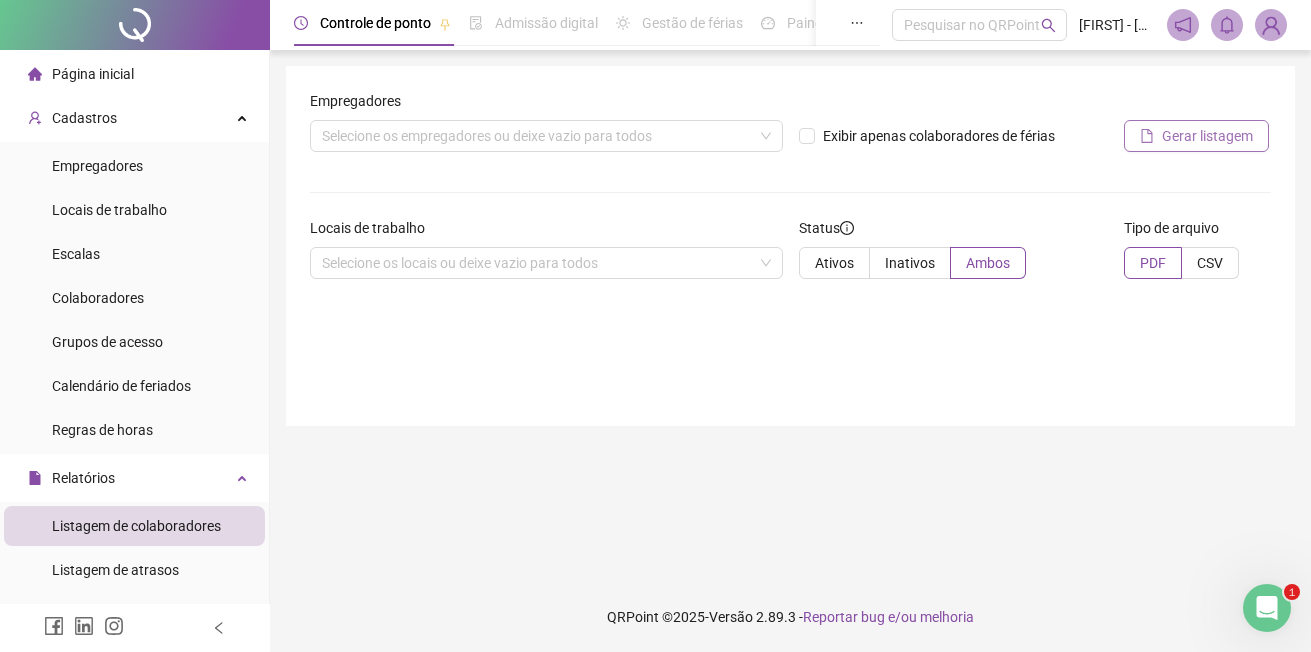click on "Gerar listagem" at bounding box center [1207, 136] 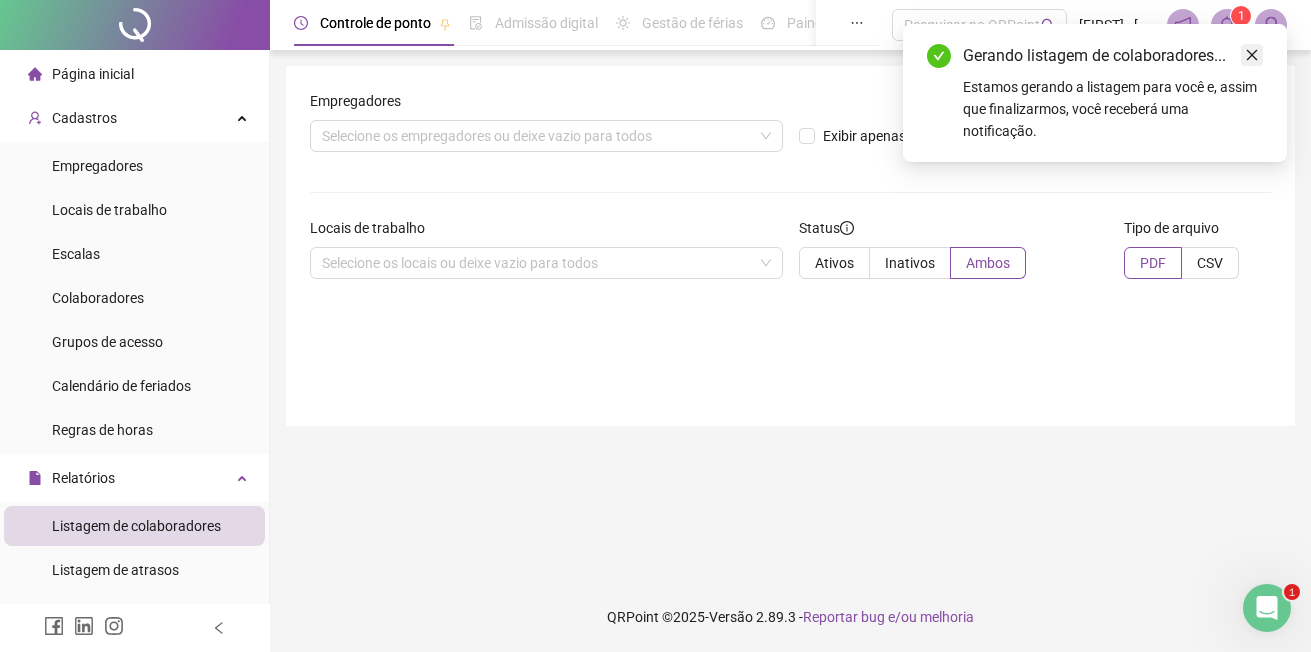 click 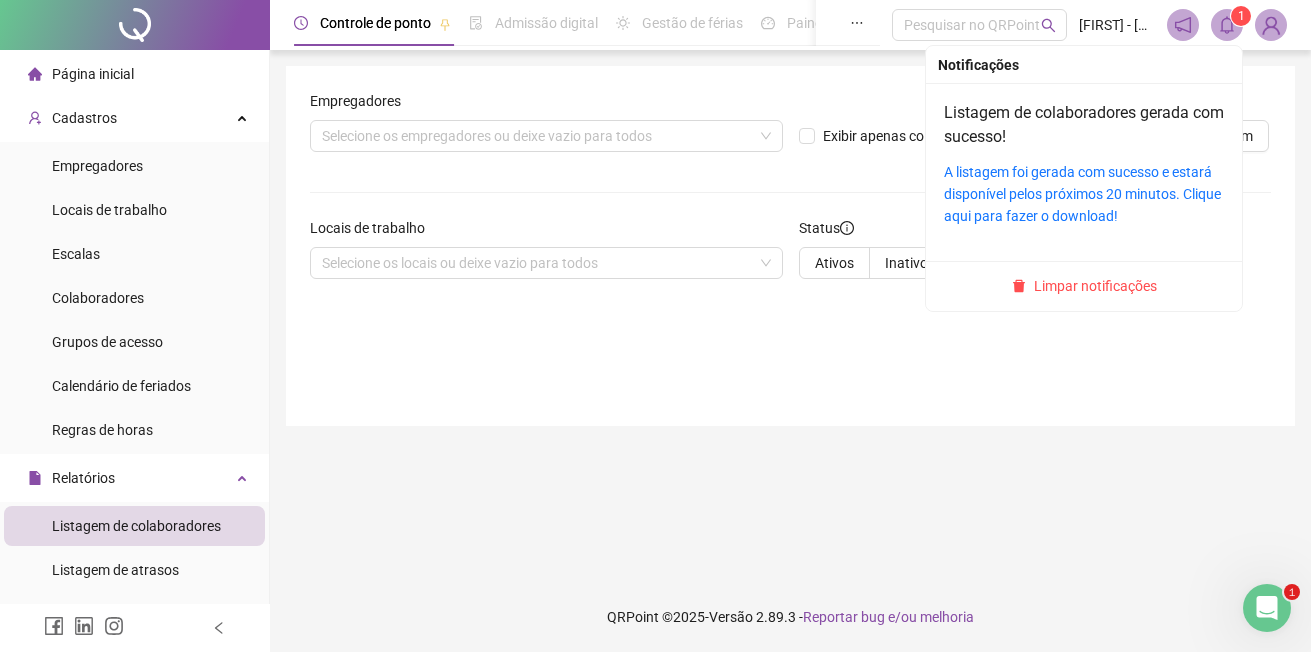 click 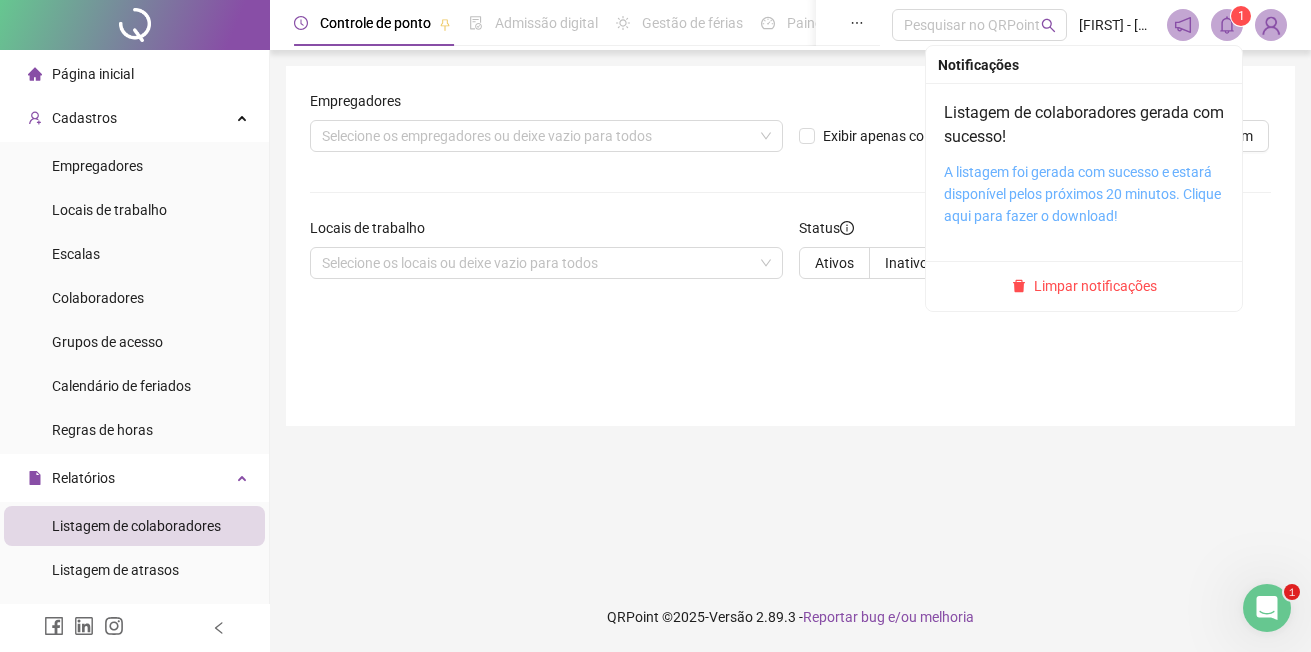 click on "A listagem foi gerada com sucesso e estará disponível pelos próximos 20 minutos.
Clique aqui para fazer o download!" at bounding box center (1082, 194) 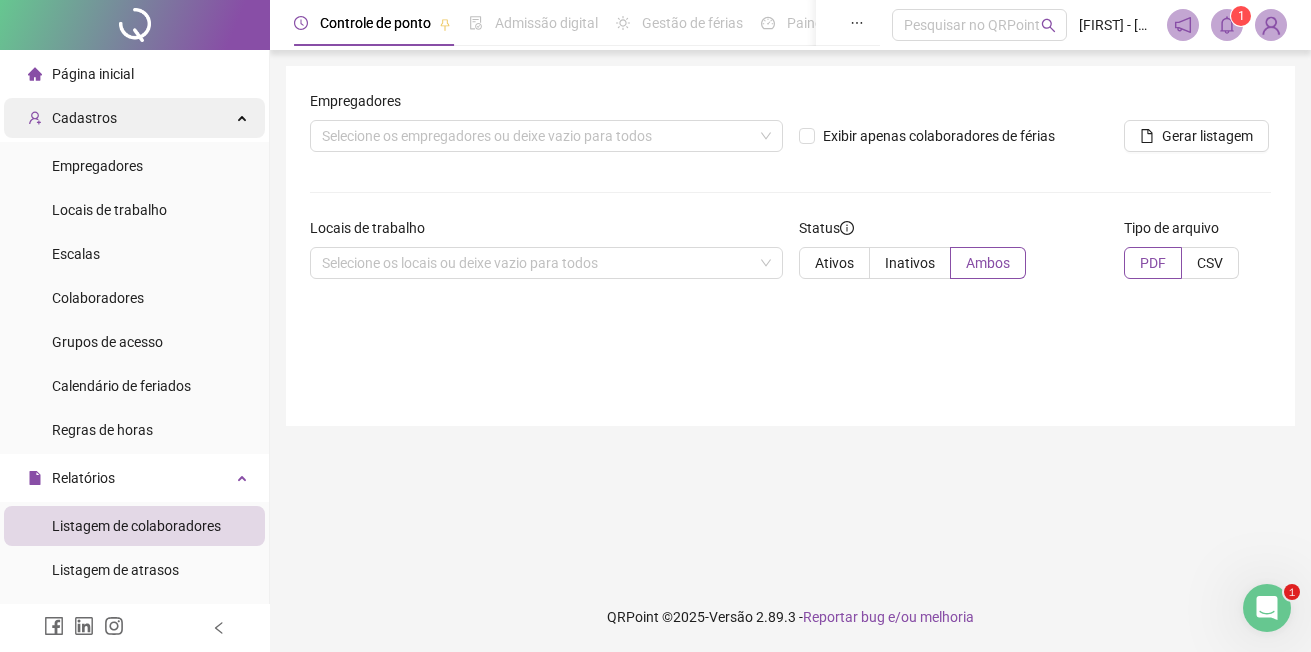 click on "Cadastros" at bounding box center (84, 118) 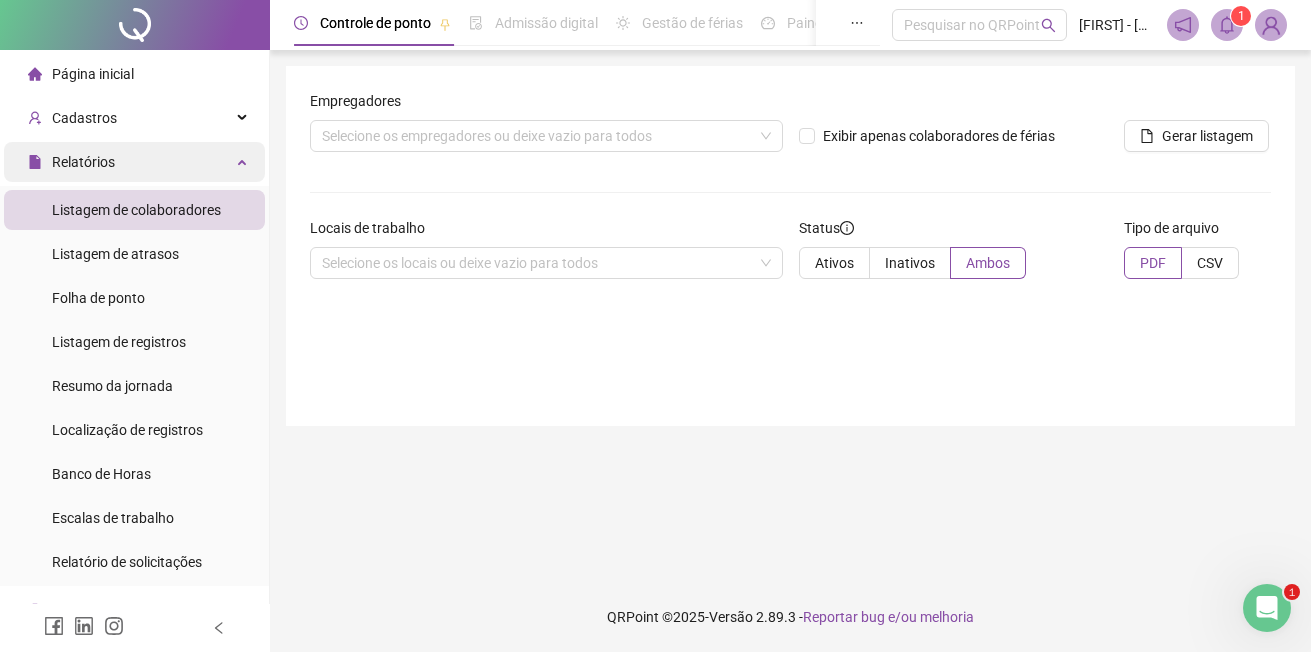 click on "Relatórios" at bounding box center (83, 162) 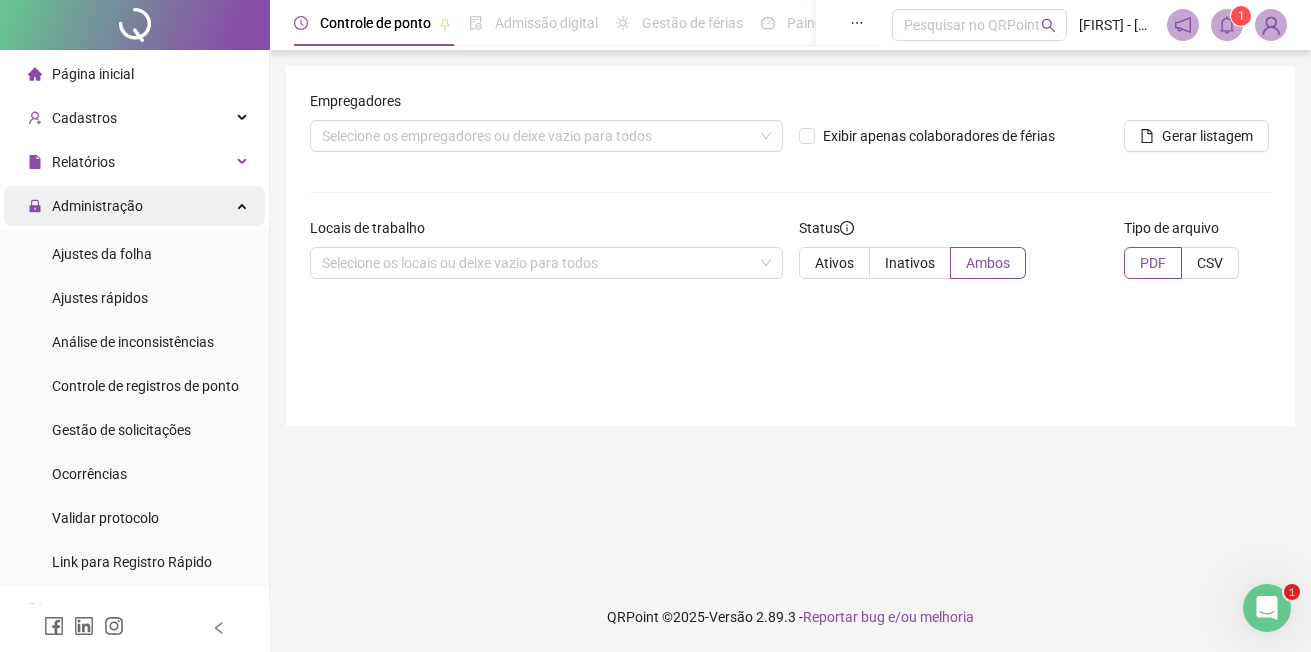 click on "Administração" at bounding box center [97, 206] 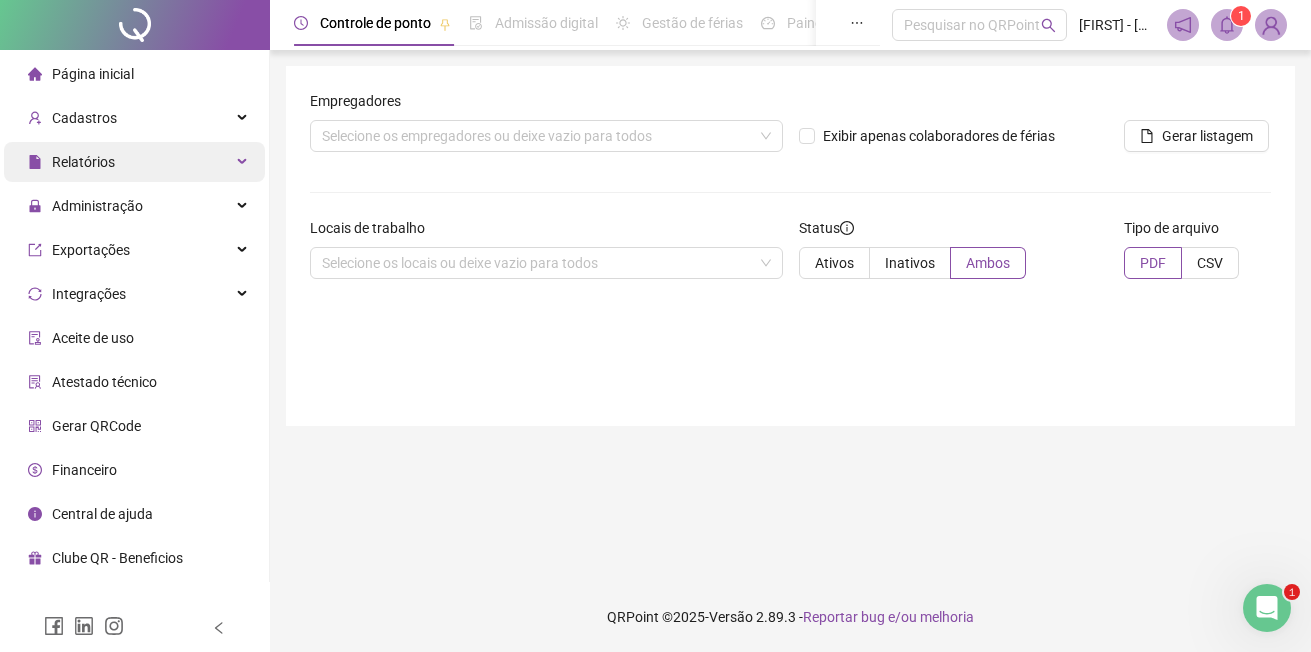 click on "Relatórios" at bounding box center (83, 162) 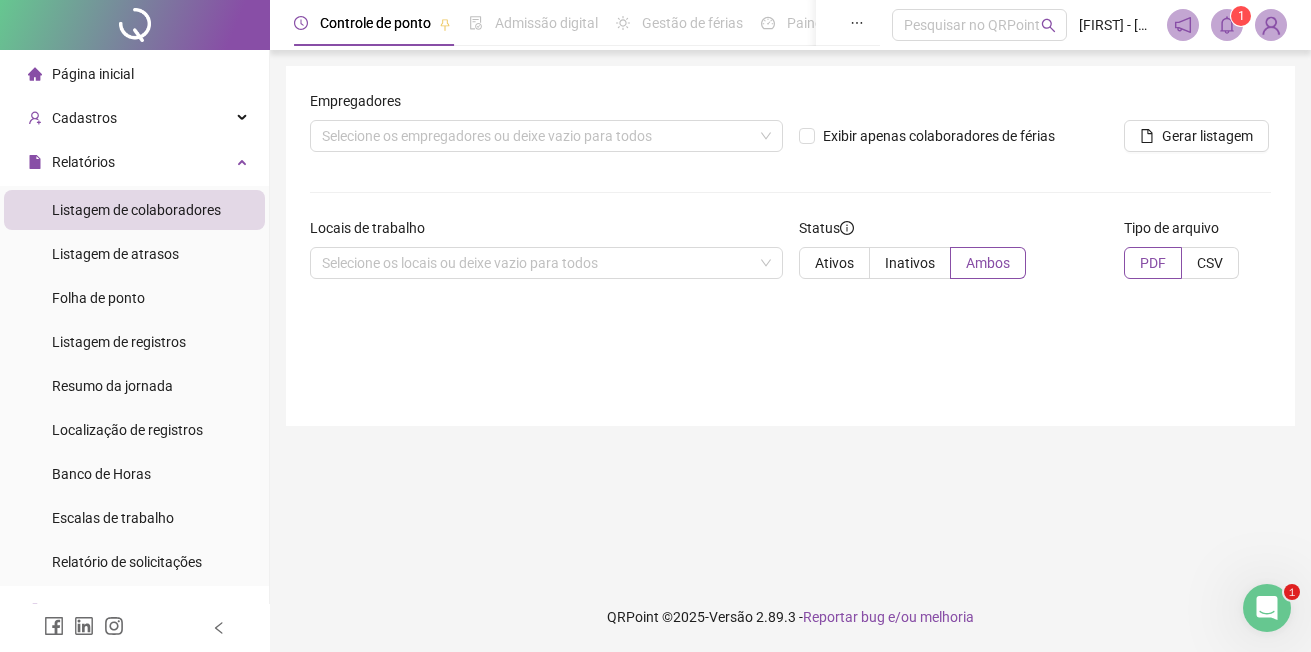 click on "Listagem de colaboradores" at bounding box center (136, 210) 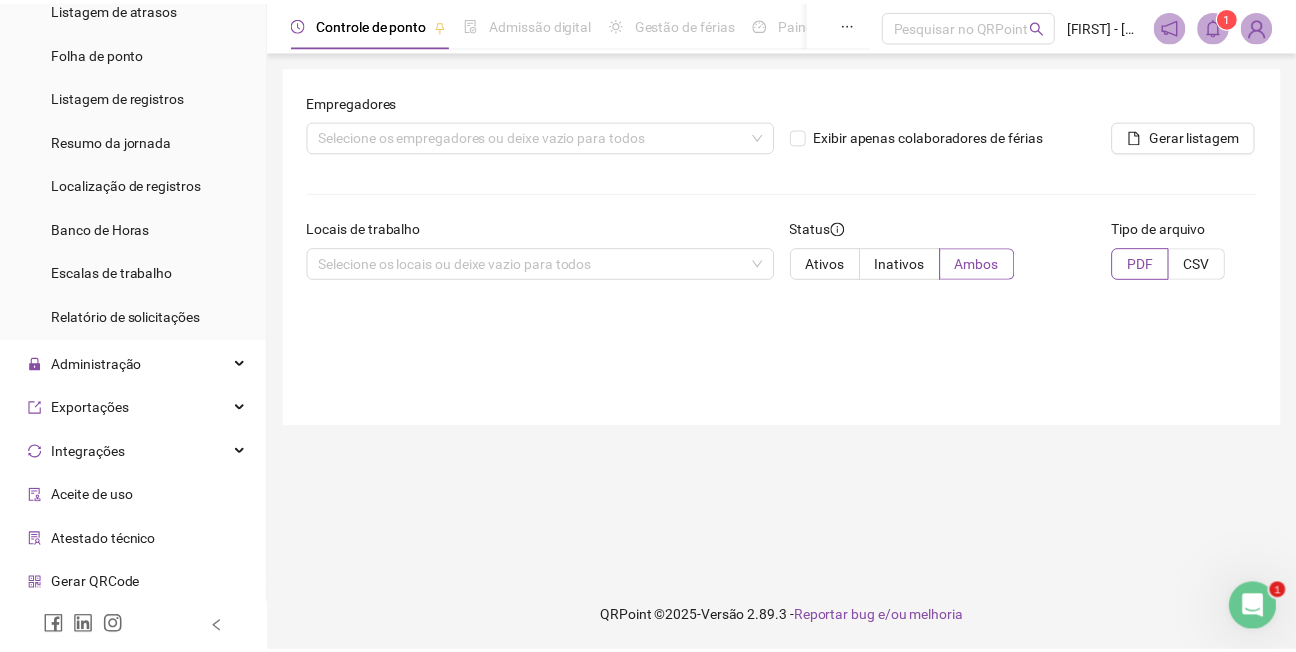 scroll, scrollTop: 235, scrollLeft: 0, axis: vertical 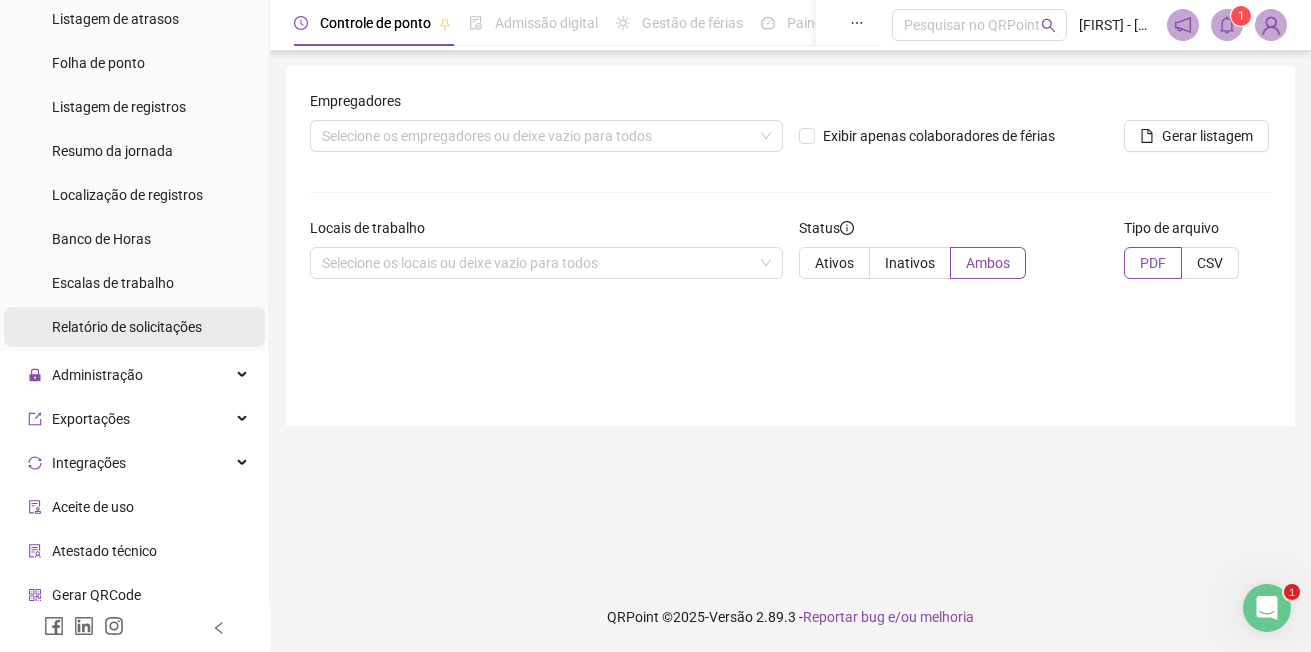 click on "Relatório de solicitações" at bounding box center (127, 327) 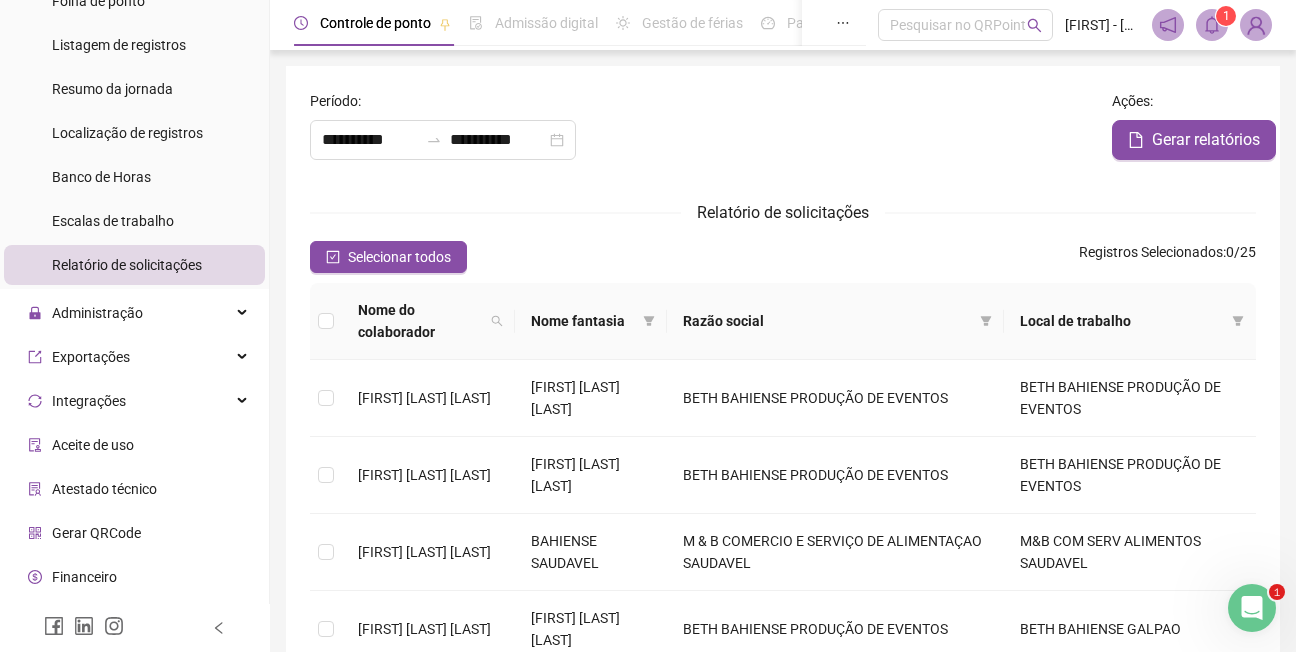 scroll, scrollTop: 334, scrollLeft: 0, axis: vertical 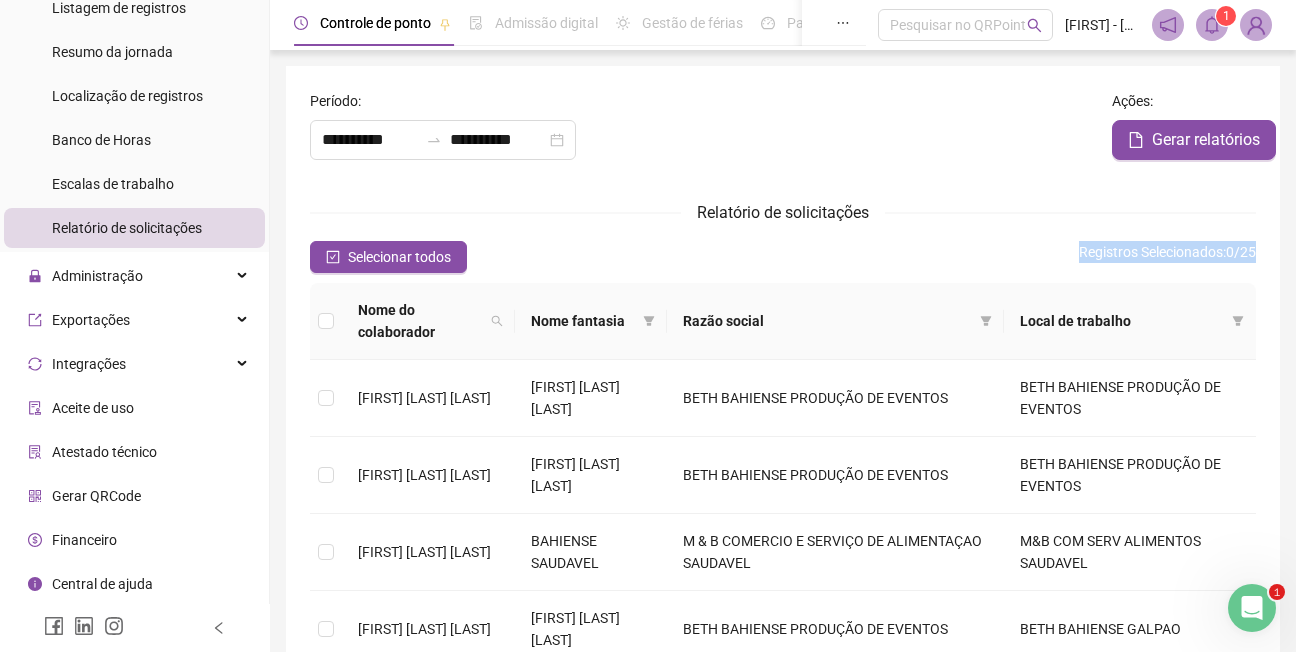 drag, startPoint x: 279, startPoint y: 380, endPoint x: 279, endPoint y: 234, distance: 146 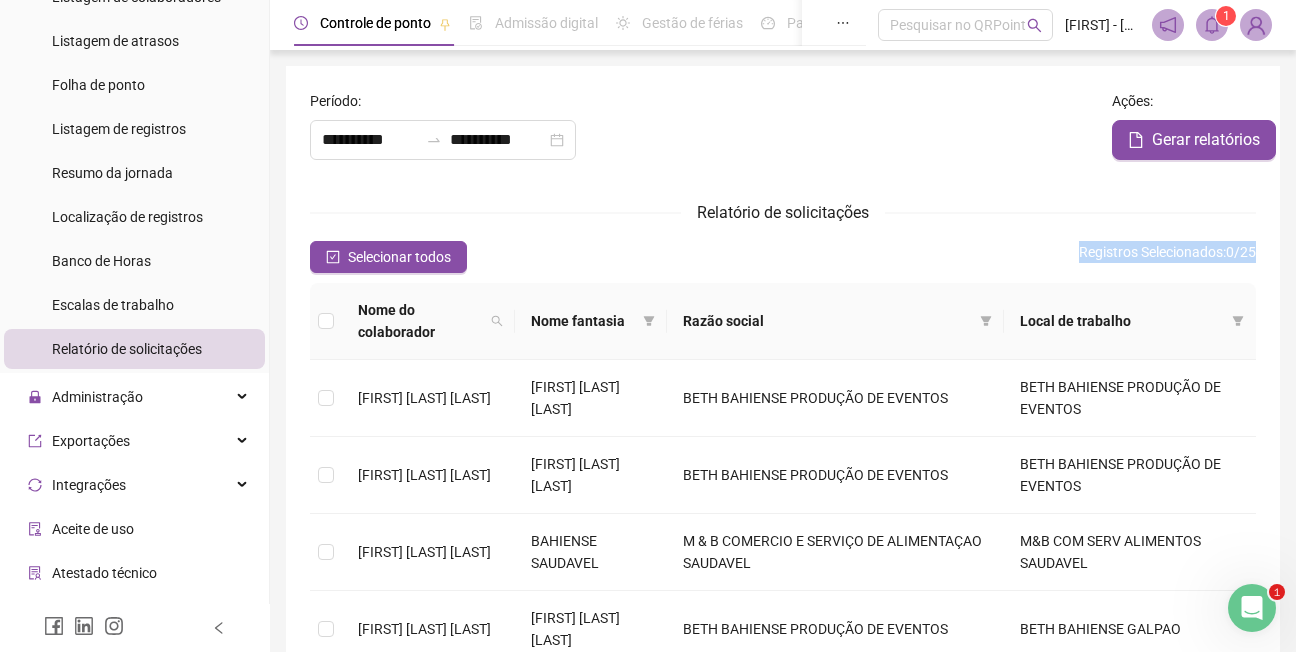 scroll, scrollTop: 0, scrollLeft: 0, axis: both 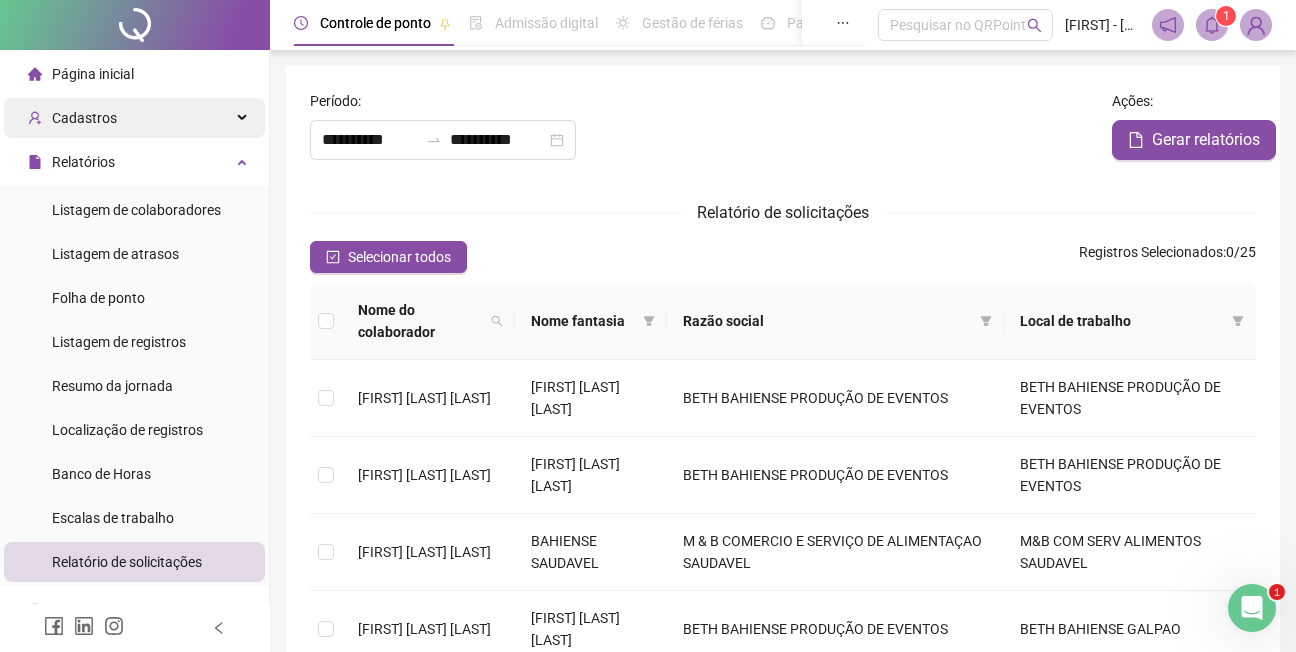 click on "Cadastros" at bounding box center (84, 118) 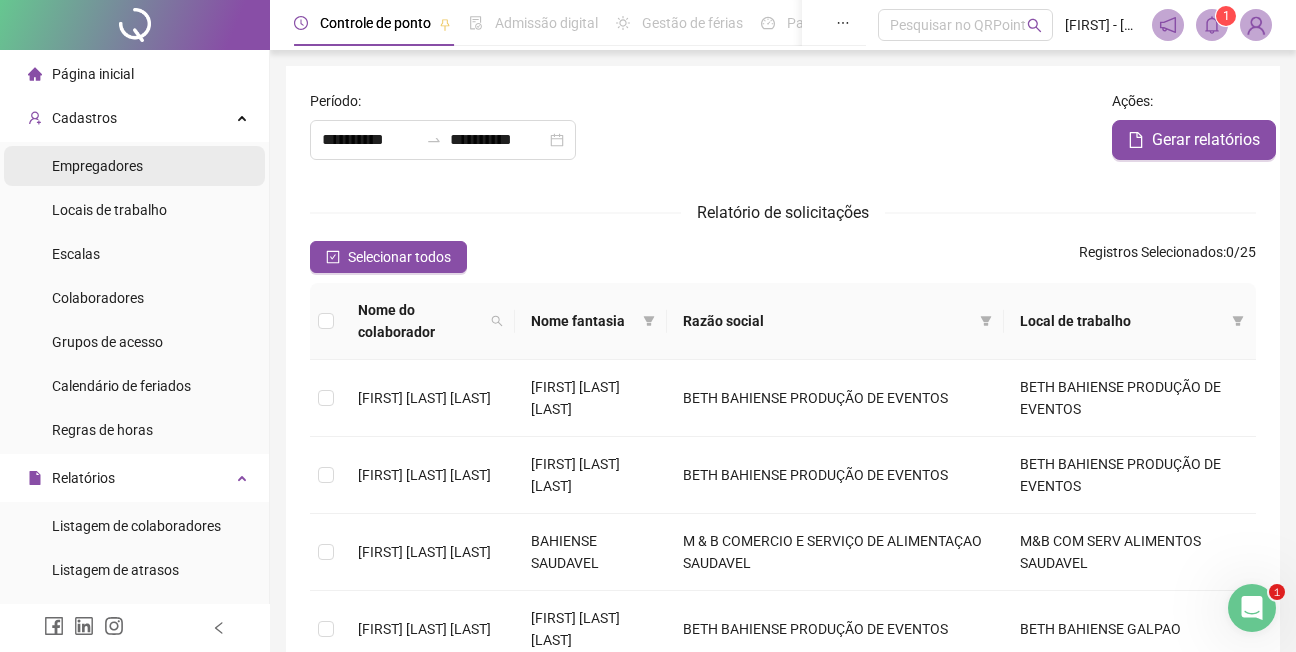click on "Empregadores" at bounding box center [97, 166] 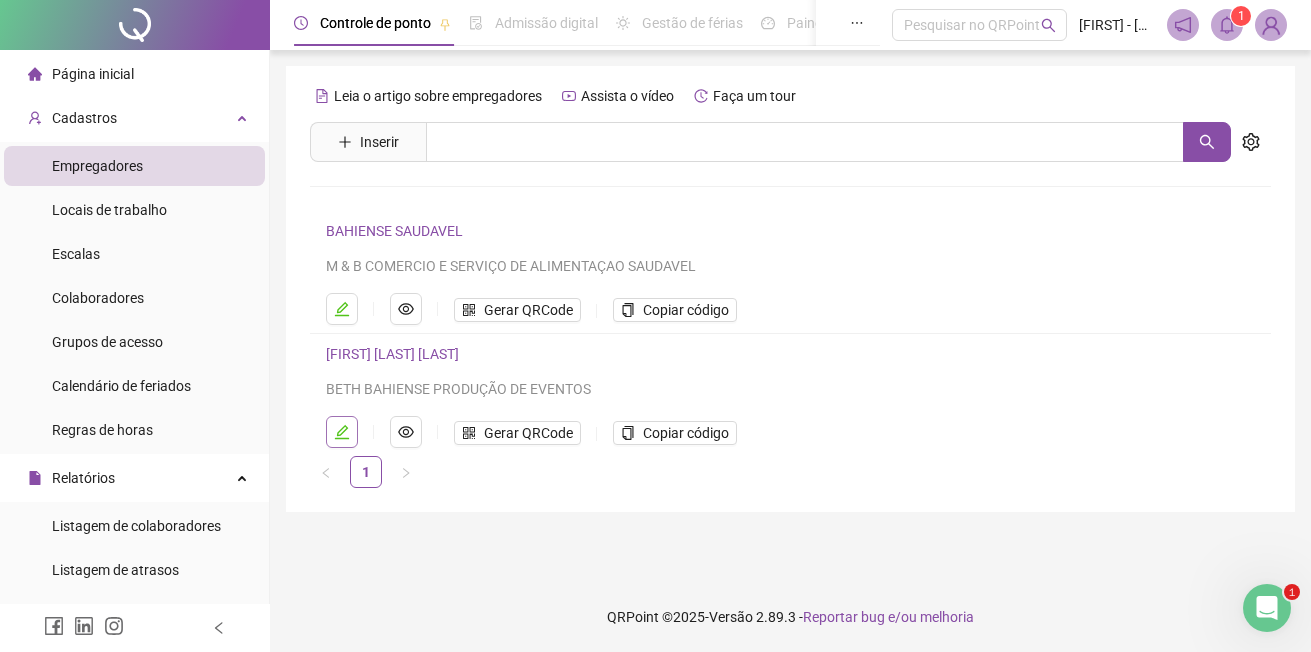 click 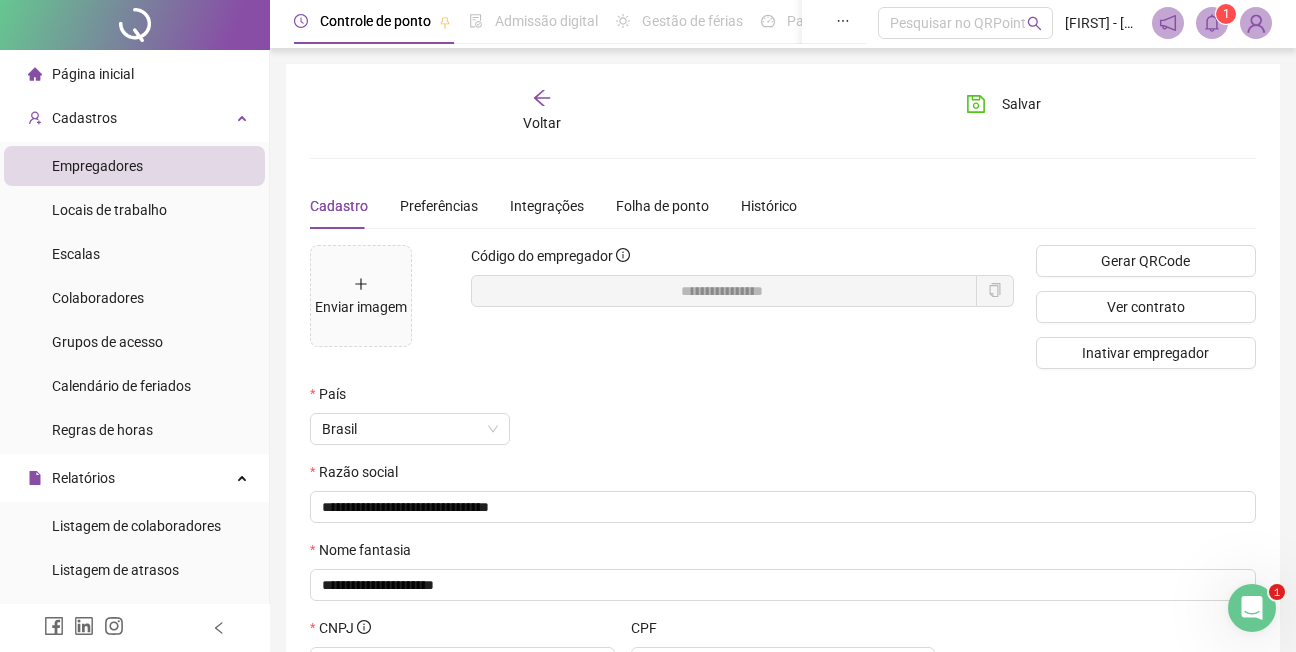 scroll, scrollTop: 0, scrollLeft: 0, axis: both 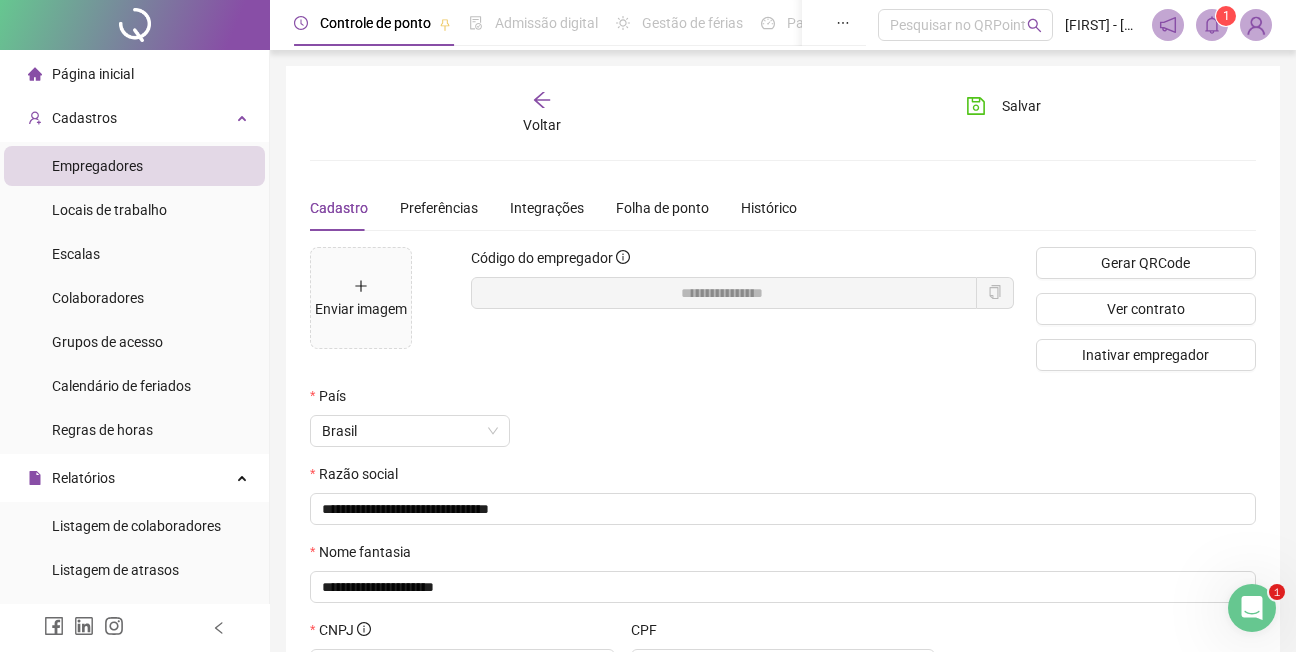 click on "Empregadores" at bounding box center [97, 166] 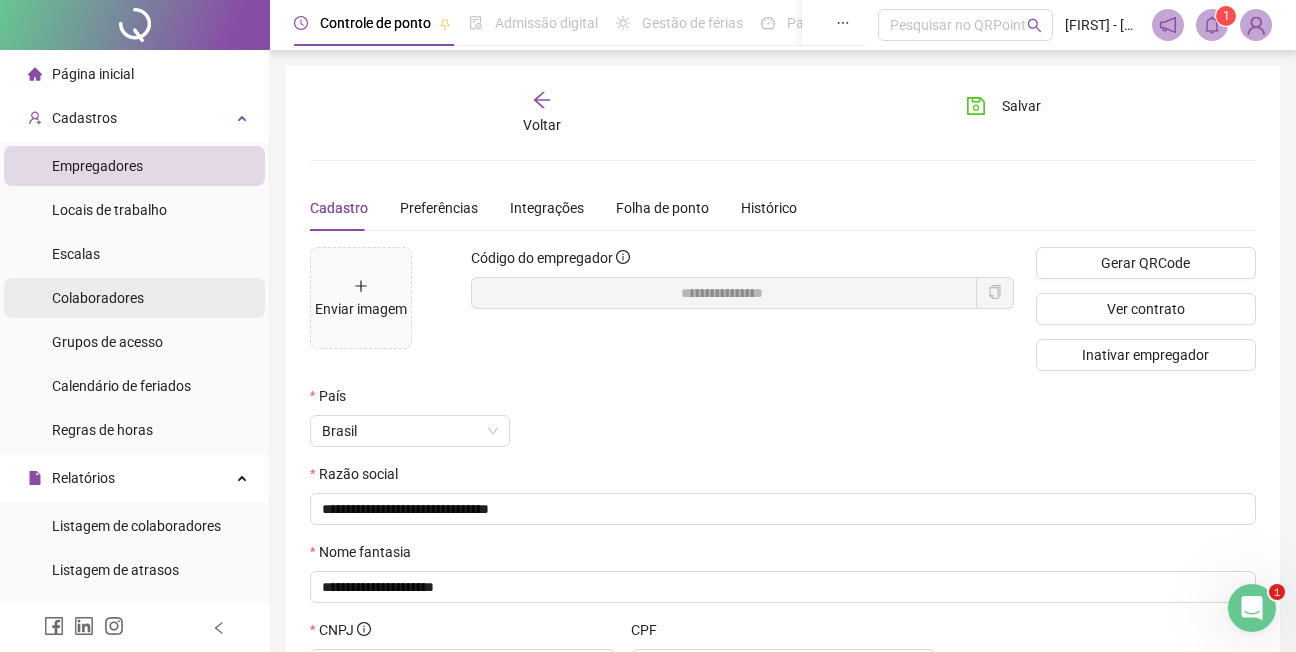 click on "Colaboradores" at bounding box center (98, 298) 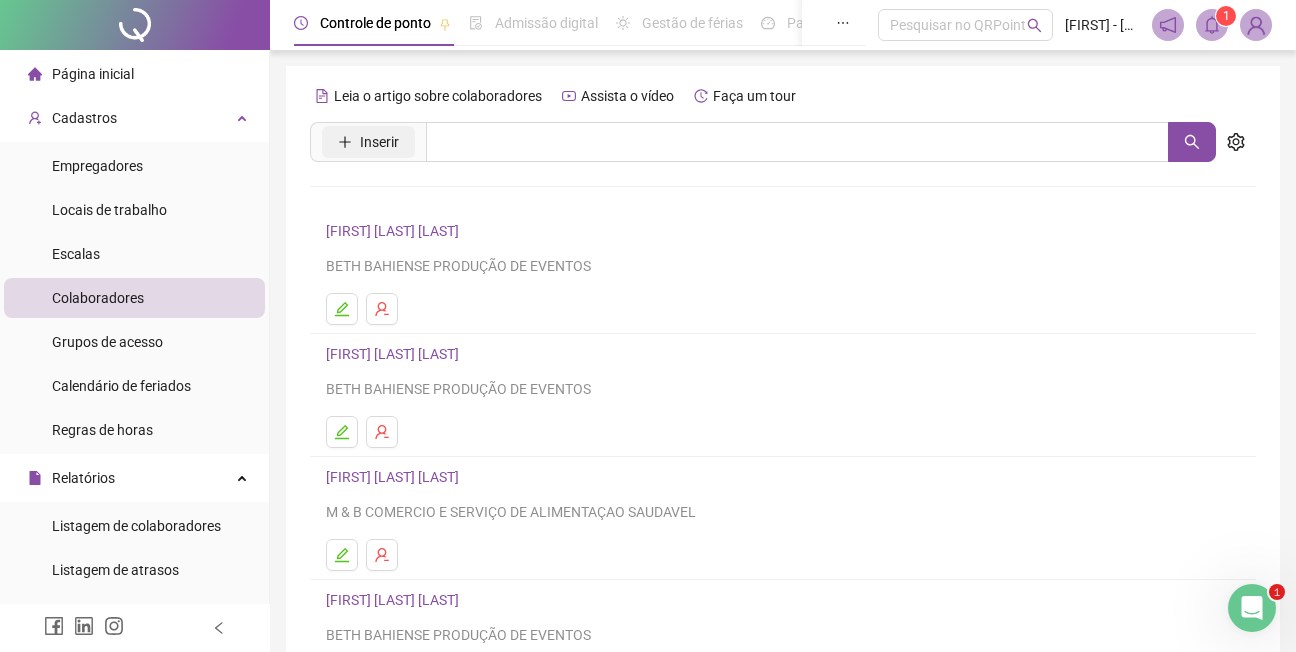 click on "Inserir" at bounding box center (379, 142) 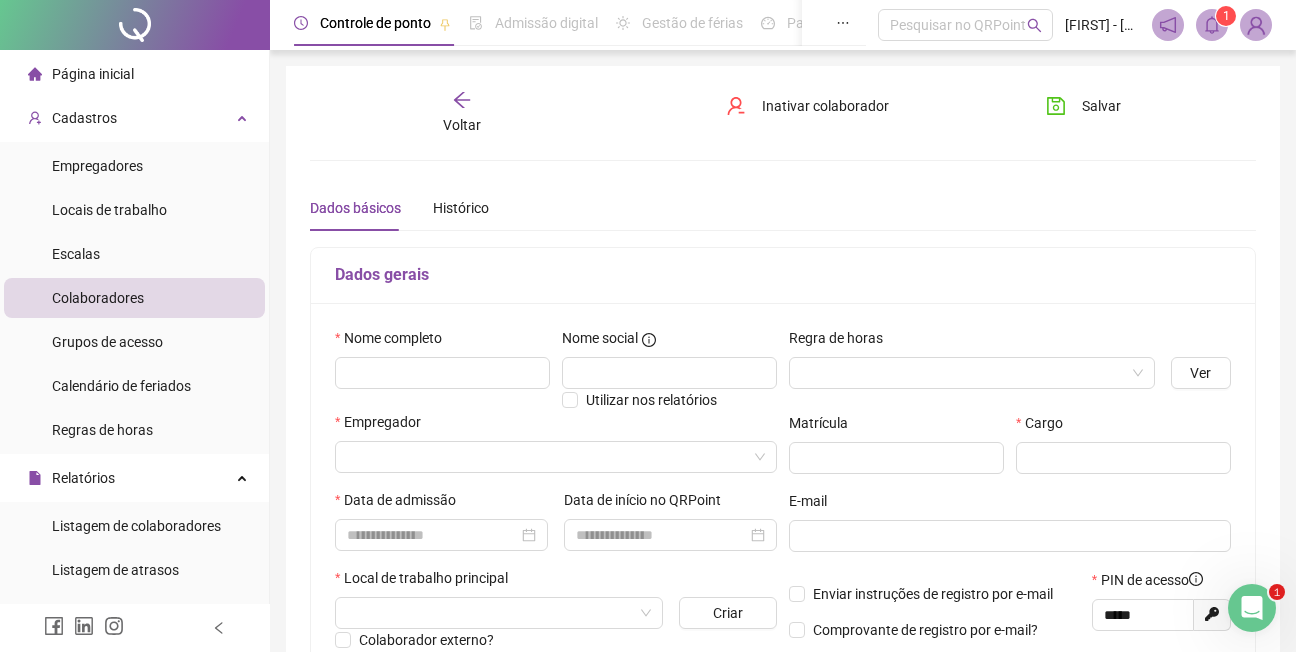 type on "*****" 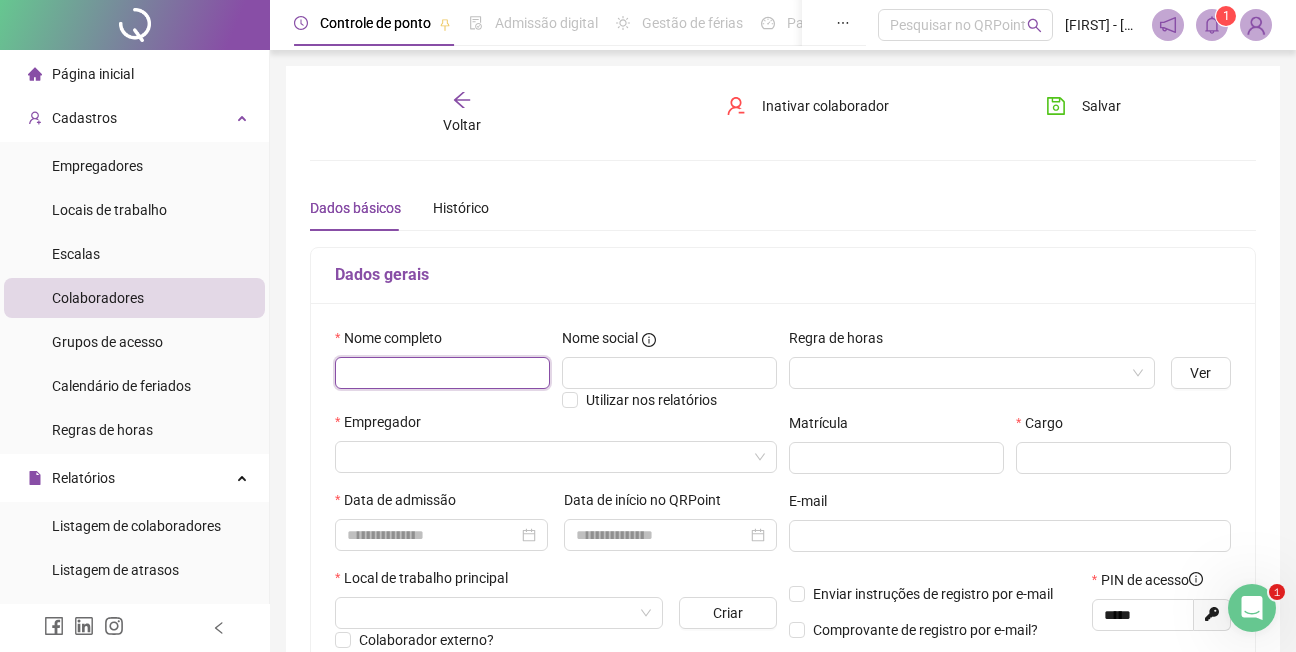 click at bounding box center [442, 373] 